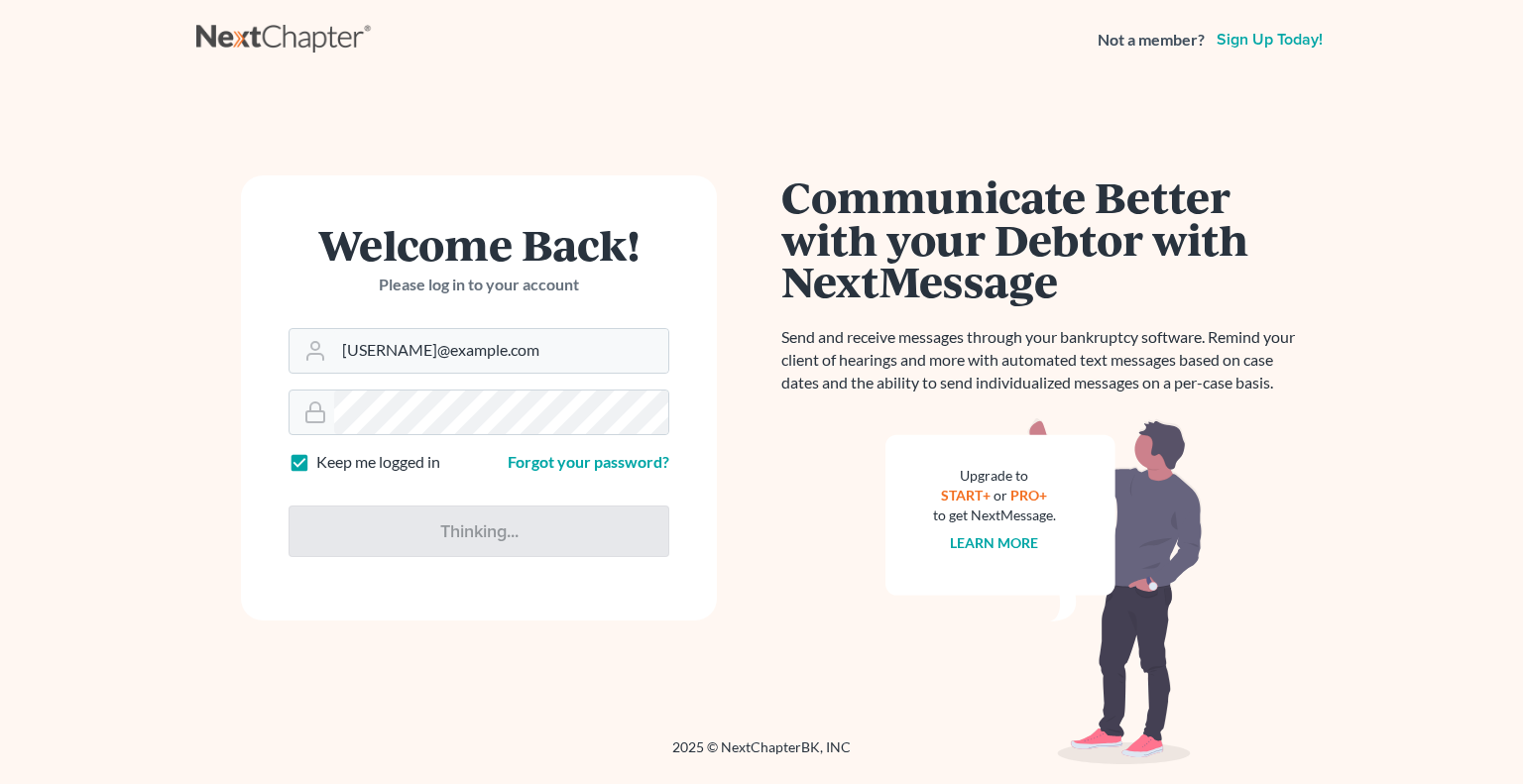 scroll, scrollTop: 0, scrollLeft: 0, axis: both 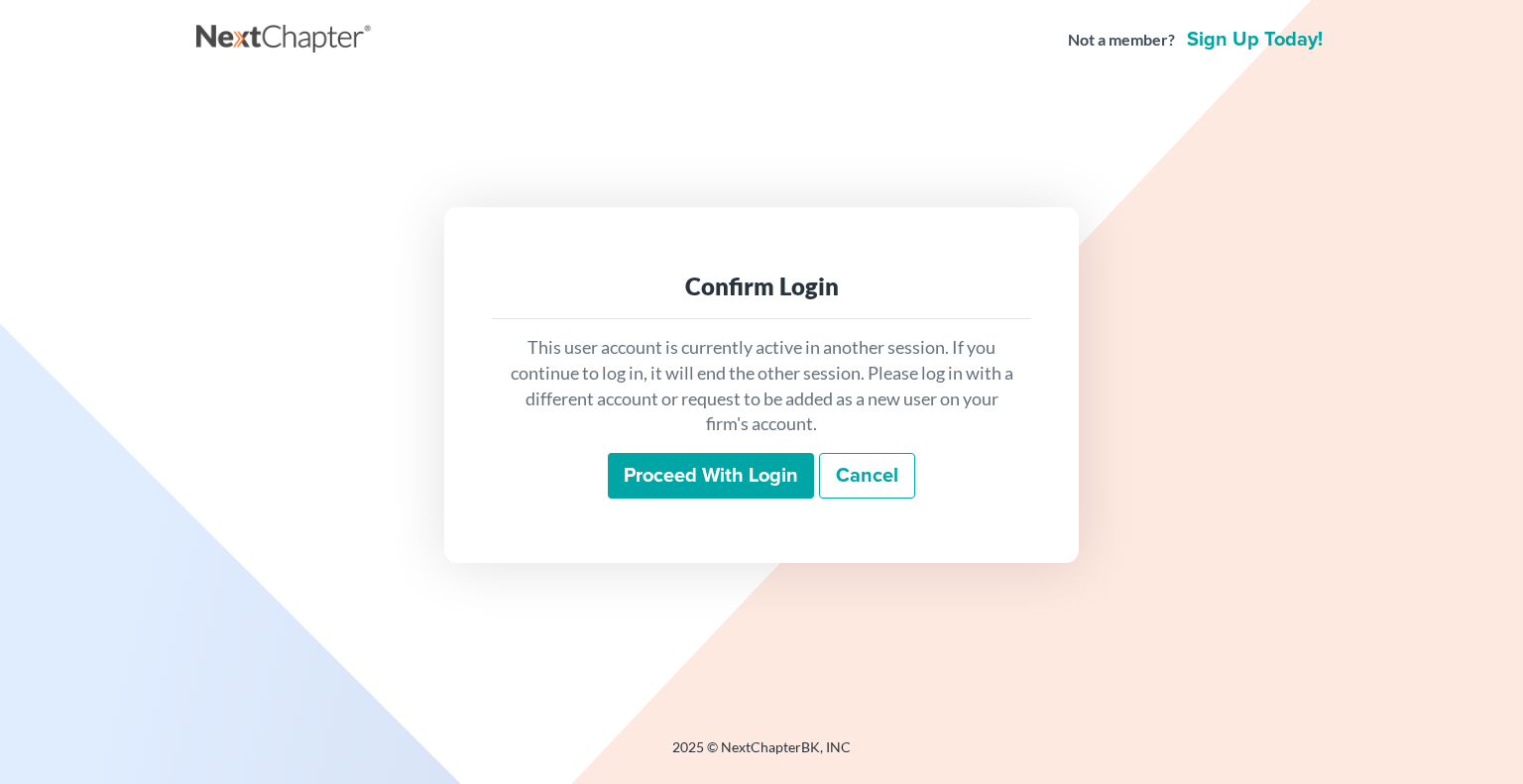 click on "Proceed with login" at bounding box center [711, 476] 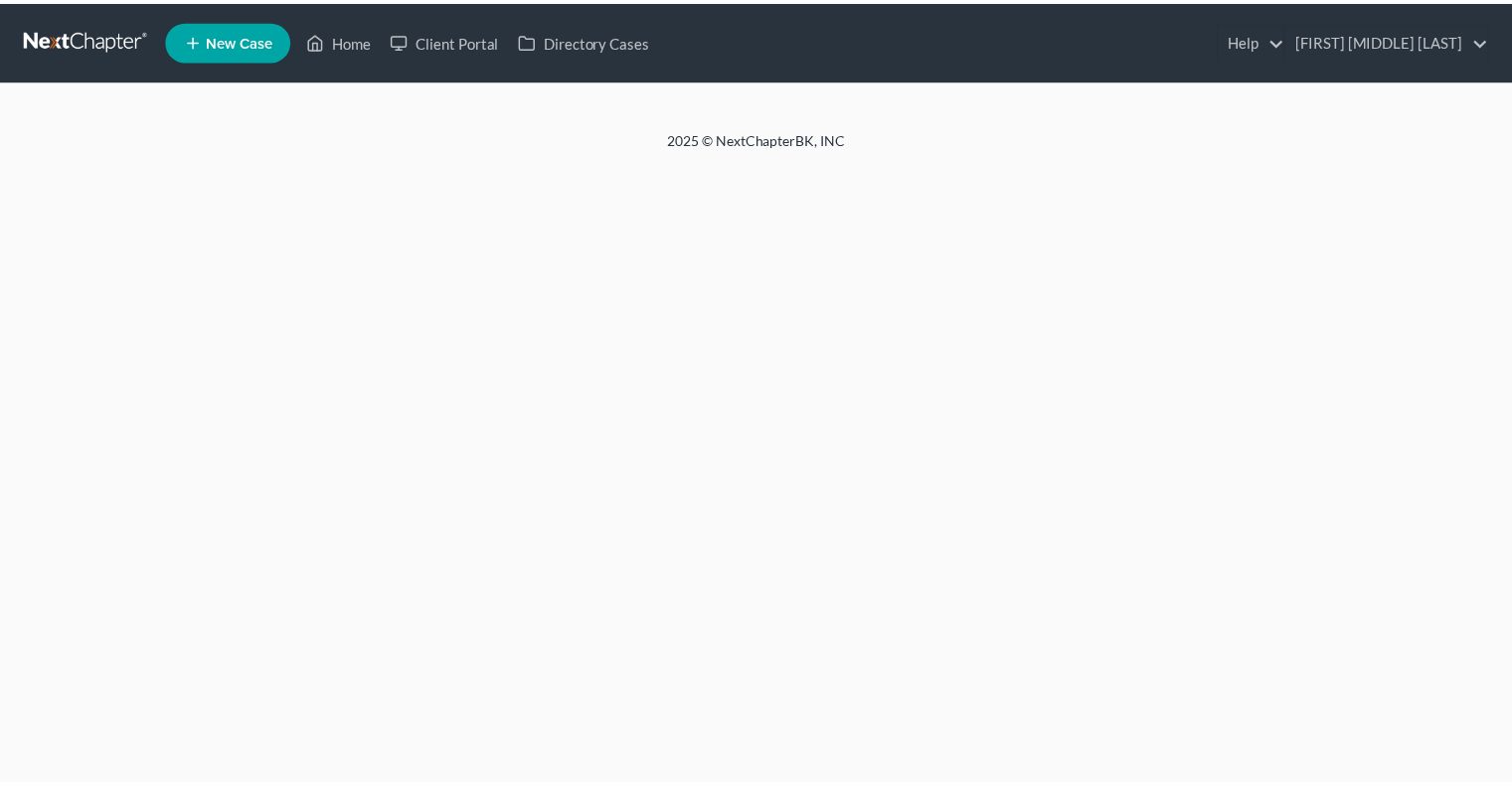 scroll, scrollTop: 0, scrollLeft: 0, axis: both 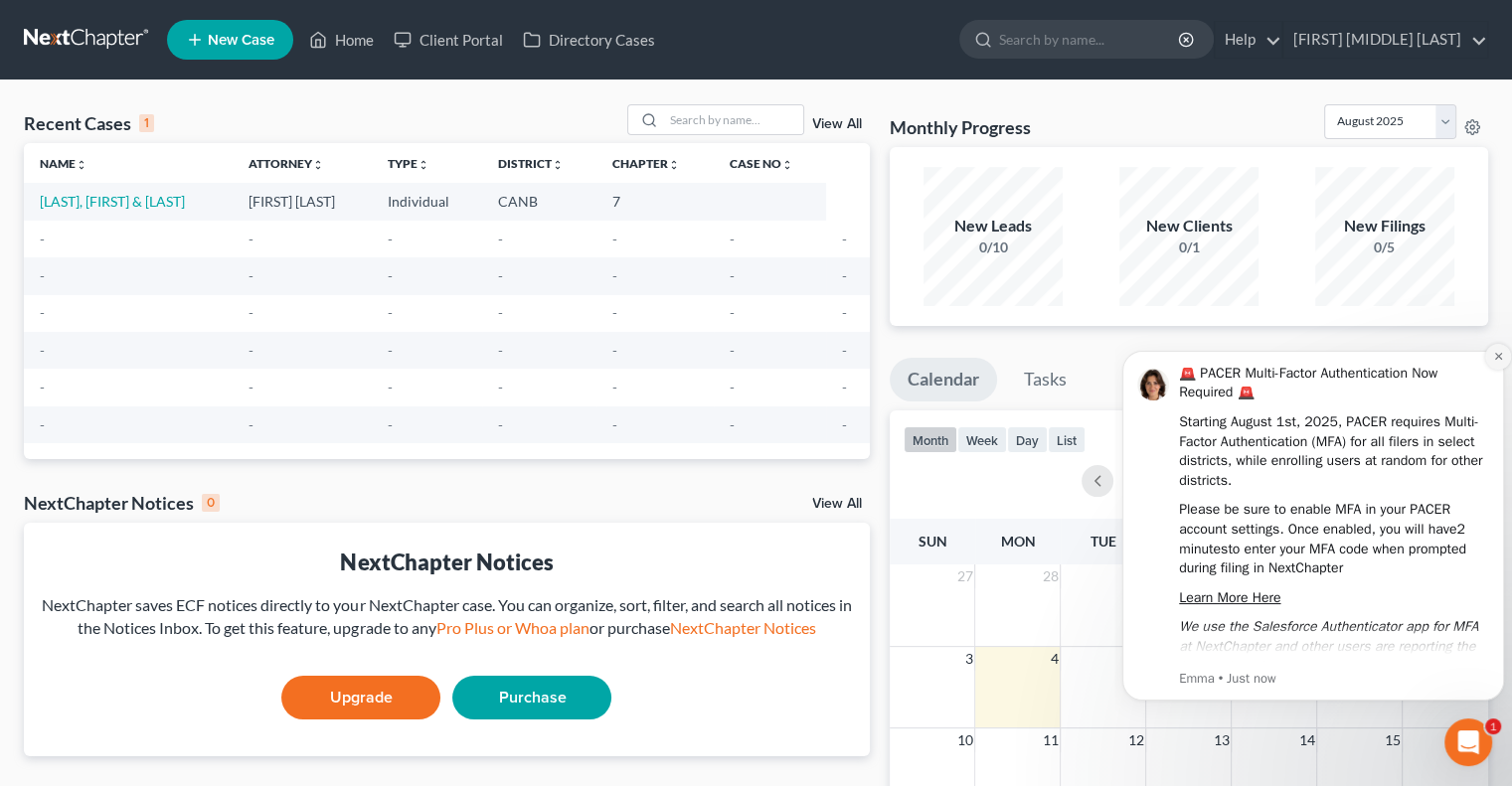 click 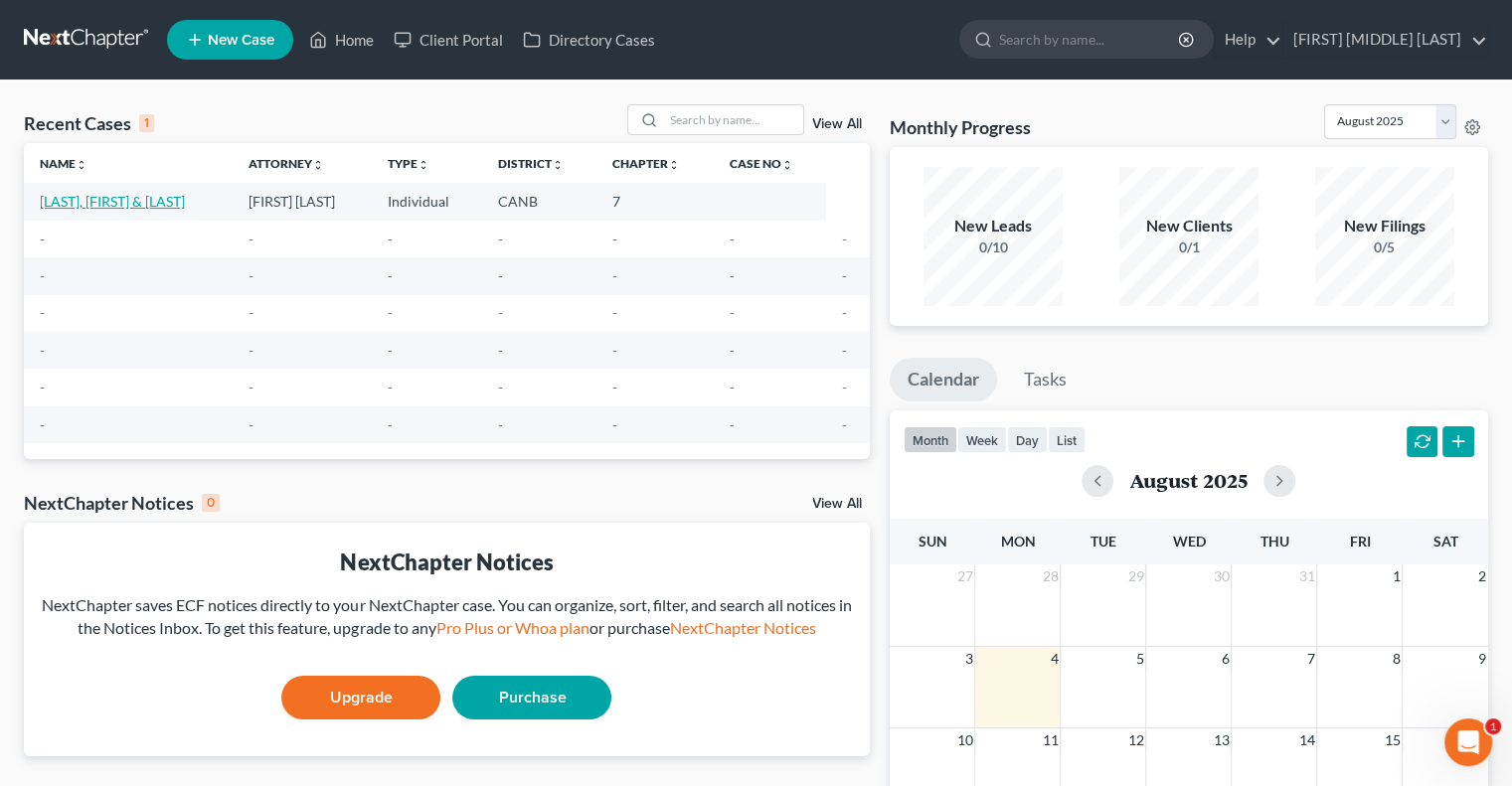 click on "[LAST], [FIRST] & [LAST]" at bounding box center (112, 201) 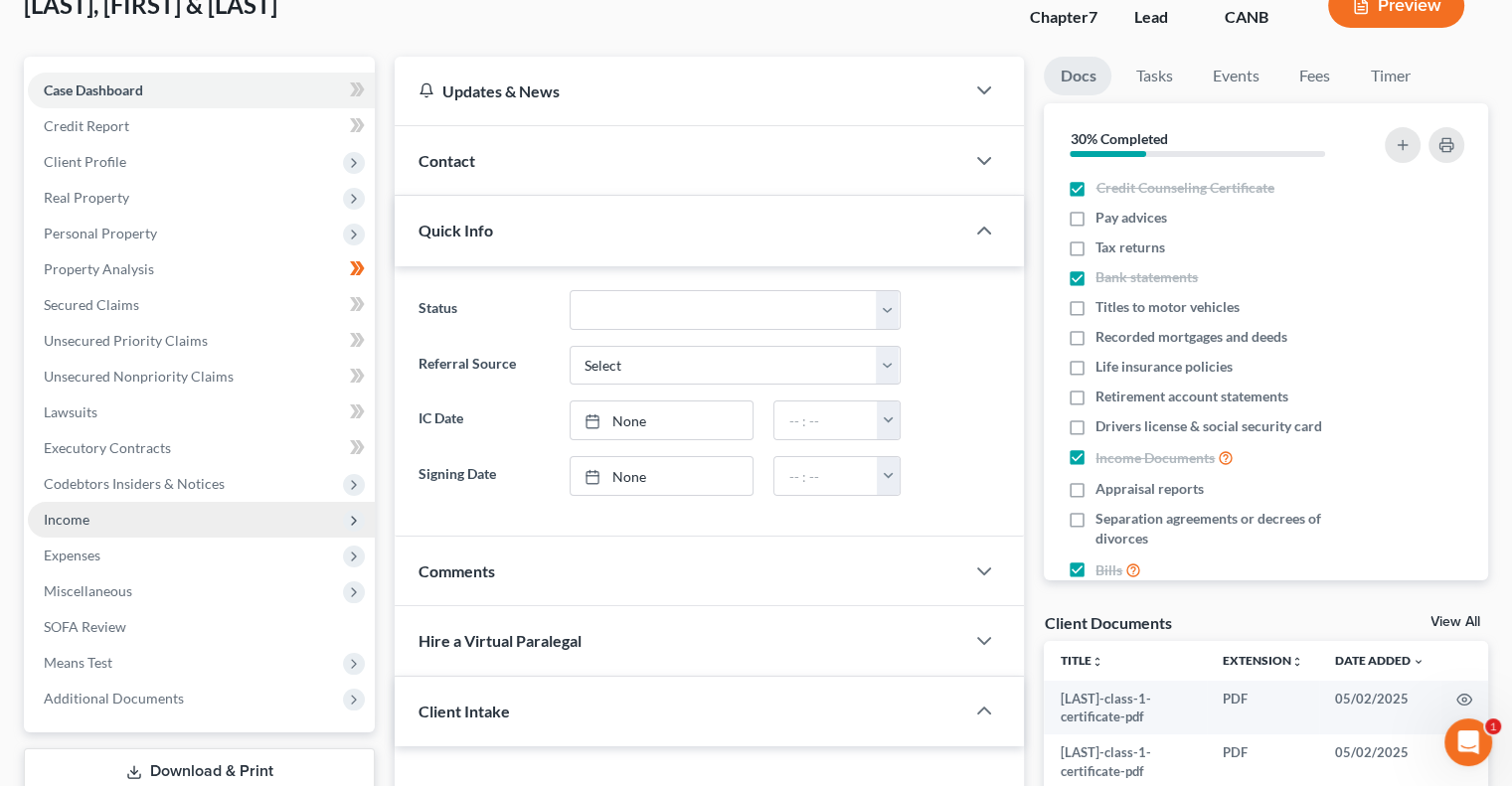 scroll, scrollTop: 199, scrollLeft: 0, axis: vertical 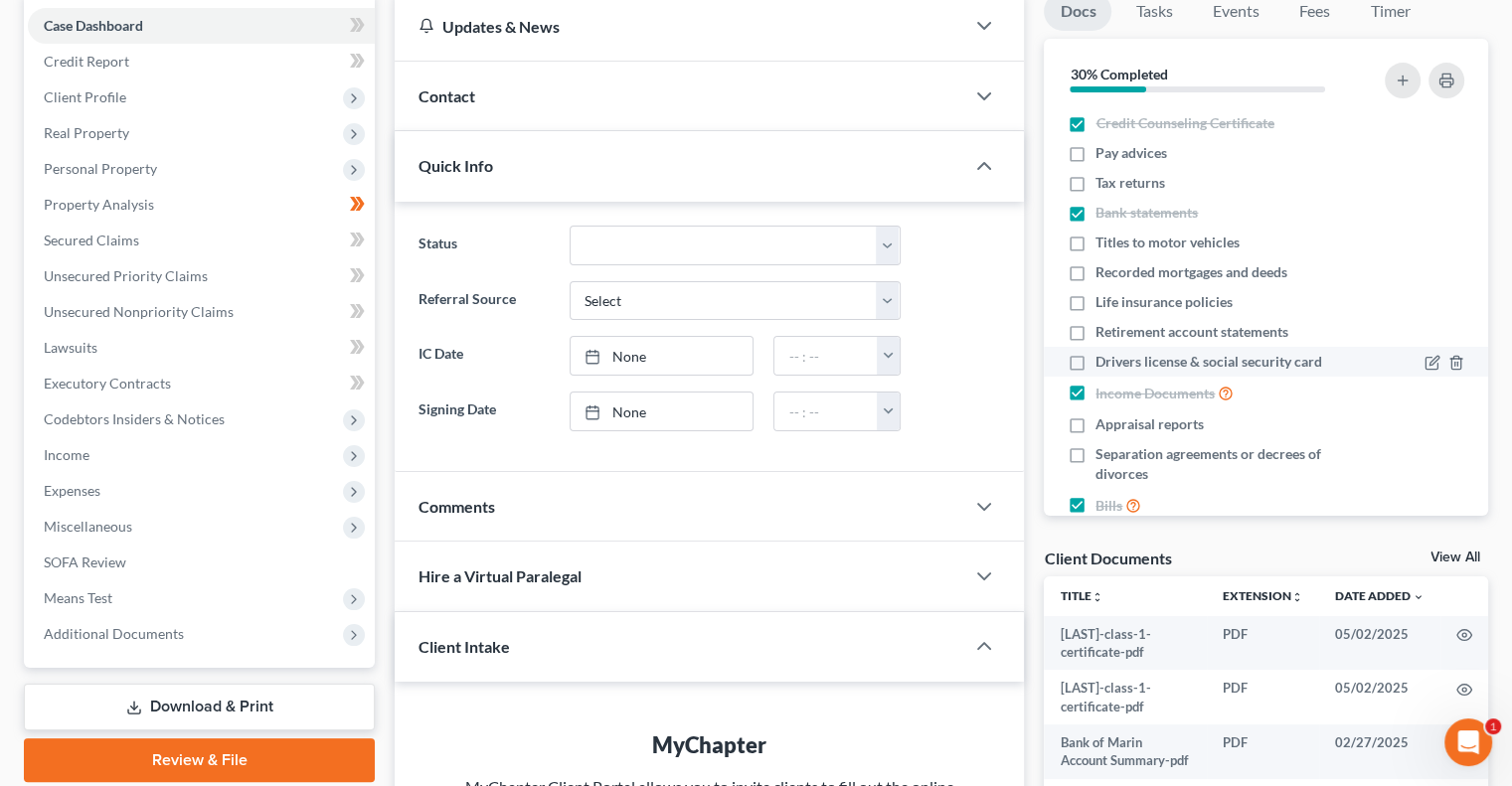 click on "Drivers license & social security card" at bounding box center (1209, 362) 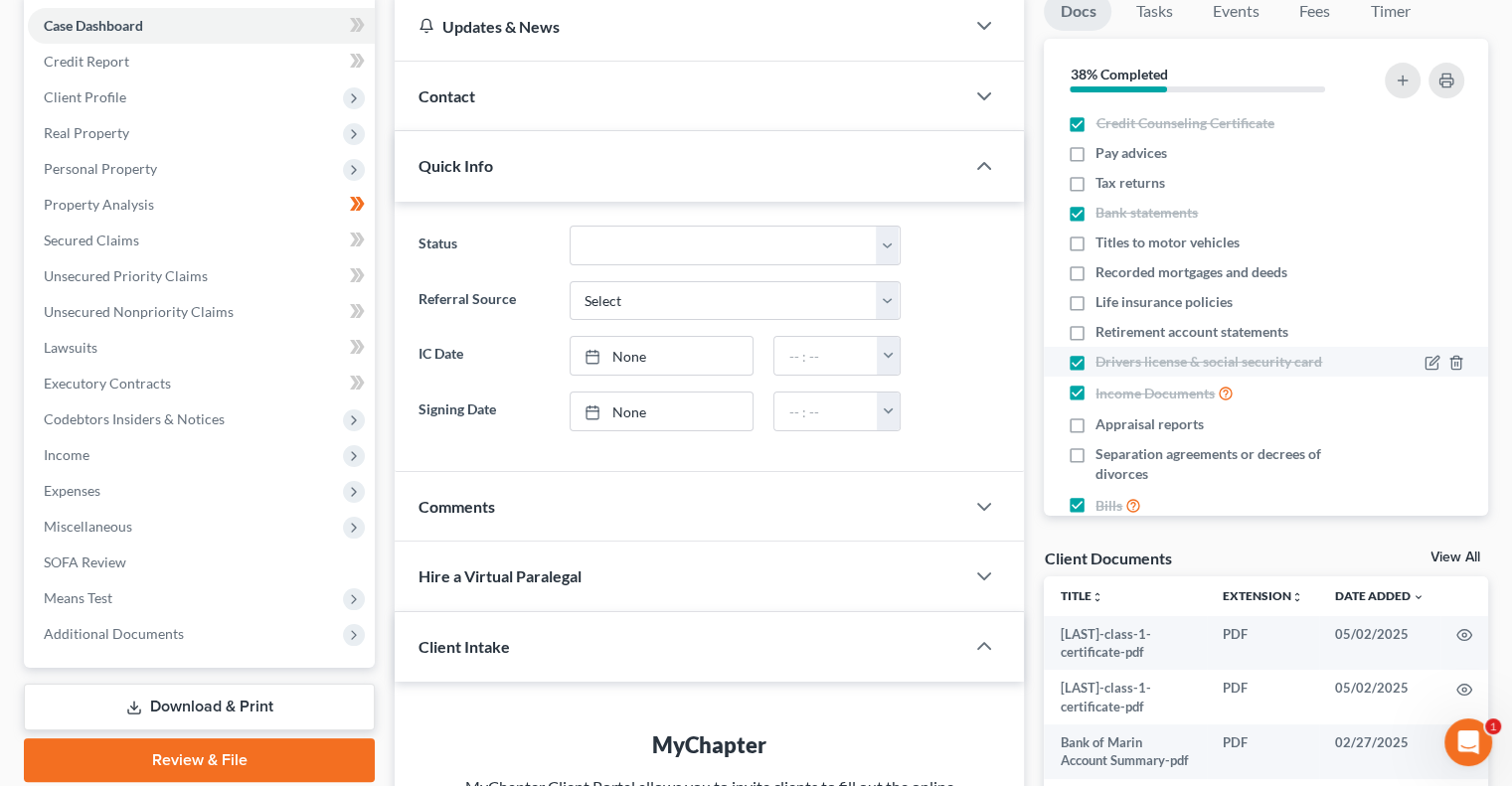 click on "Drivers license & social security card" at bounding box center (1209, 362) 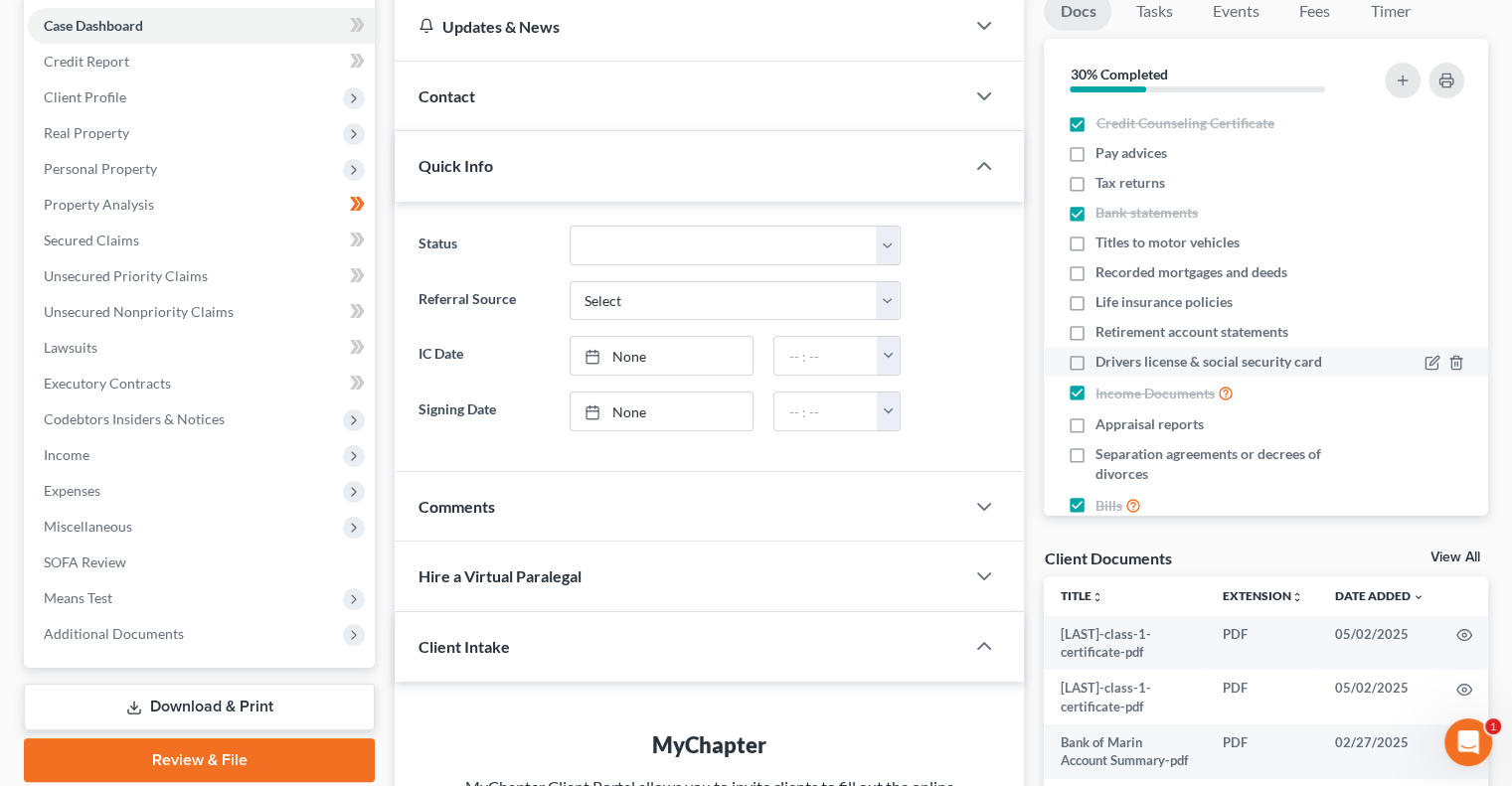 click on "Drivers license & social security card" at bounding box center [1209, 362] 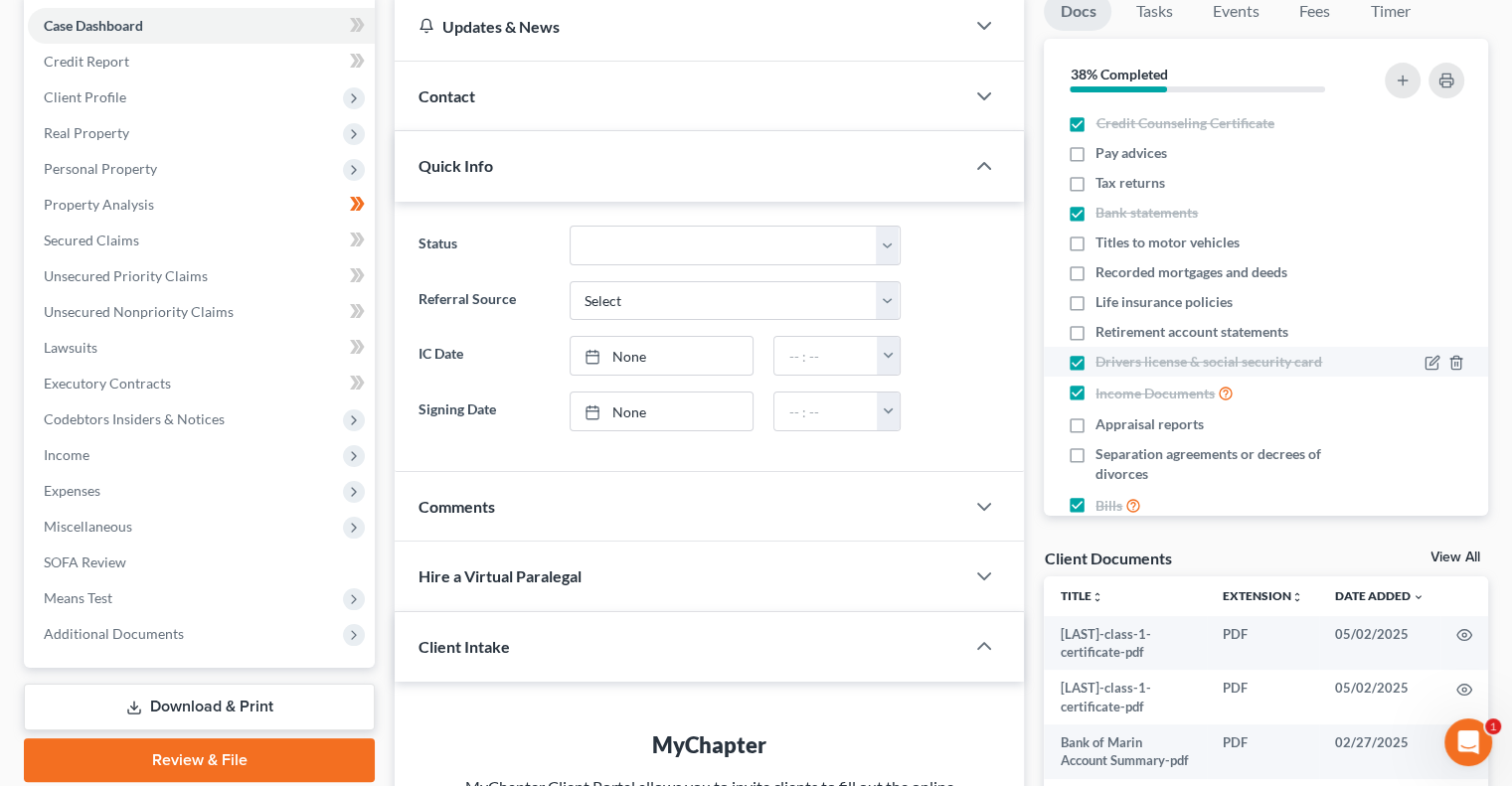 click on "Drivers license & social security card" at bounding box center [1209, 362] 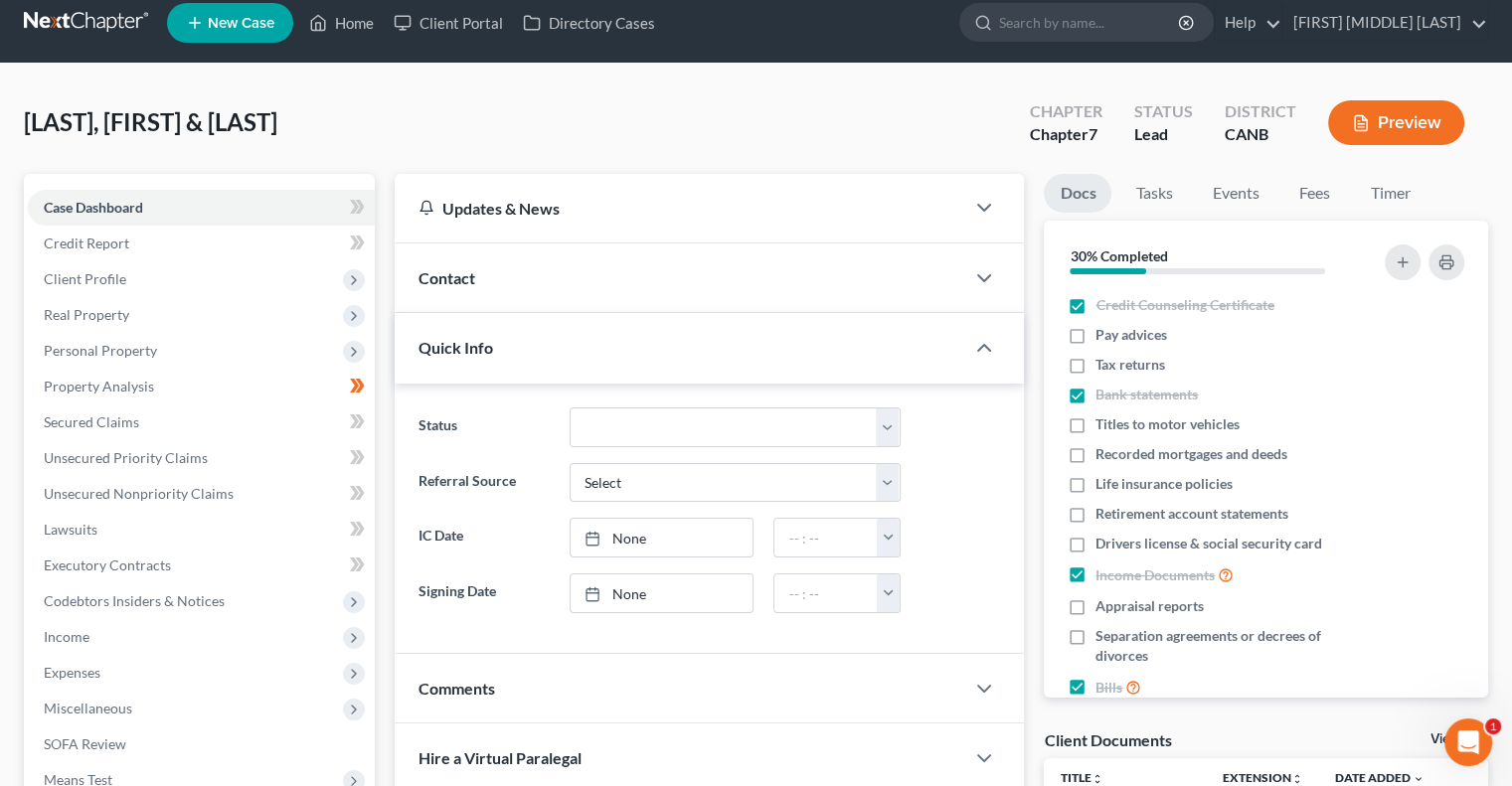 scroll, scrollTop: 397, scrollLeft: 0, axis: vertical 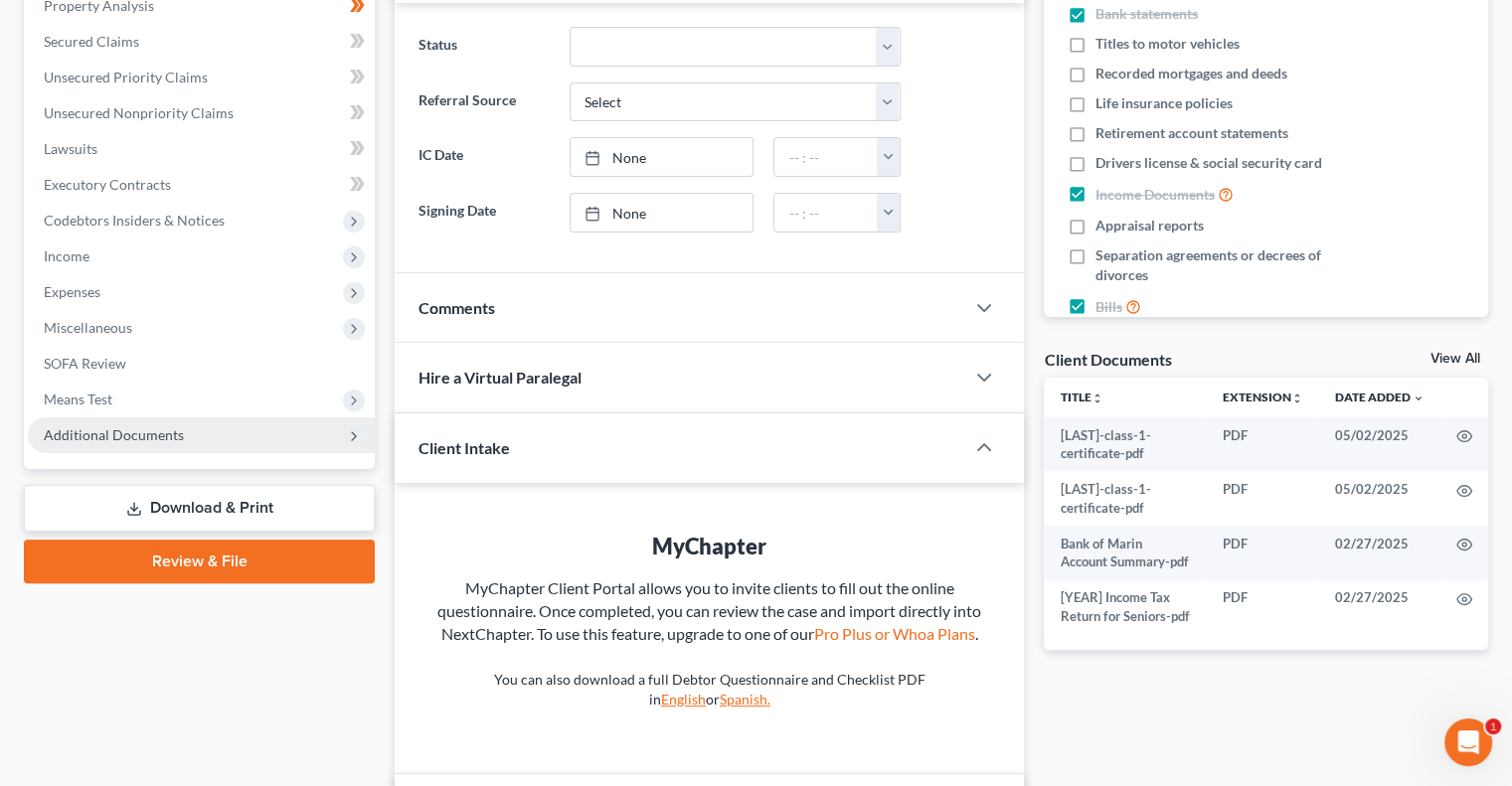 click on "Additional Documents" at bounding box center [113, 434] 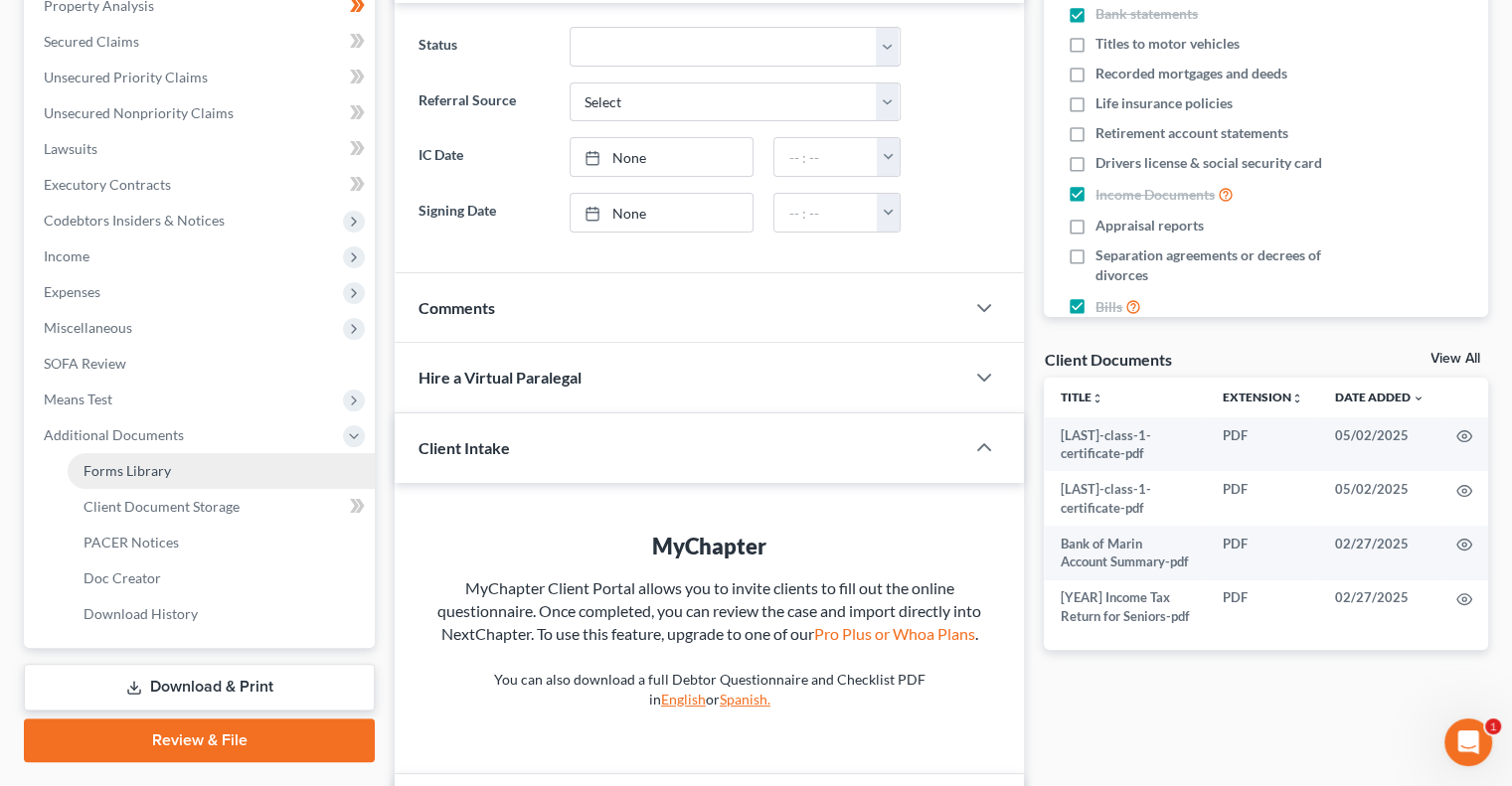 click on "Forms Library" at bounding box center [127, 470] 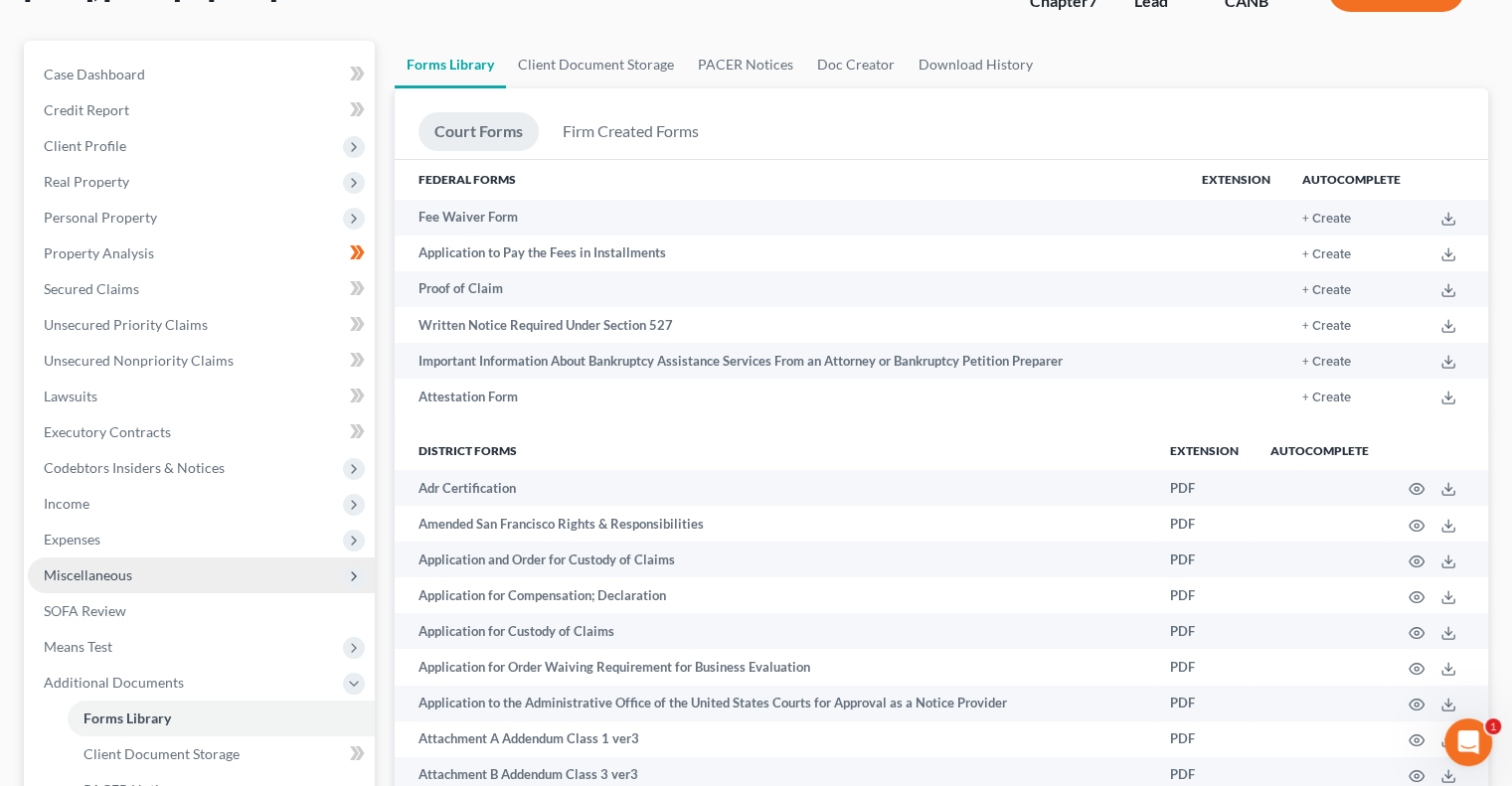 scroll, scrollTop: 199, scrollLeft: 0, axis: vertical 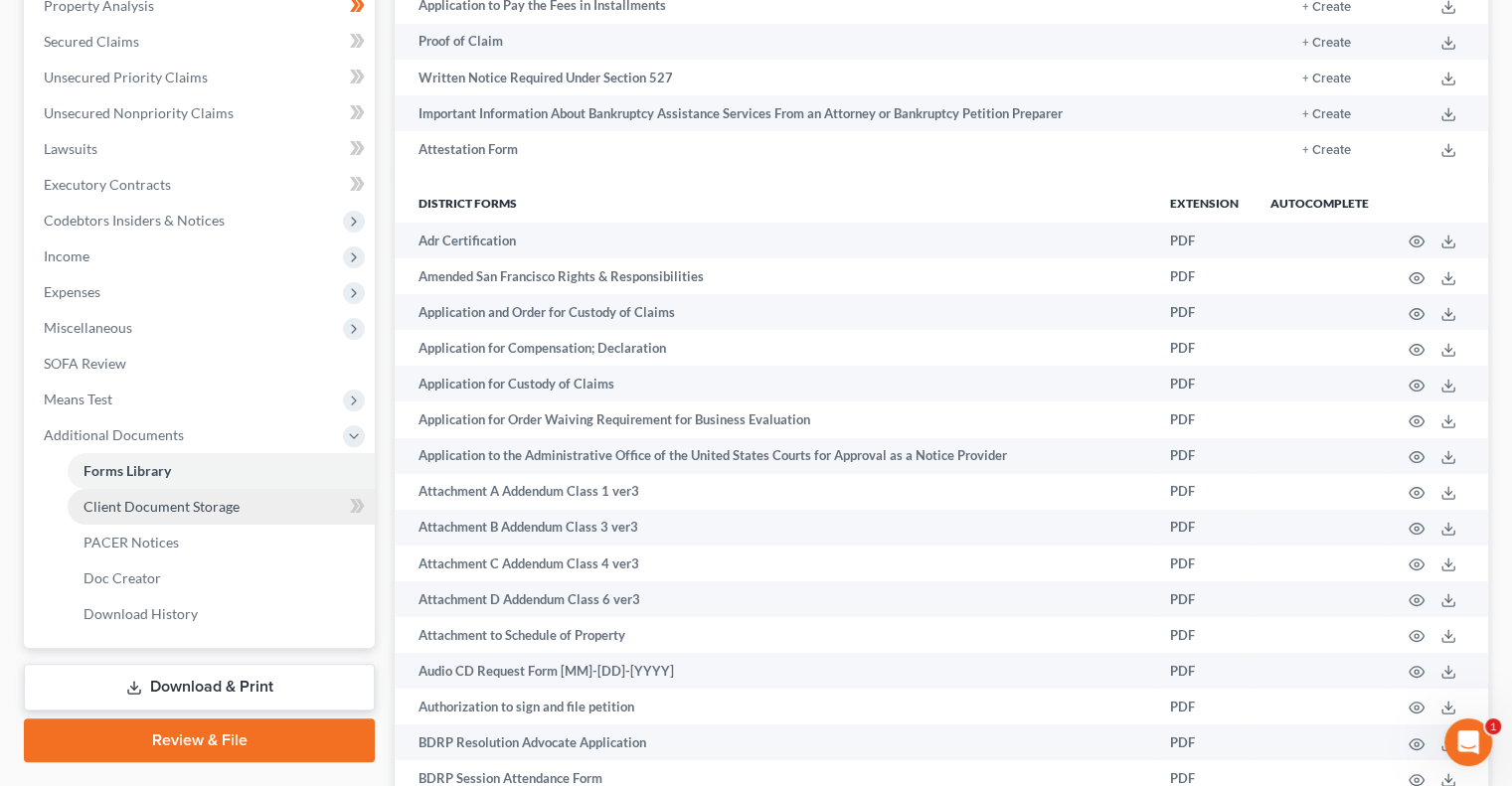 click on "Client Document Storage" at bounding box center [161, 506] 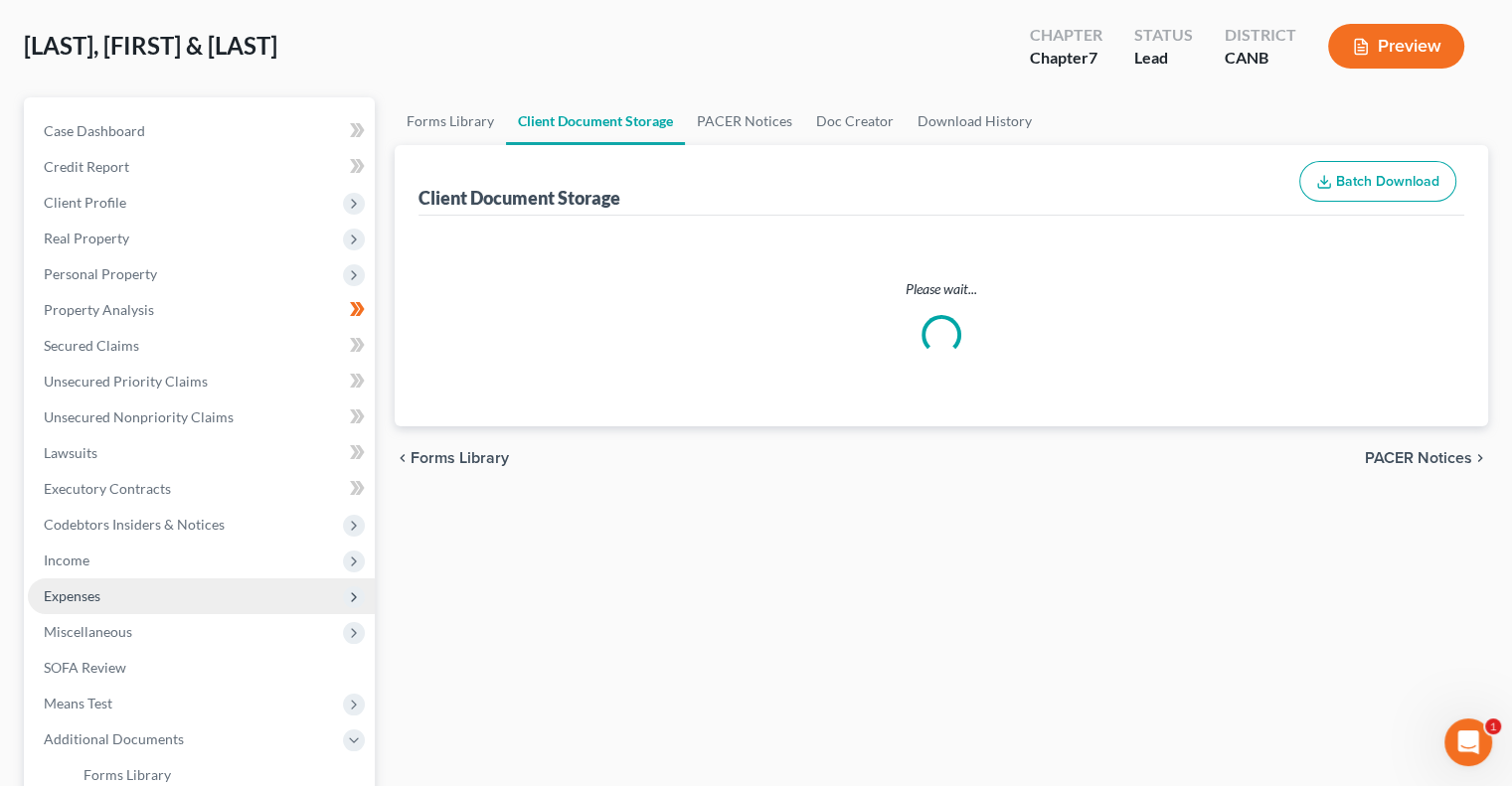 select on "0" 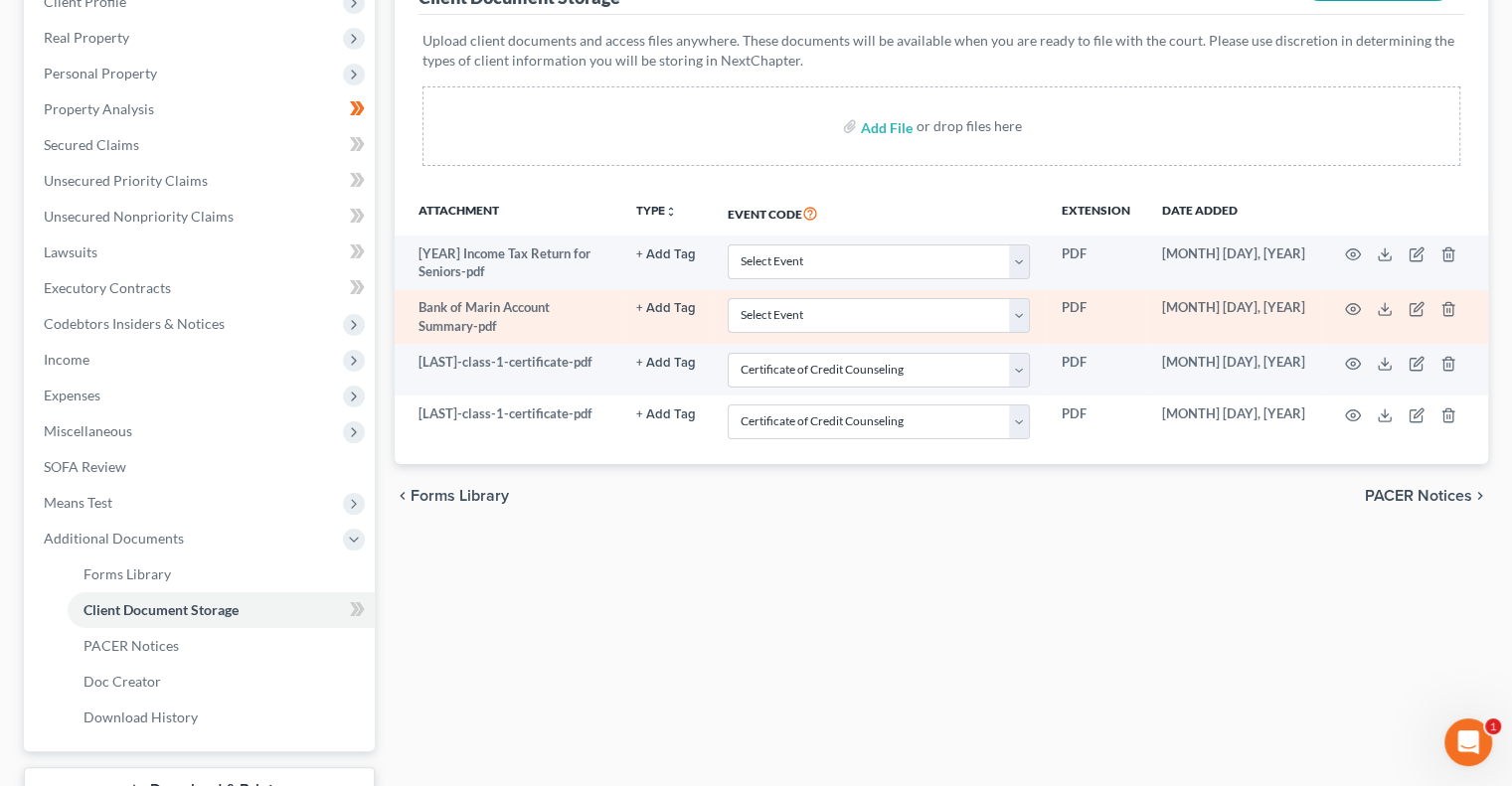 scroll, scrollTop: 298, scrollLeft: 0, axis: vertical 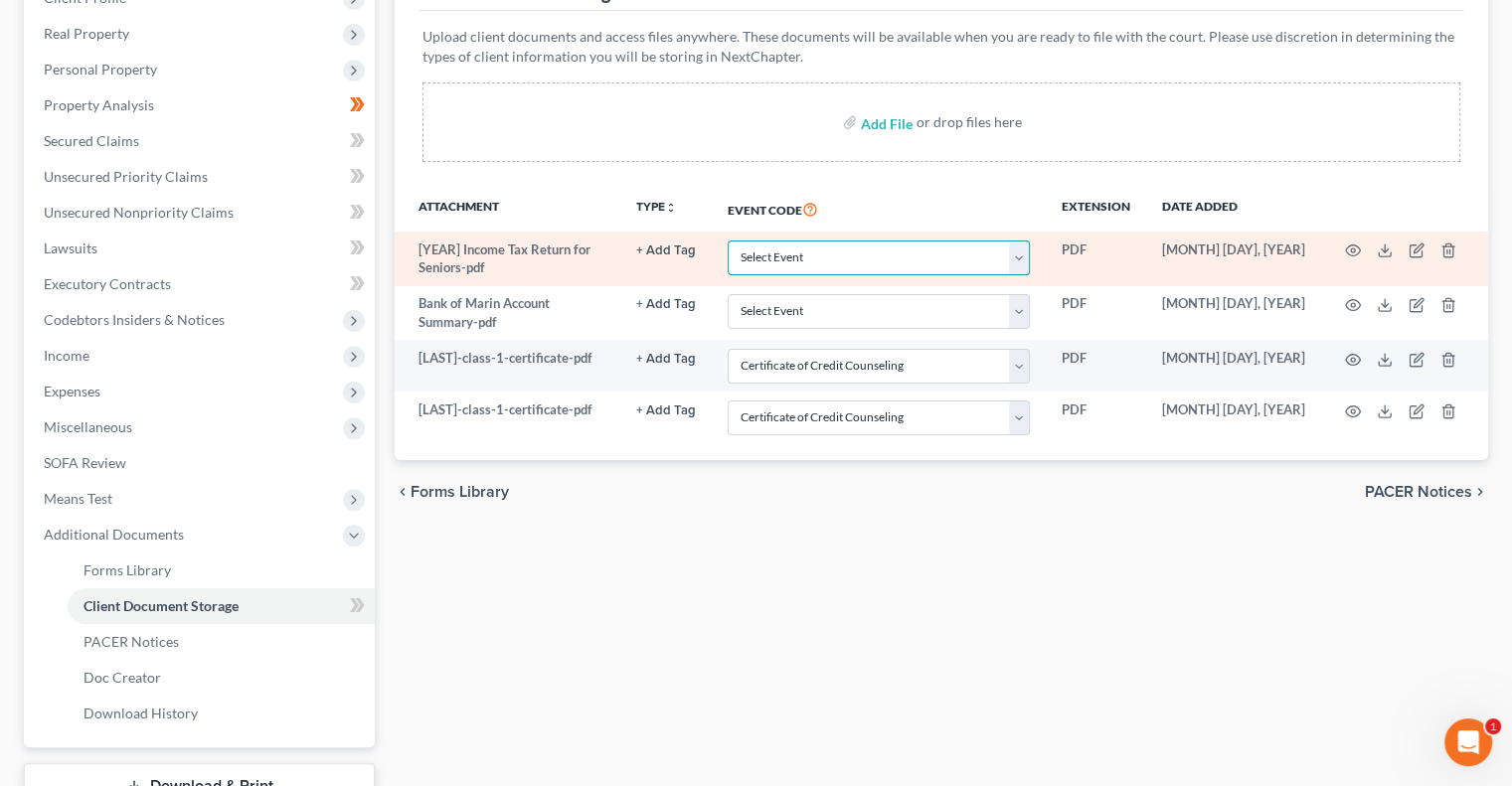 click on "Select Event Certificate of Credit Counseling Chapter 13 Calculation of Disposable Income Chapter 13 Plan Chapter 13 Statement of Monthly Income Chapter 7 Means Test Calculation Chapter 7 Statements Monthly Income 122A-1 and Exemption Presumption of Abuse 122A-1 Supp Disclosure of Compensation of Attorney for Debtor Pay Filing Fee in Installments Rights and Responsibilities Statement of Social Security Number" at bounding box center [879, 257] 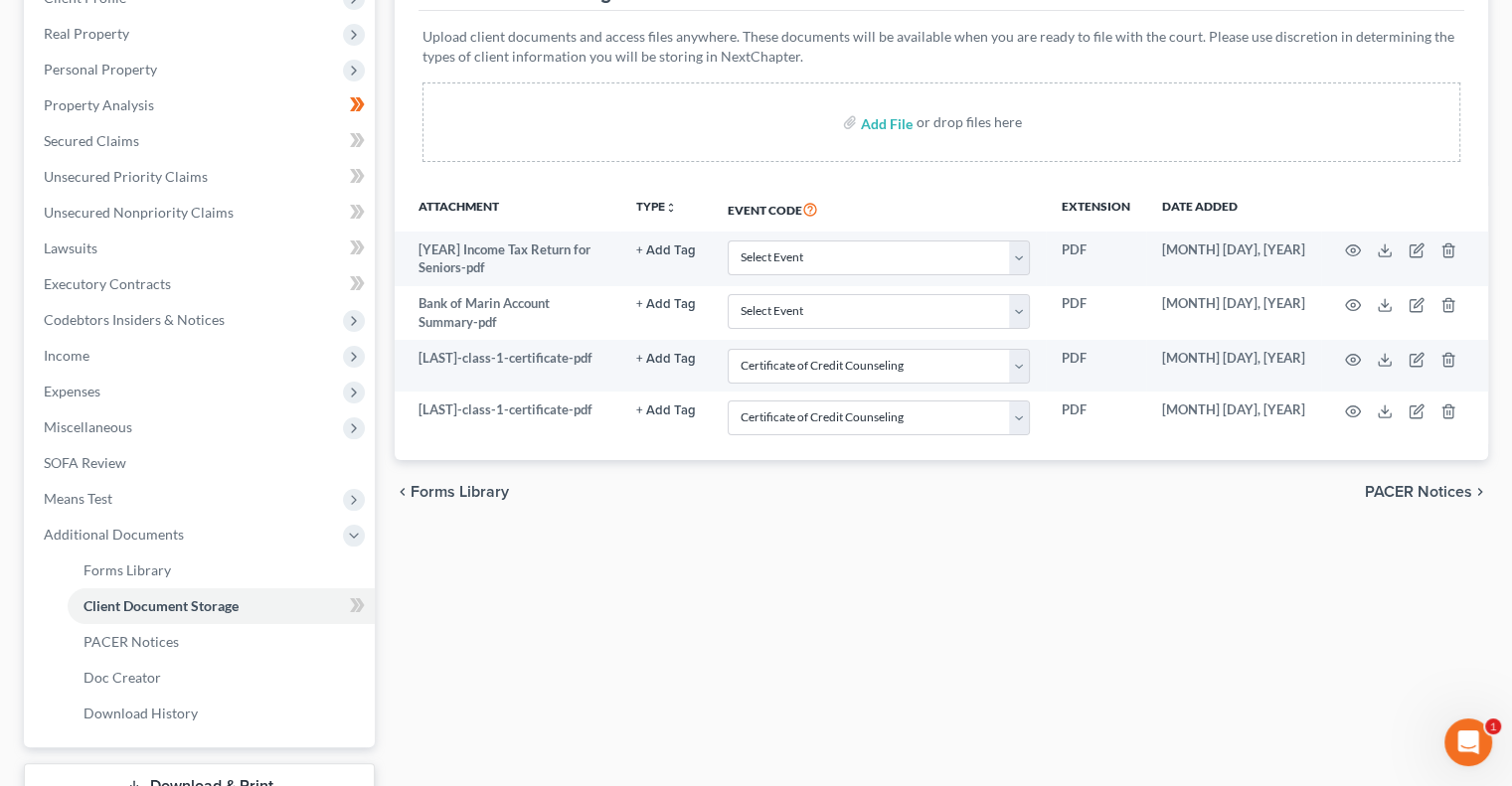 click on "2024 Income Tax Return for Seniors-pdf + Add Tag Select an option or create one Hearing Notice Proof of Claim Select Event Certificate of Credit Counseling Chapter 13 Calculation of Disposable Income Chapter 13 Plan Chapter 13 Statement of Monthly Income Chapter 7 Means Test Calculation Chapter 7 Statements Monthly Income 122A-1 and Exemption Presumption of Abuse 122A-1 Supp Pay Filing Fee in Installments PDF + Add Tag" at bounding box center [941, 377] 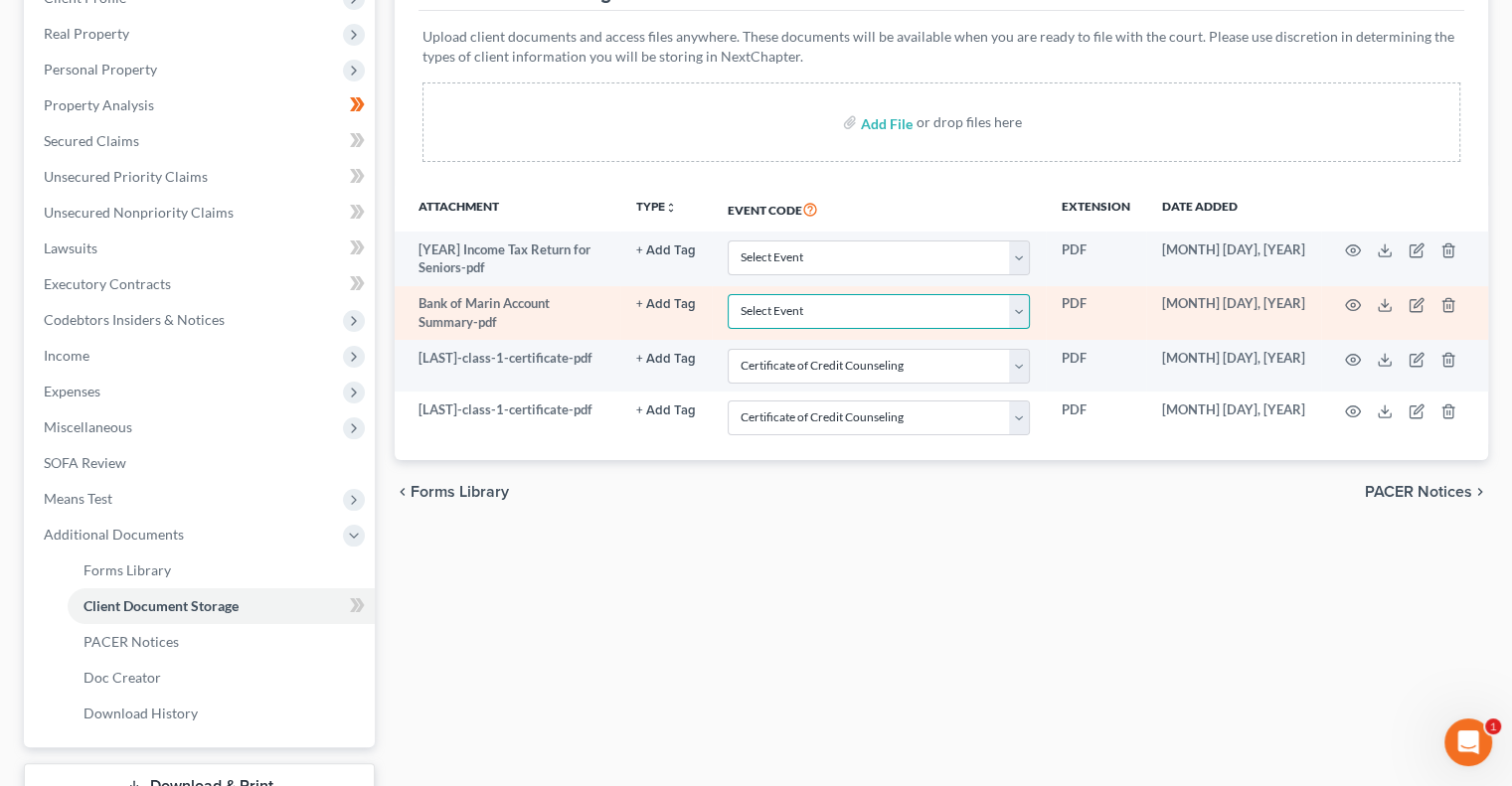 click on "Select Event Certificate of Credit Counseling Chapter 13 Calculation of Disposable Income Chapter 13 Plan Chapter 13 Statement of Monthly Income Chapter 7 Means Test Calculation Chapter 7 Statements Monthly Income 122A-1 and Exemption Presumption of Abuse 122A-1 Supp Disclosure of Compensation of Attorney for Debtor Pay Filing Fee in Installments Rights and Responsibilities Statement of Social Security Number" at bounding box center (879, 311) 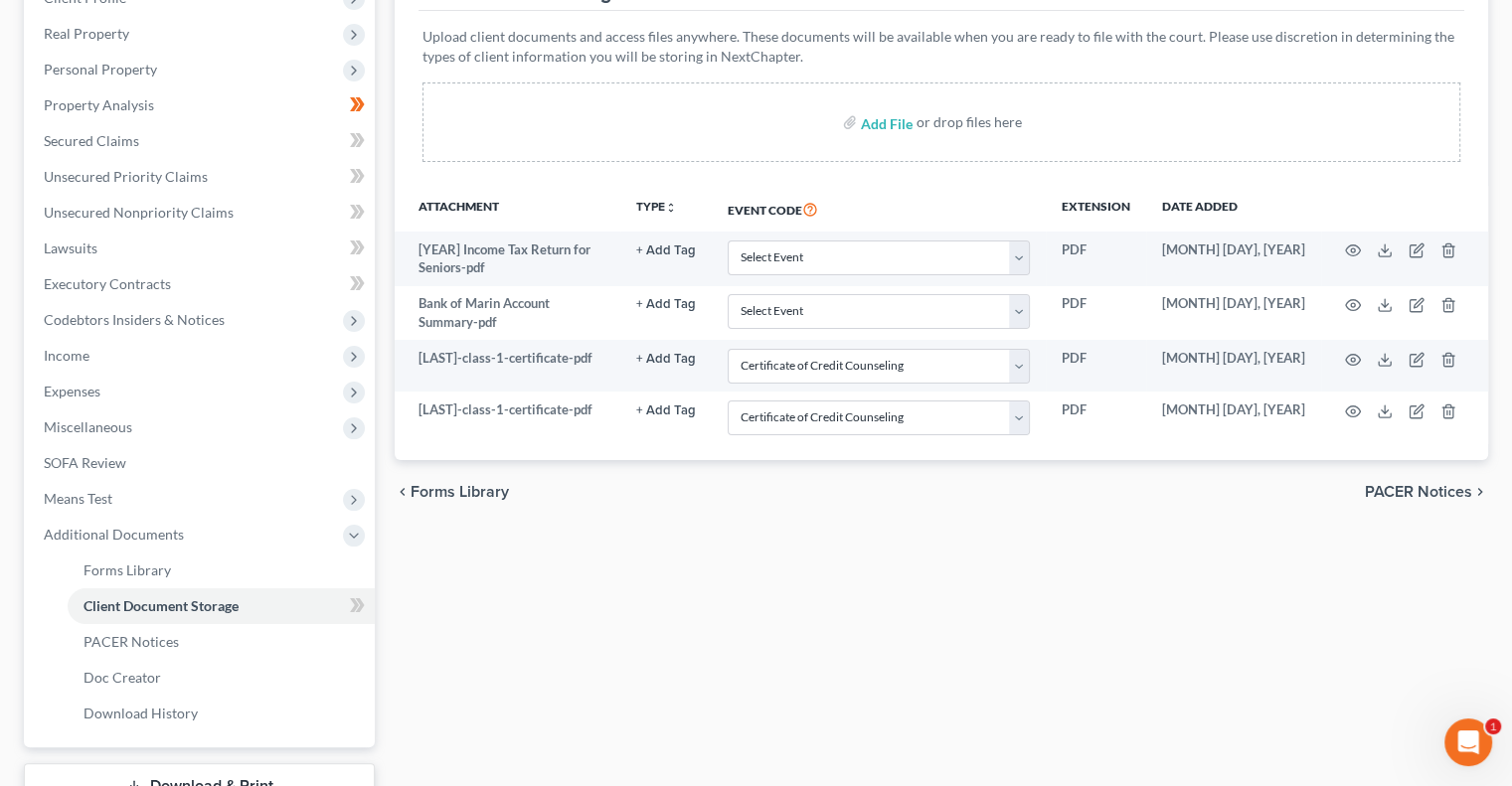 click on "2024 Income Tax Return for Seniors-pdf + Add Tag Select an option or create one Hearing Notice Proof of Claim Select Event Certificate of Credit Counseling Chapter 13 Calculation of Disposable Income Chapter 13 Plan Chapter 13 Statement of Monthly Income Chapter 7 Means Test Calculation Chapter 7 Statements Monthly Income 122A-1 and Exemption Presumption of Abuse 122A-1 Supp Pay Filing Fee in Installments PDF + Add Tag" at bounding box center [941, 377] 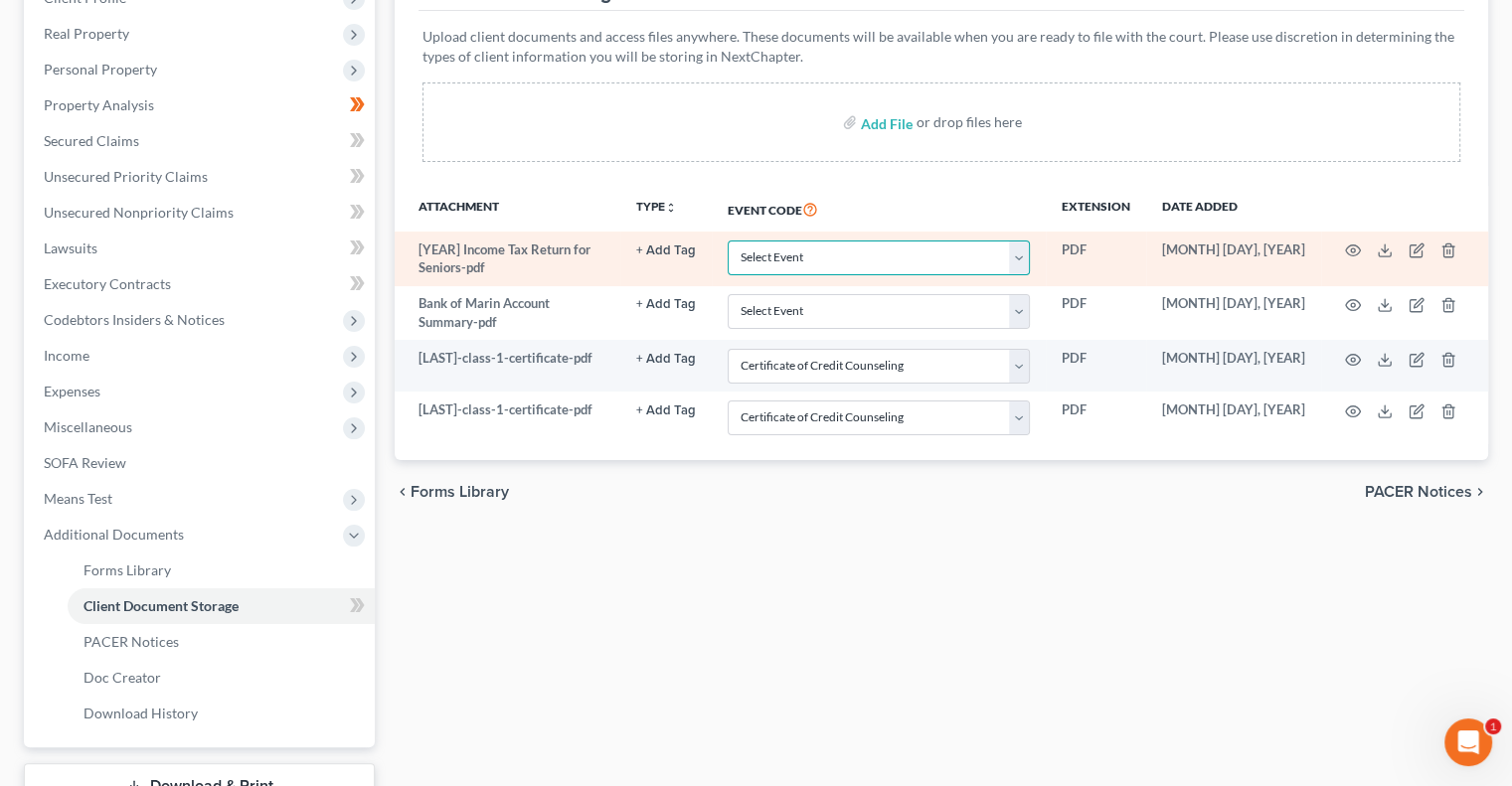 click on "Select Event Certificate of Credit Counseling Chapter 13 Calculation of Disposable Income Chapter 13 Plan Chapter 13 Statement of Monthly Income Chapter 7 Means Test Calculation Chapter 7 Statements Monthly Income 122A-1 and Exemption Presumption of Abuse 122A-1 Supp Disclosure of Compensation of Attorney for Debtor Pay Filing Fee in Installments Rights and Responsibilities Statement of Social Security Number" at bounding box center (879, 257) 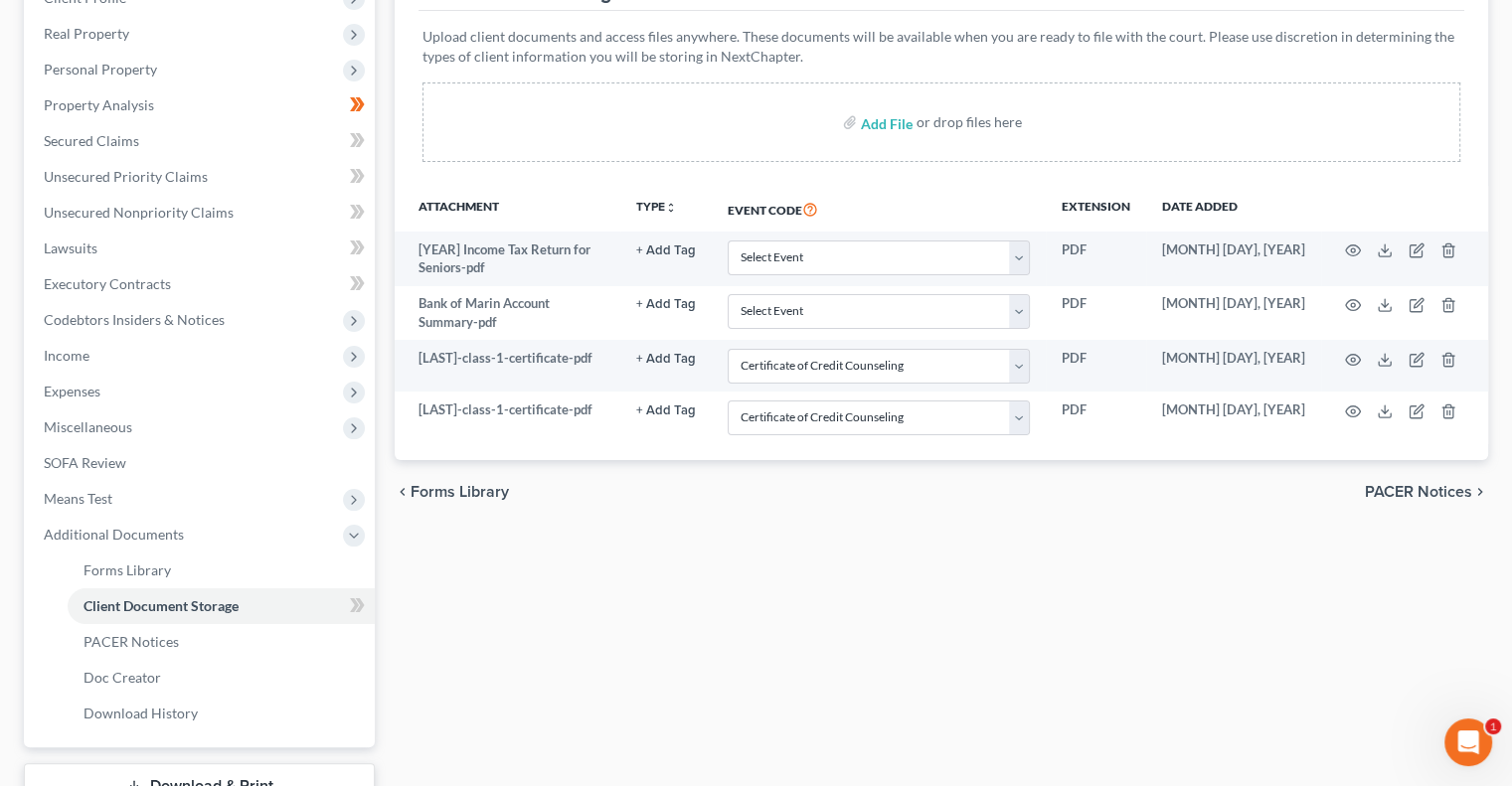 click on "2024 Income Tax Return for Seniors-pdf + Add Tag Select an option or create one Hearing Notice Proof of Claim Select Event Certificate of Credit Counseling Chapter 13 Calculation of Disposable Income Chapter 13 Plan Chapter 13 Statement of Monthly Income Chapter 7 Means Test Calculation Chapter 7 Statements Monthly Income 122A-1 and Exemption Presumption of Abuse 122A-1 Supp Pay Filing Fee in Installments PDF + Add Tag" at bounding box center (941, 377) 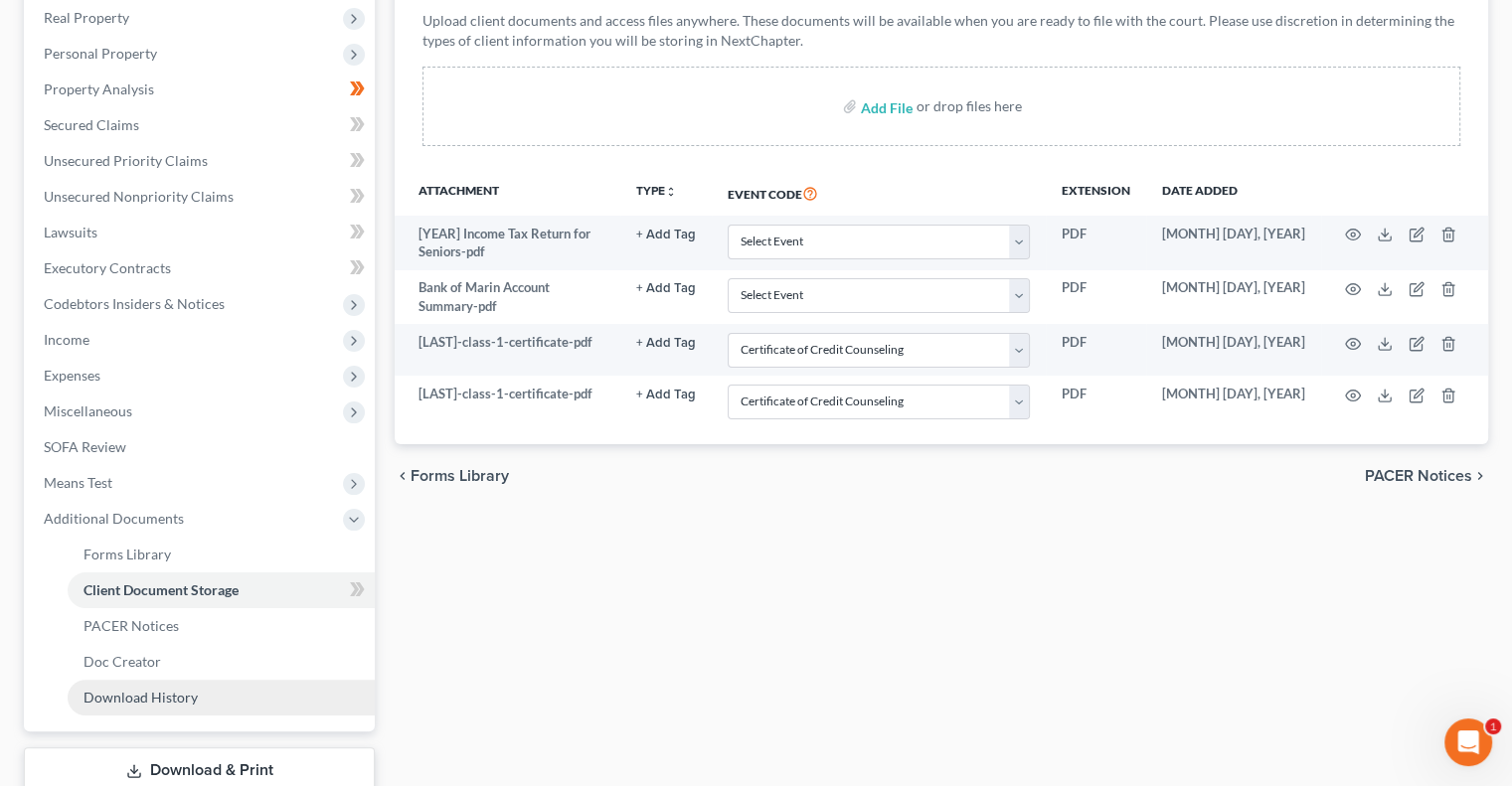 scroll, scrollTop: 348, scrollLeft: 0, axis: vertical 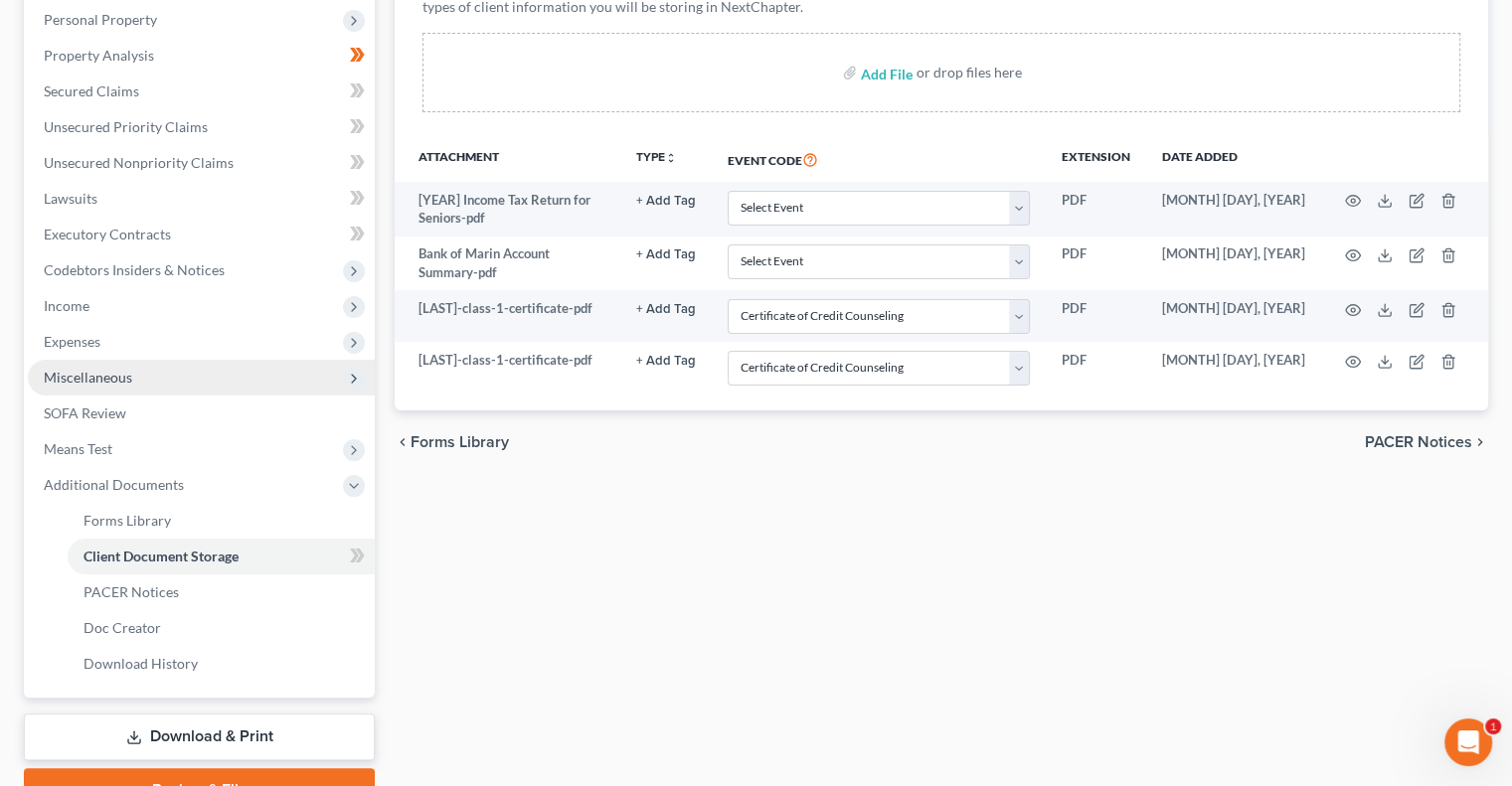click on "Miscellaneous" at bounding box center (201, 378) 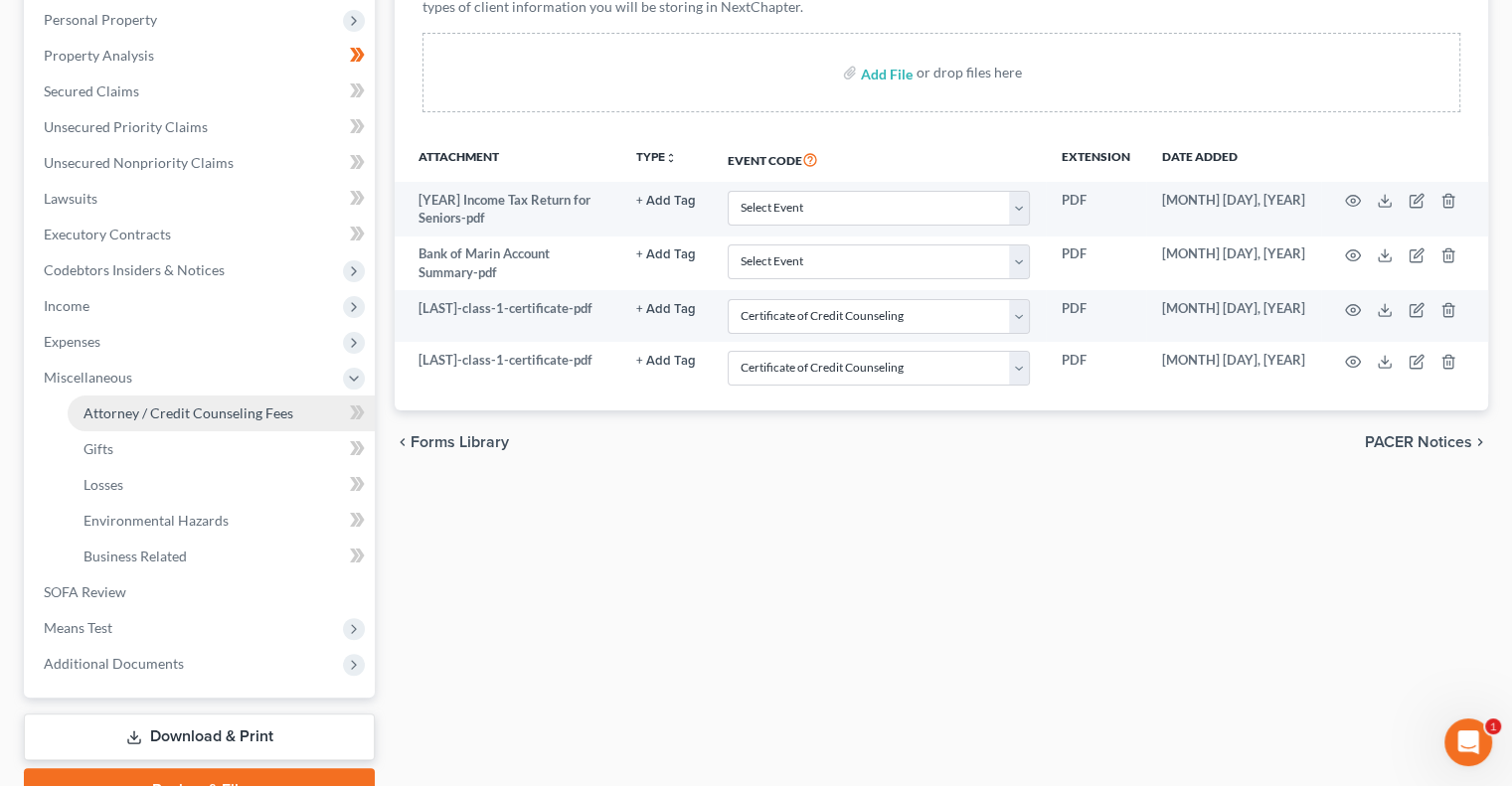 click on "Attorney / Credit Counseling Fees" at bounding box center (188, 412) 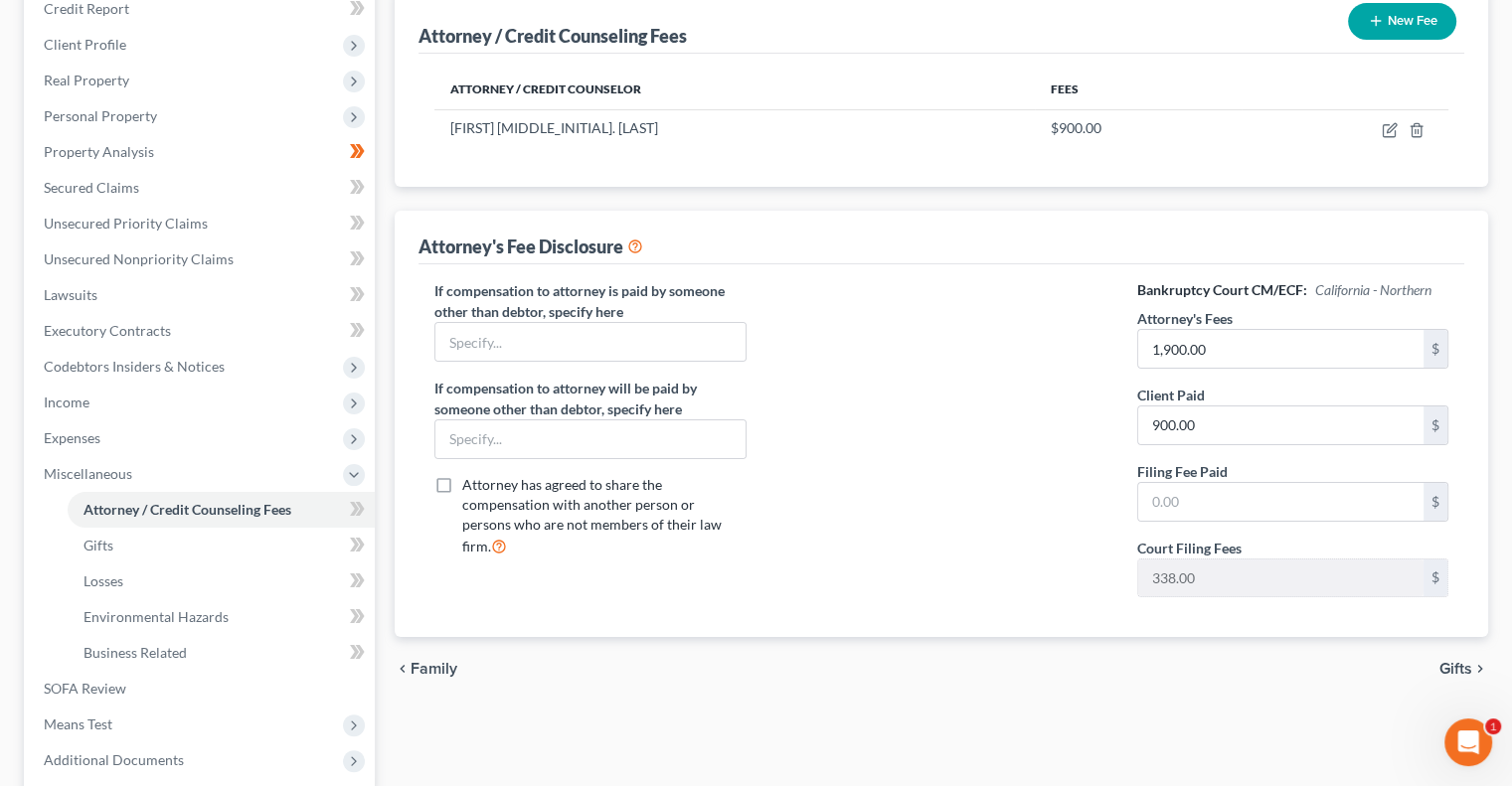 scroll, scrollTop: 298, scrollLeft: 0, axis: vertical 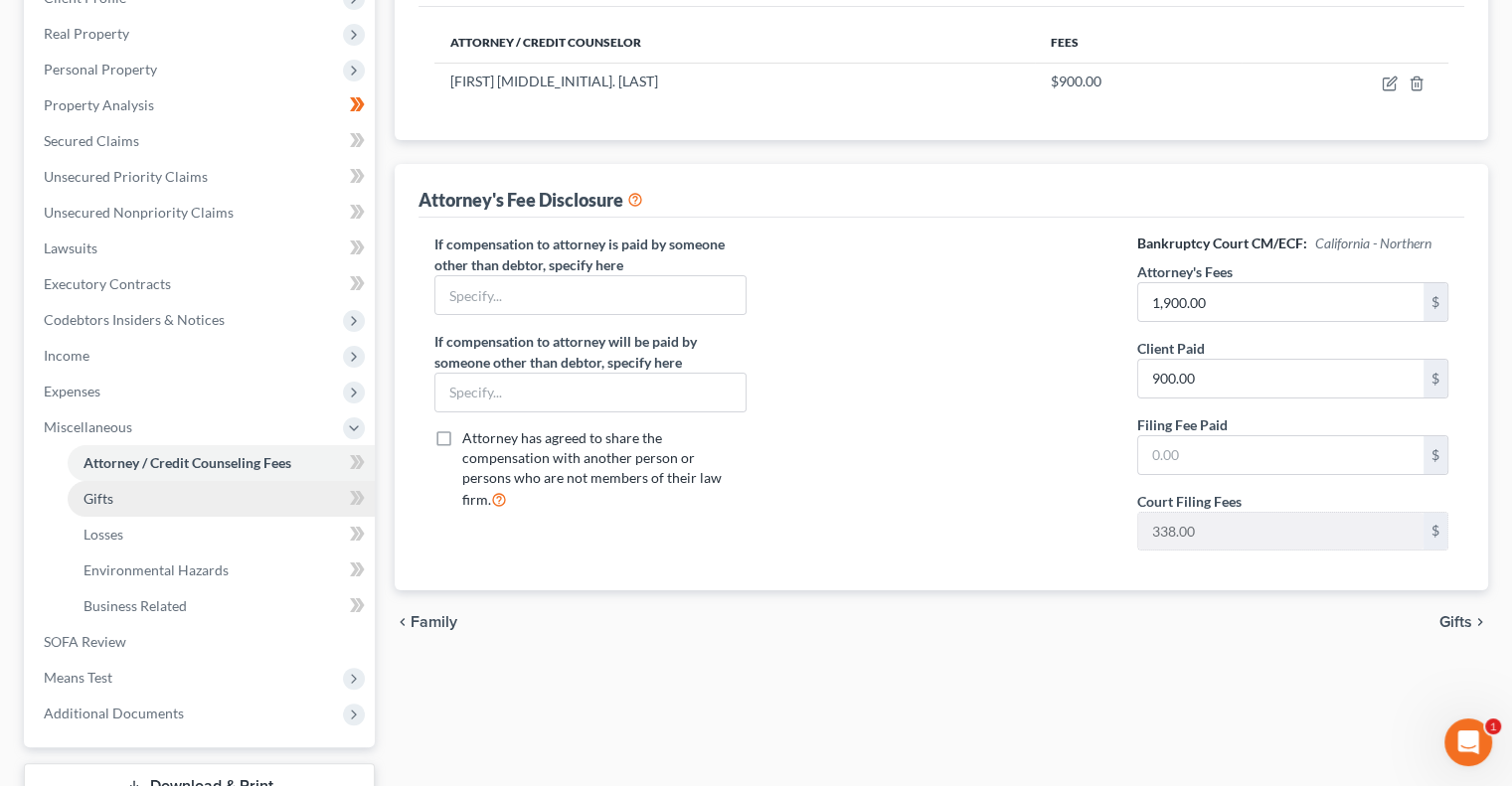 click on "Gifts" at bounding box center [221, 499] 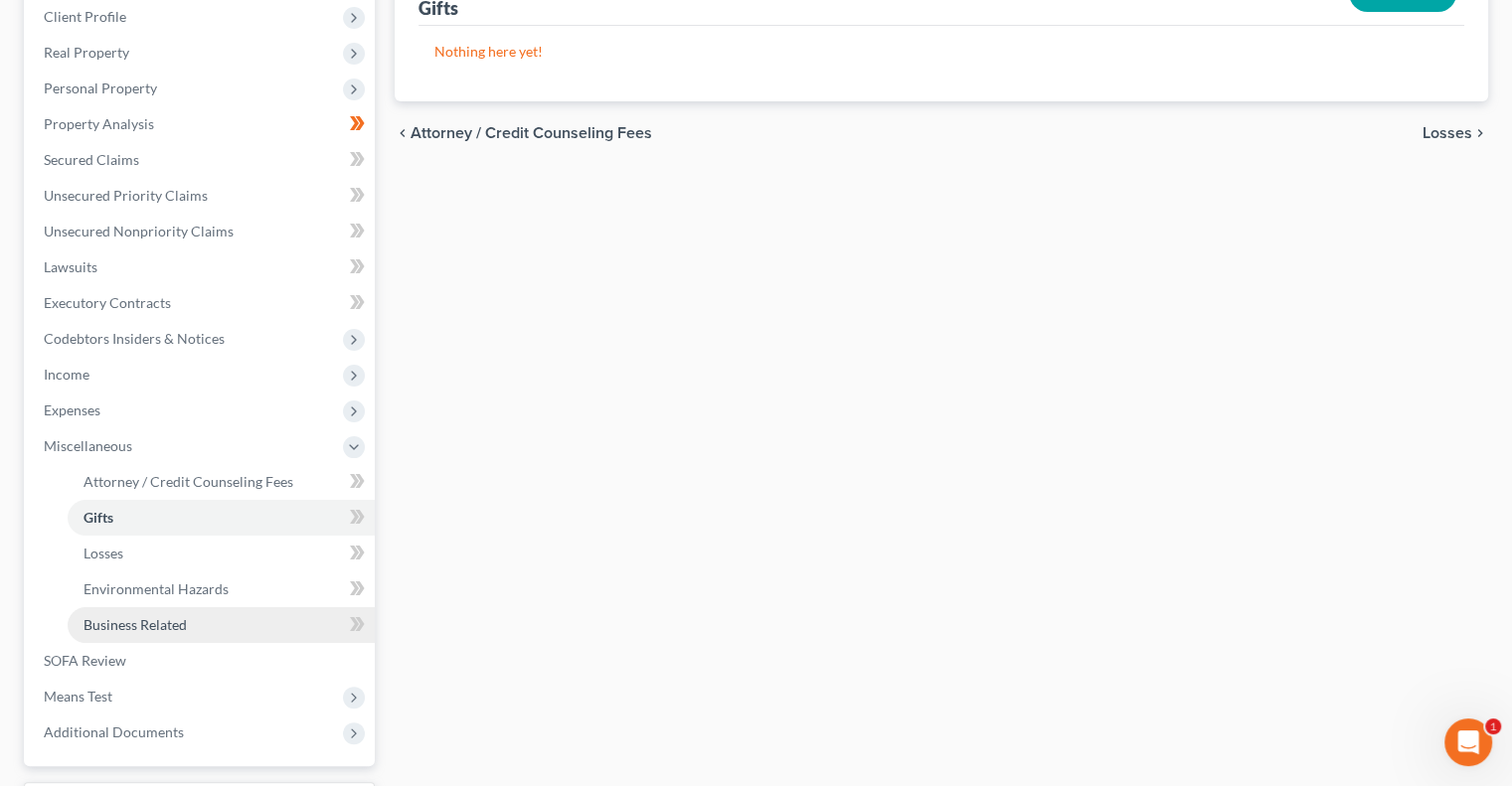 scroll, scrollTop: 397, scrollLeft: 0, axis: vertical 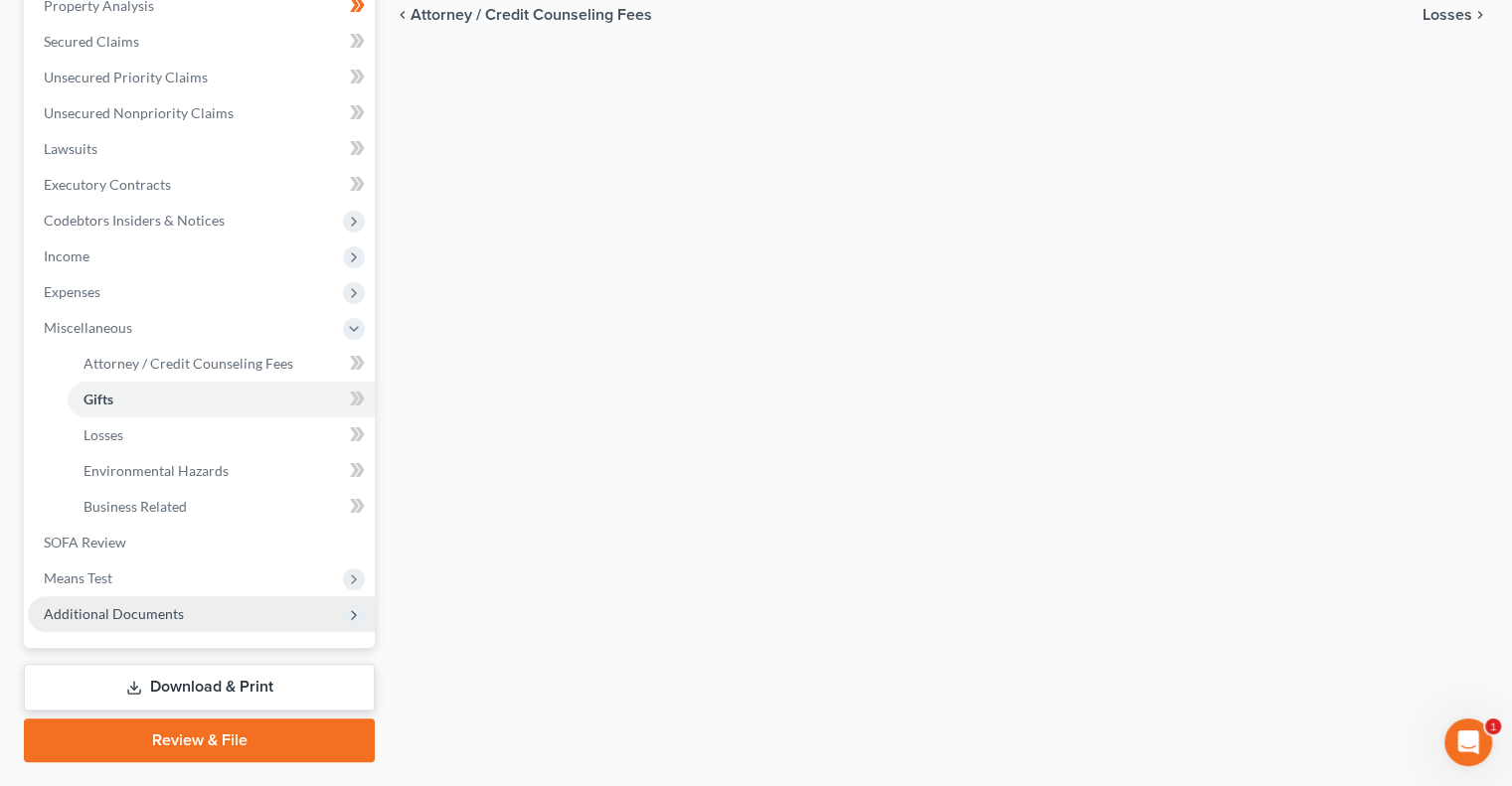 click on "Additional Documents" at bounding box center [201, 614] 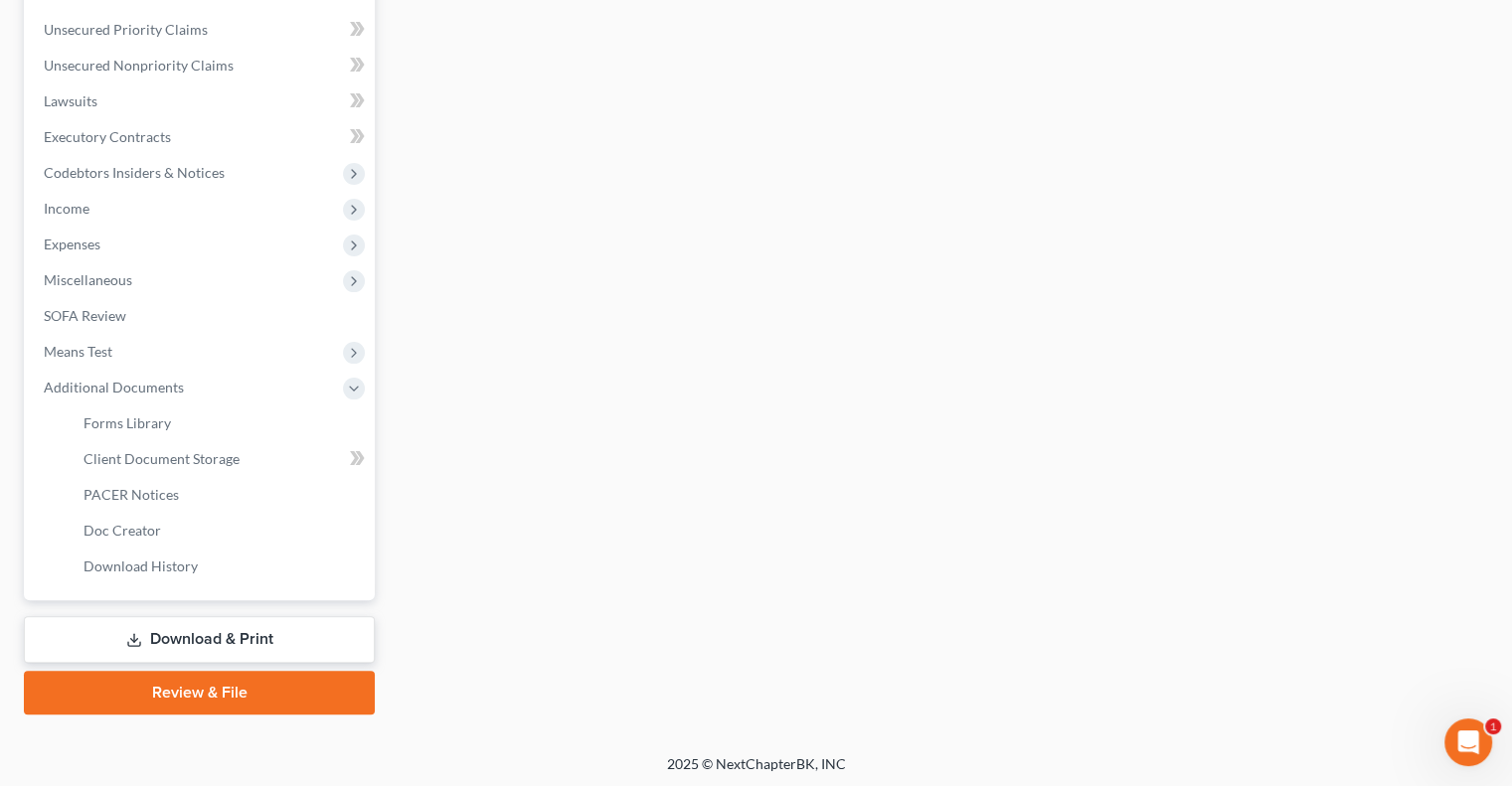 scroll, scrollTop: 447, scrollLeft: 0, axis: vertical 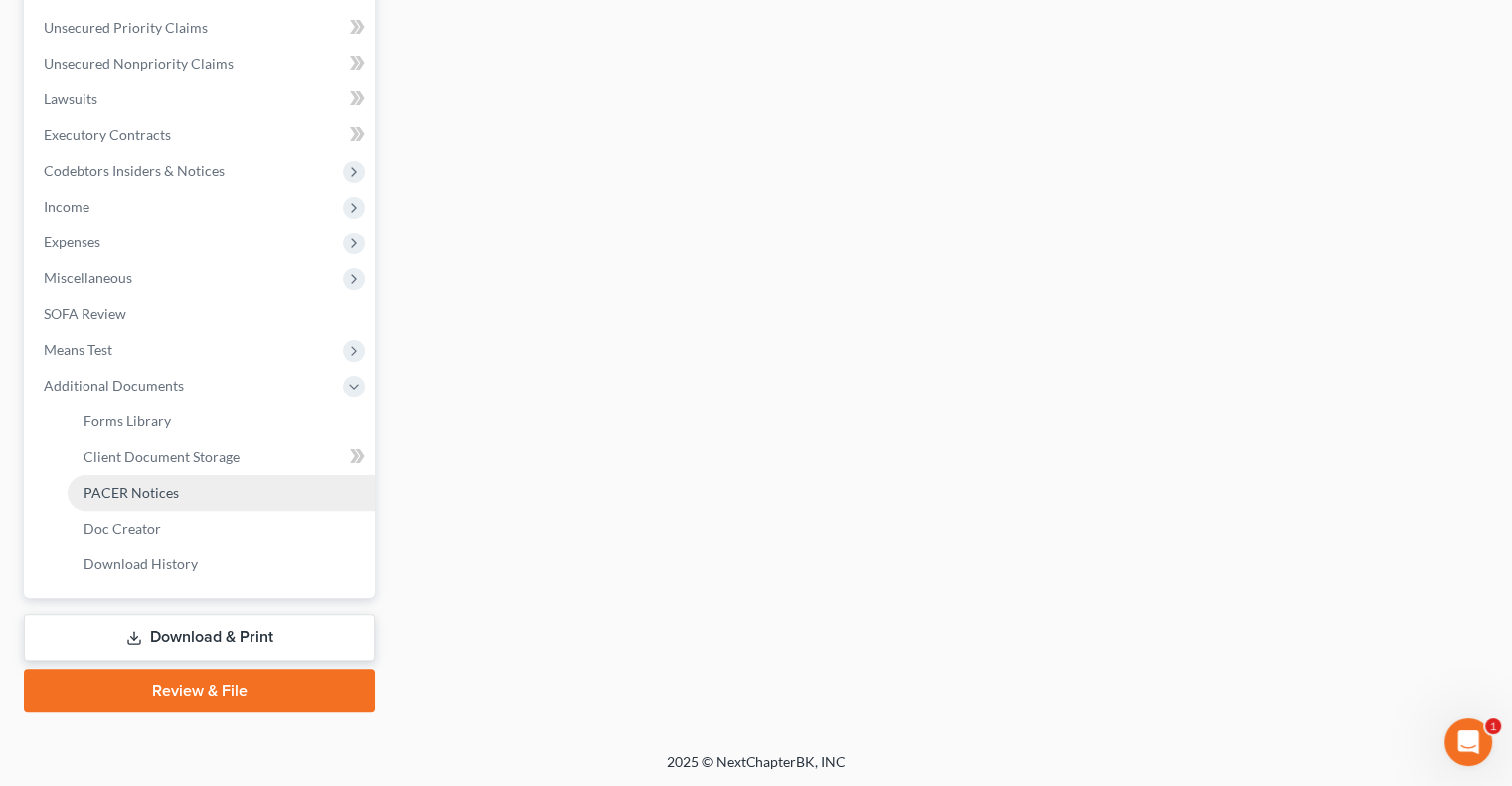 click on "PACER Notices" at bounding box center [131, 492] 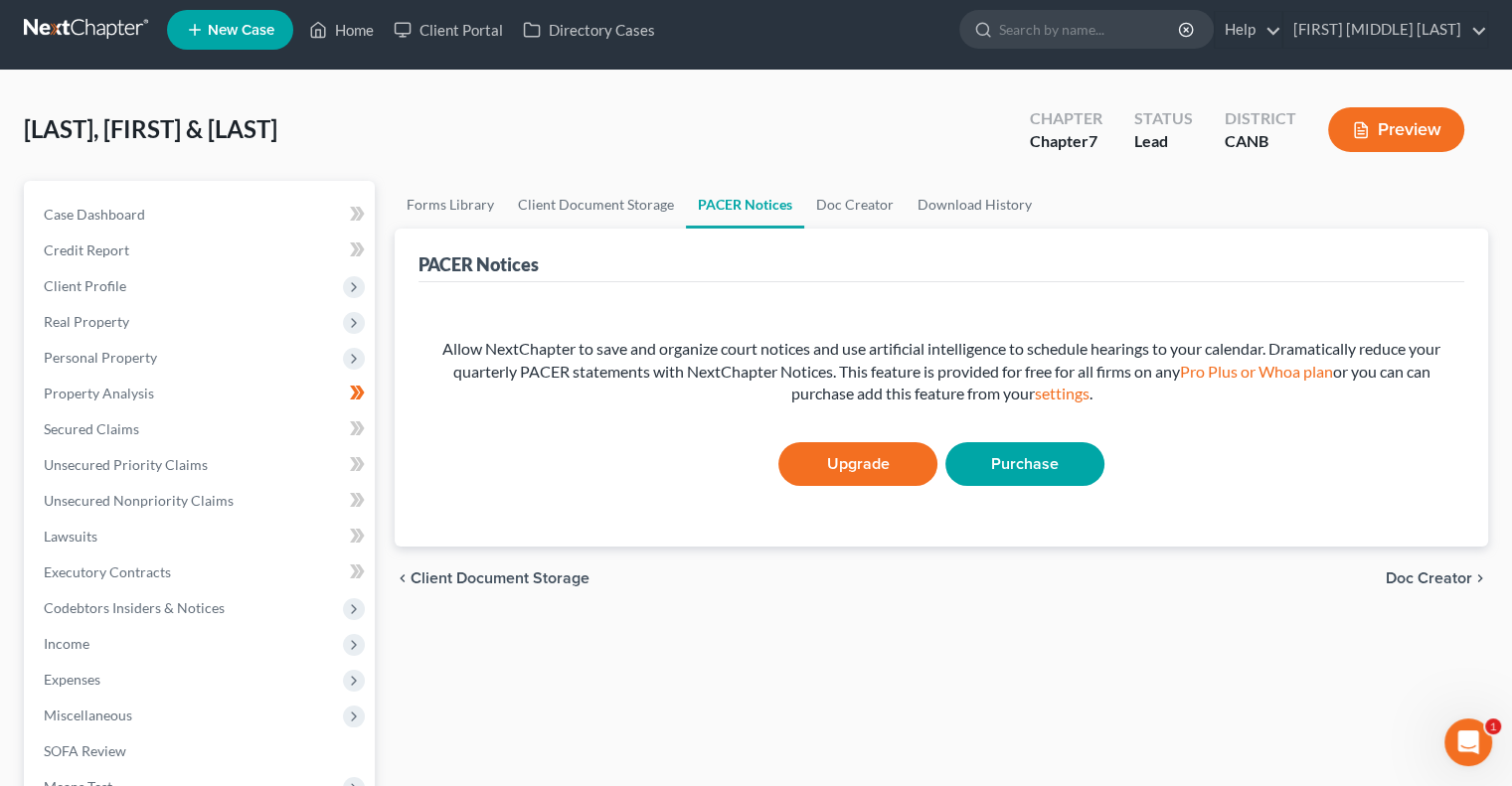 scroll, scrollTop: 0, scrollLeft: 0, axis: both 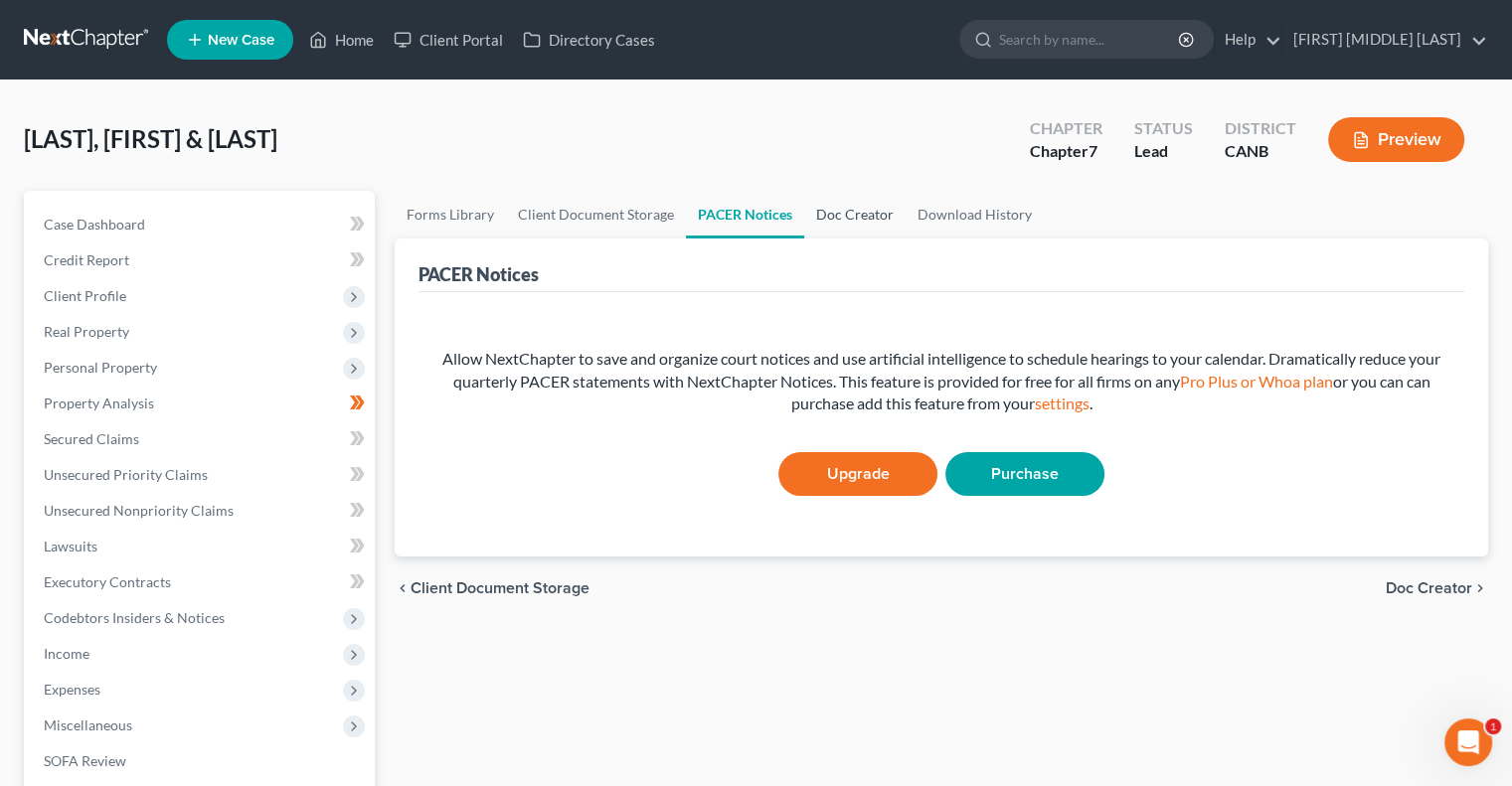 click on "Doc Creator" at bounding box center [855, 215] 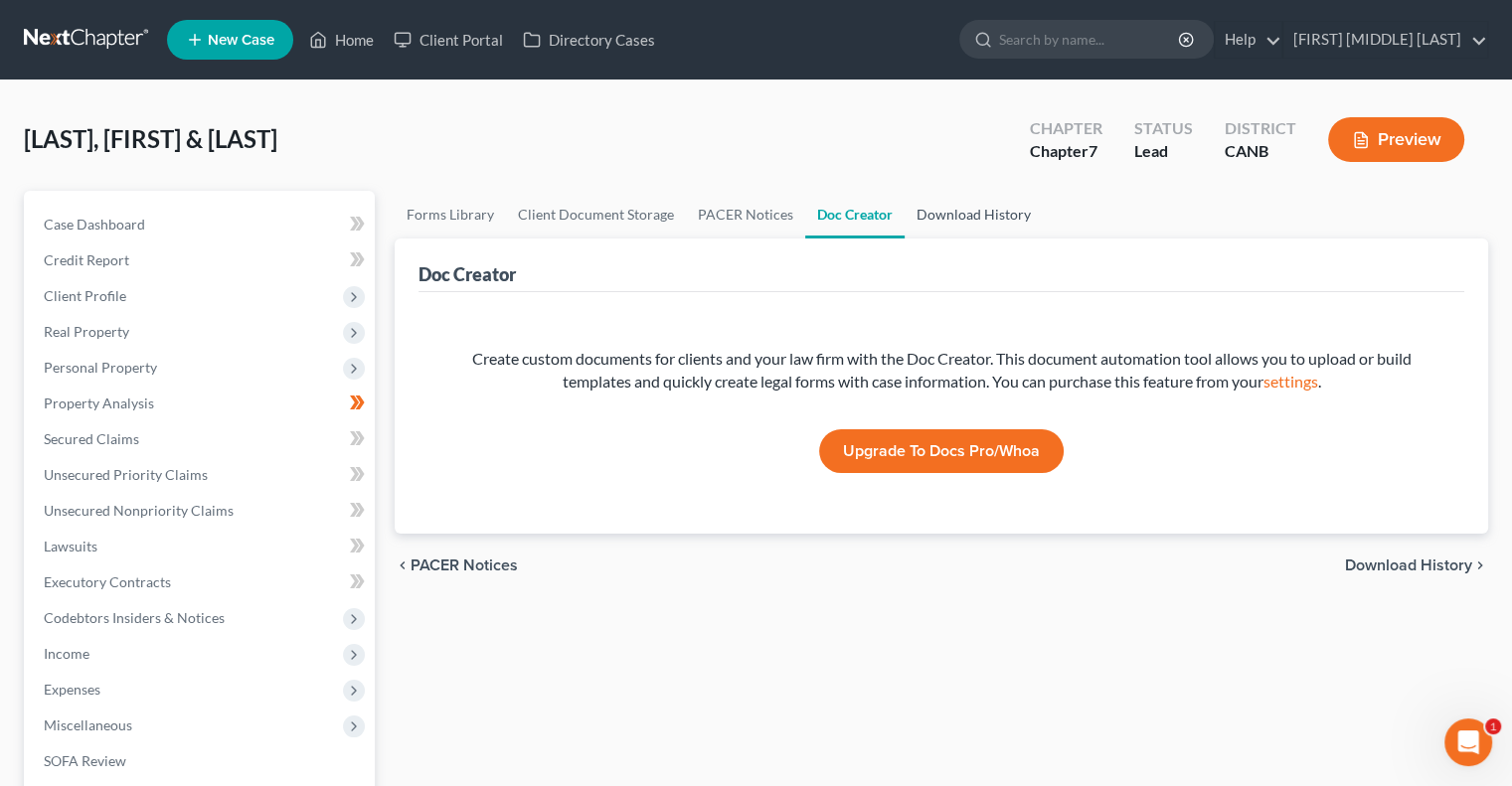 click on "Download History" at bounding box center [973, 215] 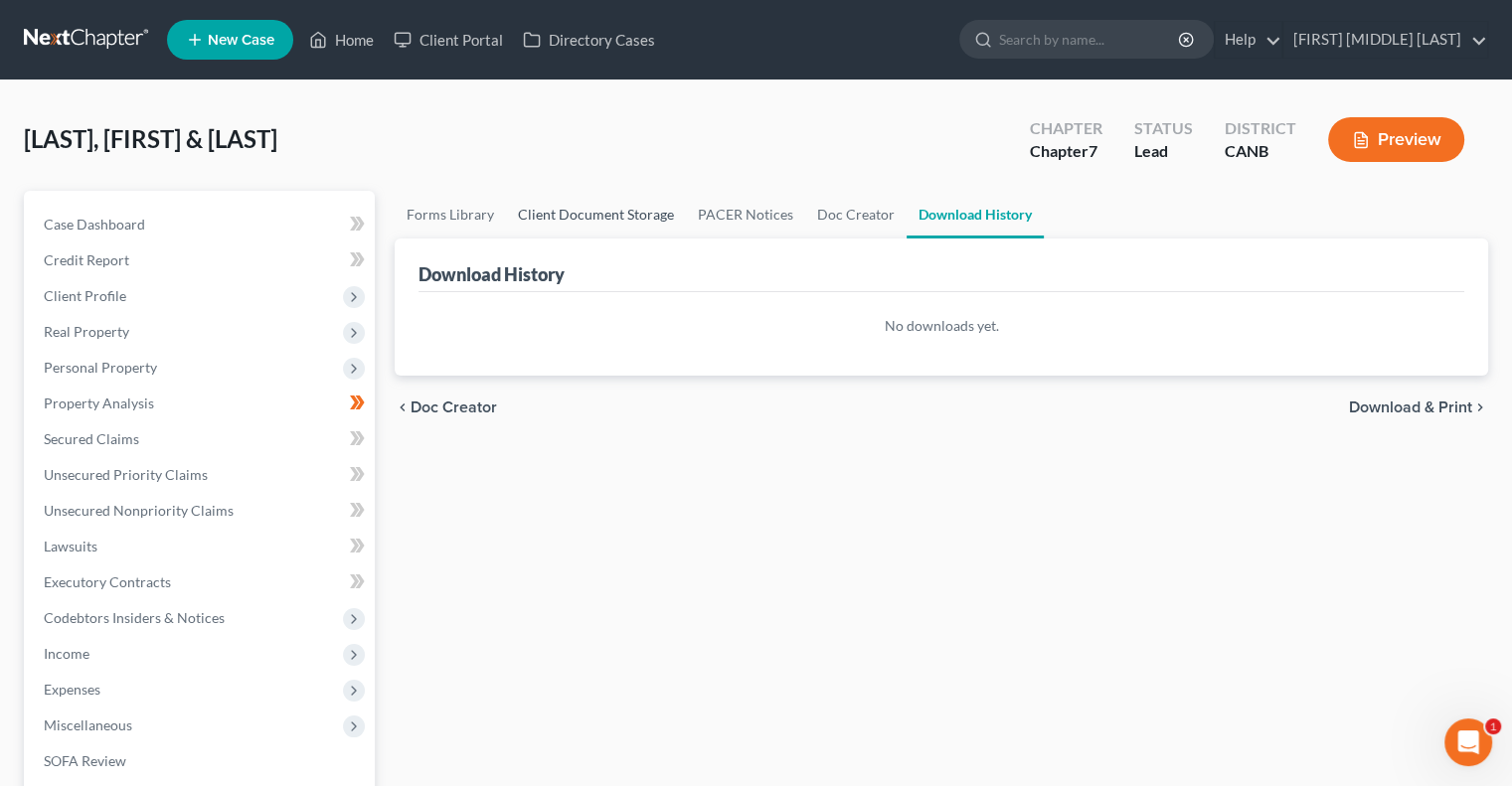 click on "Client Document Storage" at bounding box center (595, 215) 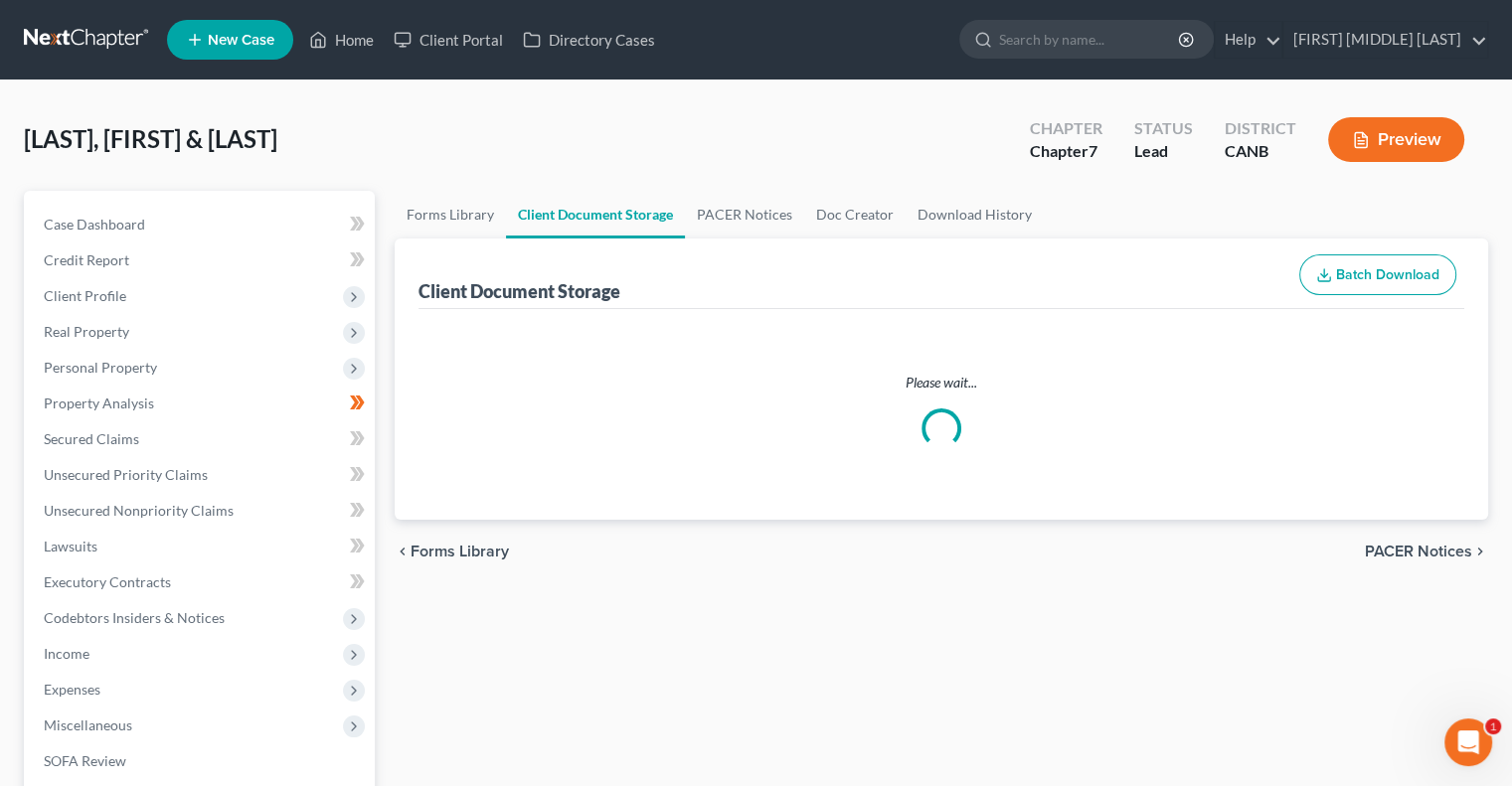select on "0" 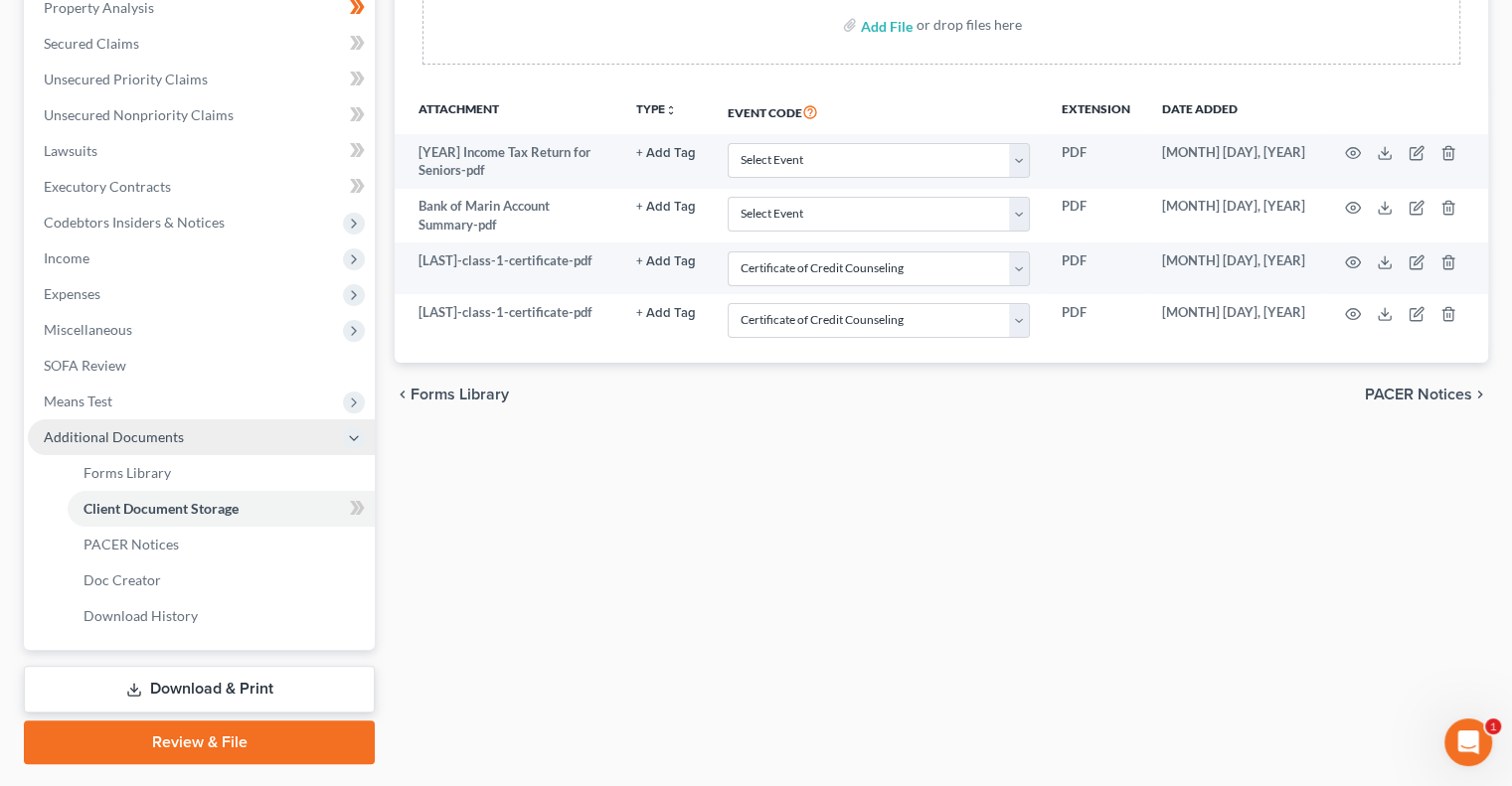 scroll, scrollTop: 397, scrollLeft: 0, axis: vertical 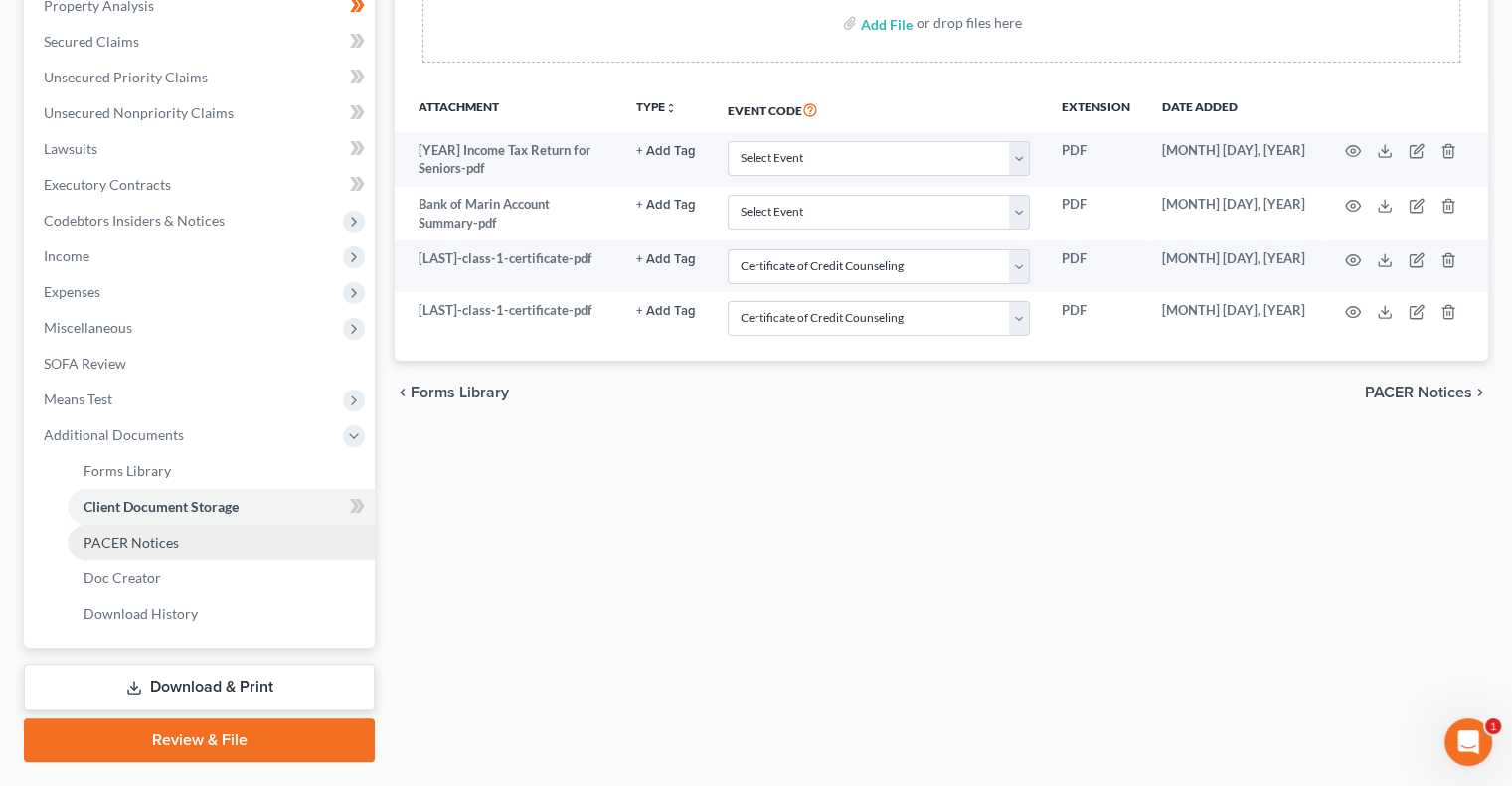 click on "PACER Notices" at bounding box center (131, 542) 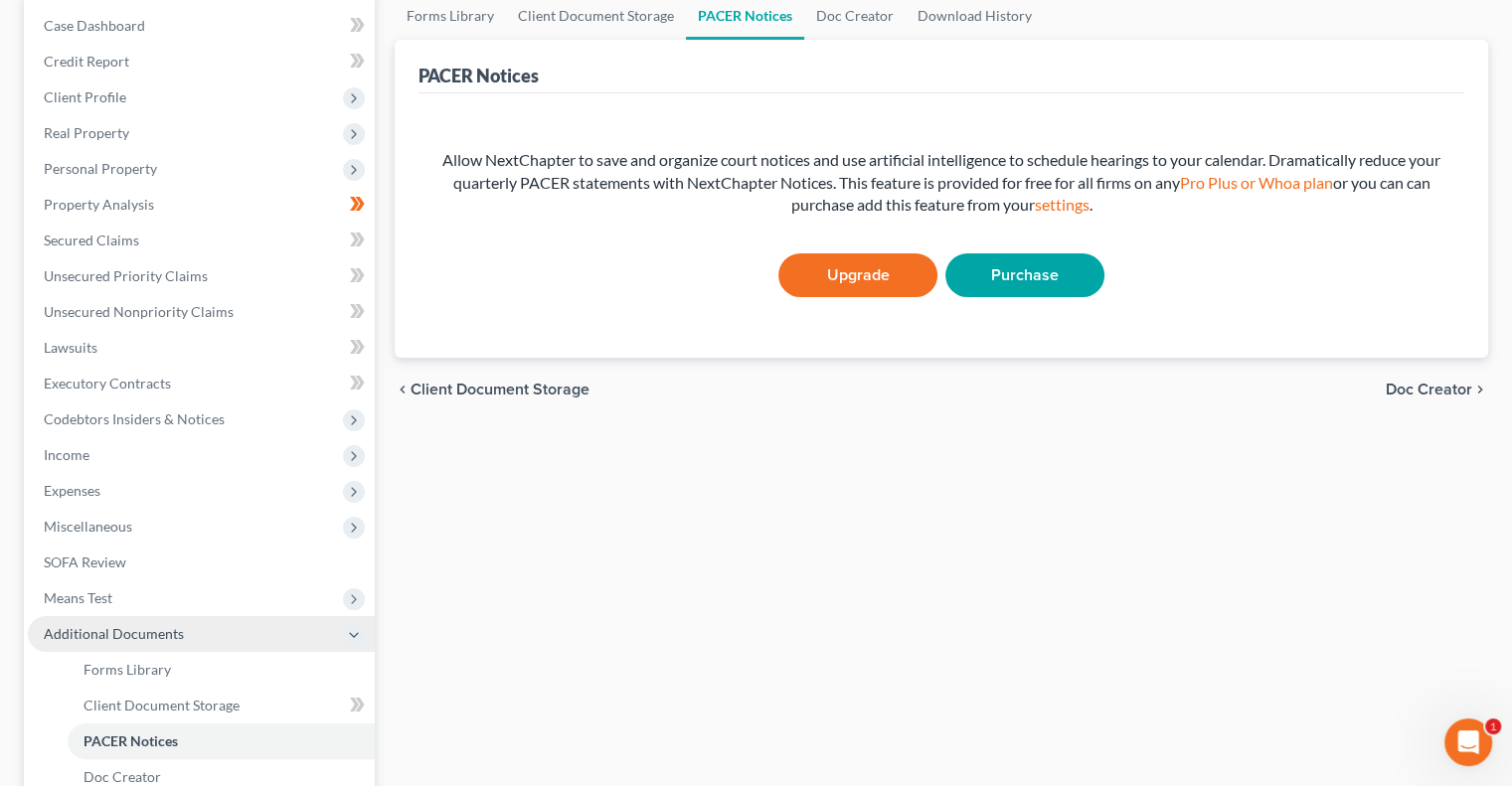 scroll, scrollTop: 397, scrollLeft: 0, axis: vertical 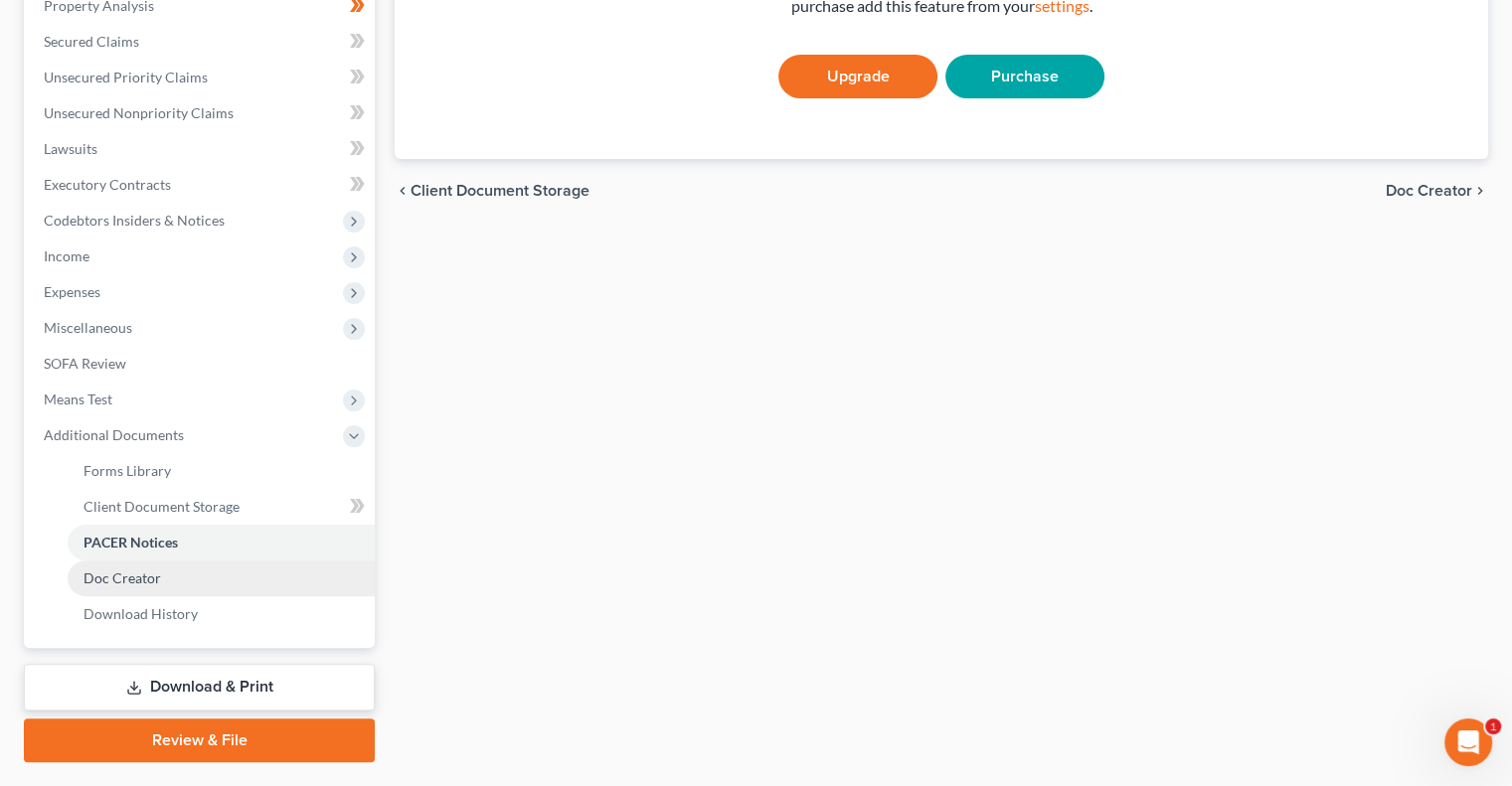 click on "Doc Creator" at bounding box center (122, 577) 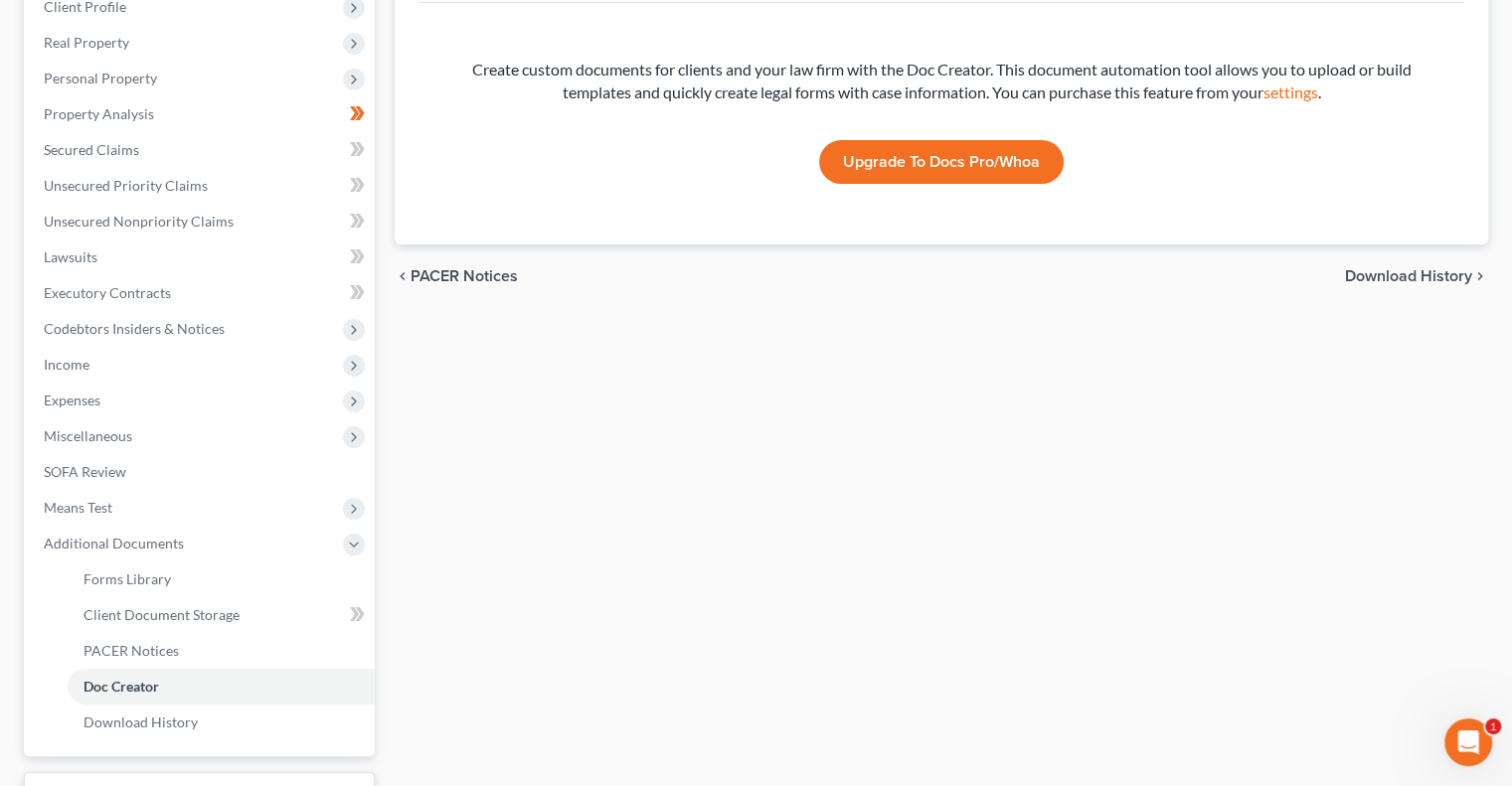 scroll, scrollTop: 397, scrollLeft: 0, axis: vertical 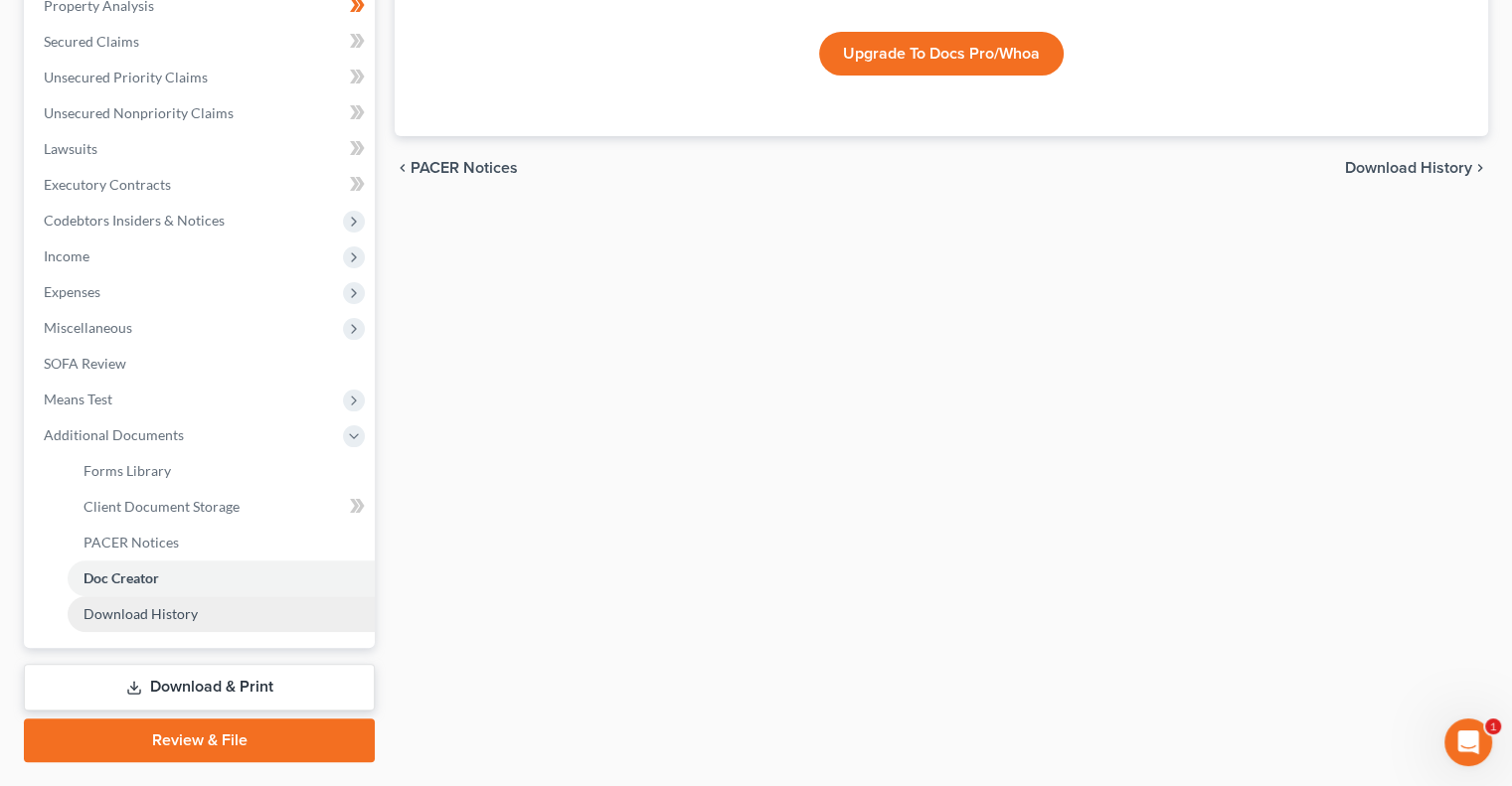 click on "Download History" at bounding box center (140, 613) 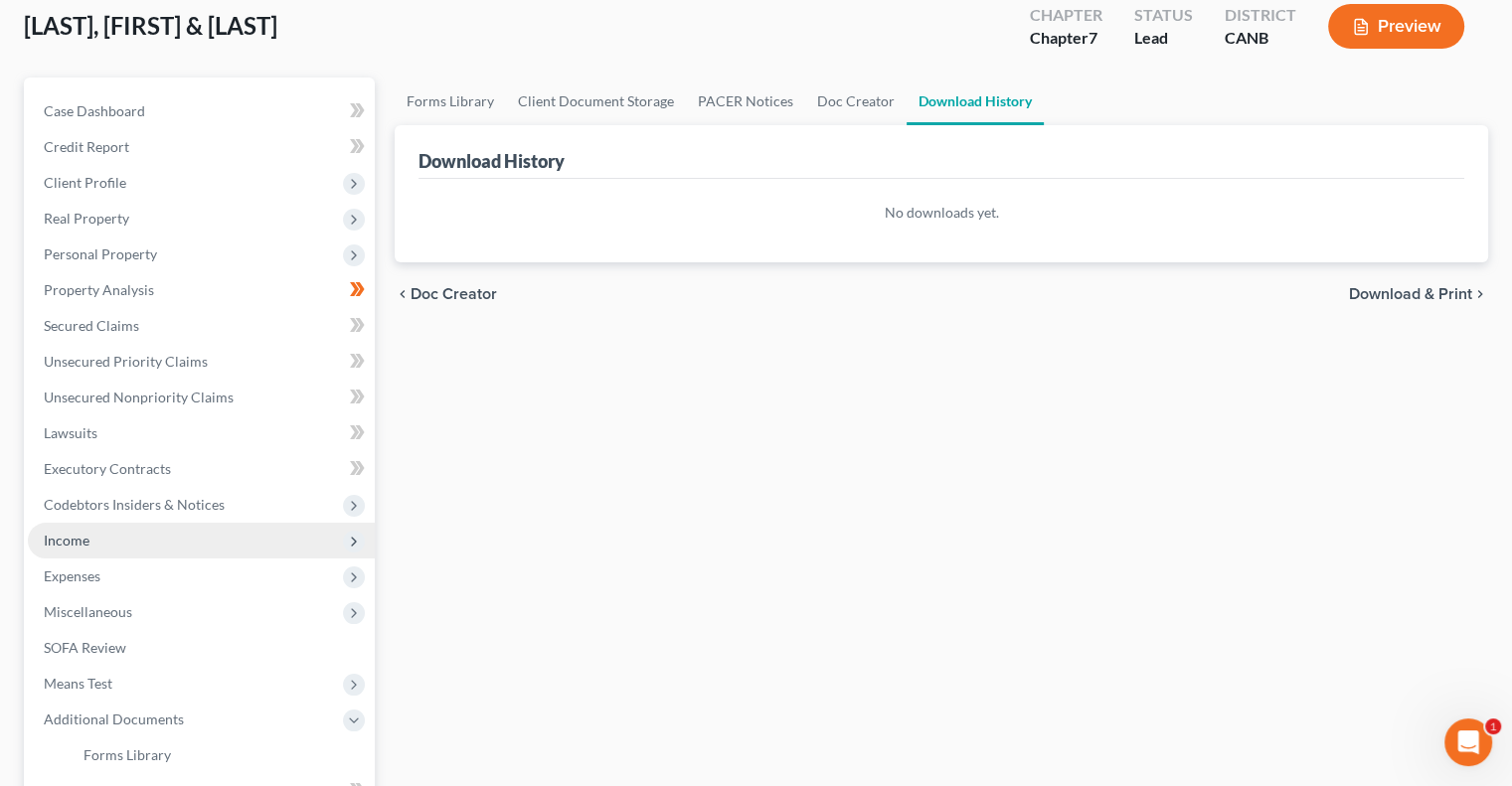 scroll, scrollTop: 199, scrollLeft: 0, axis: vertical 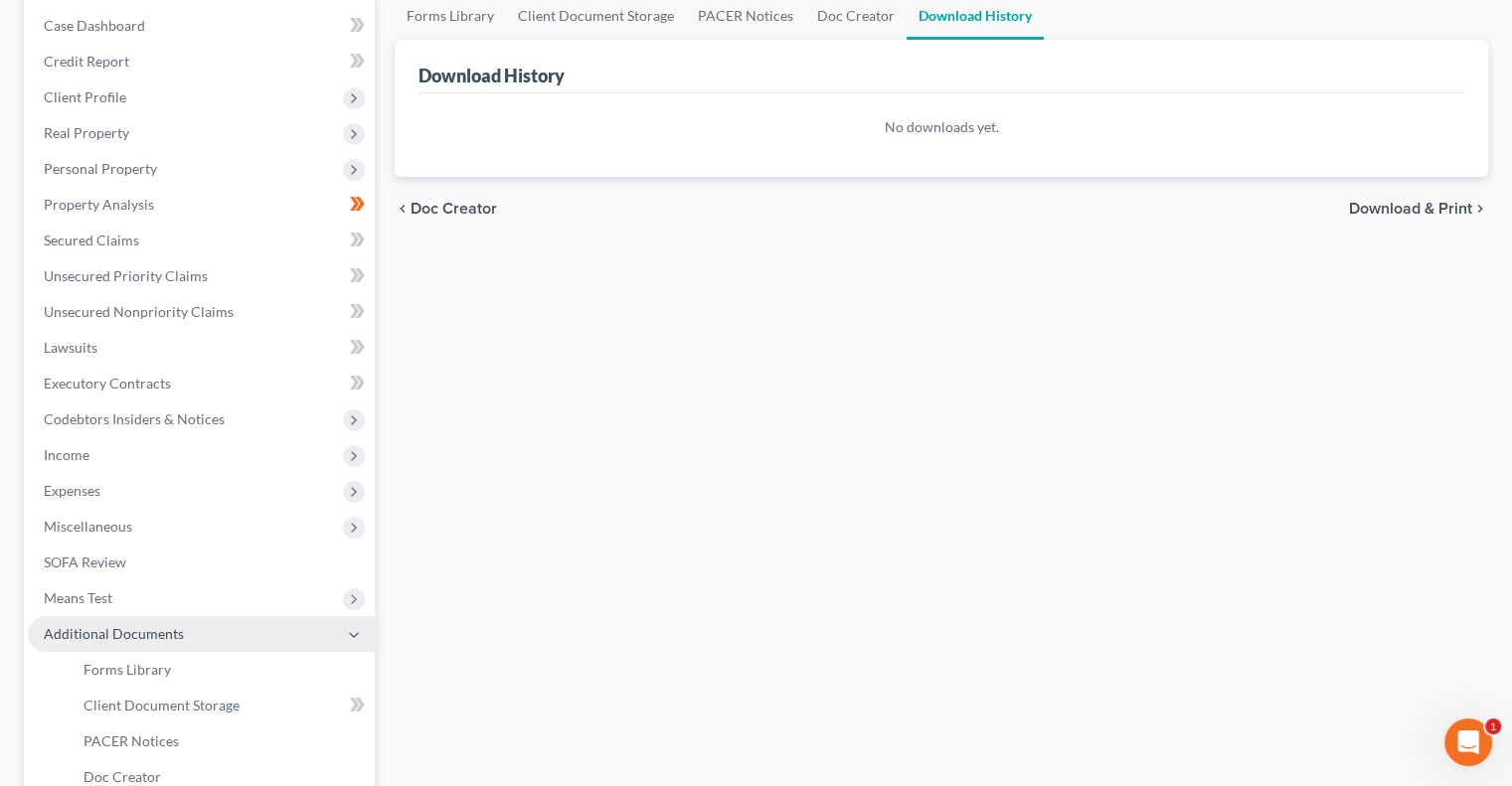 click on "Additional Documents" at bounding box center (113, 633) 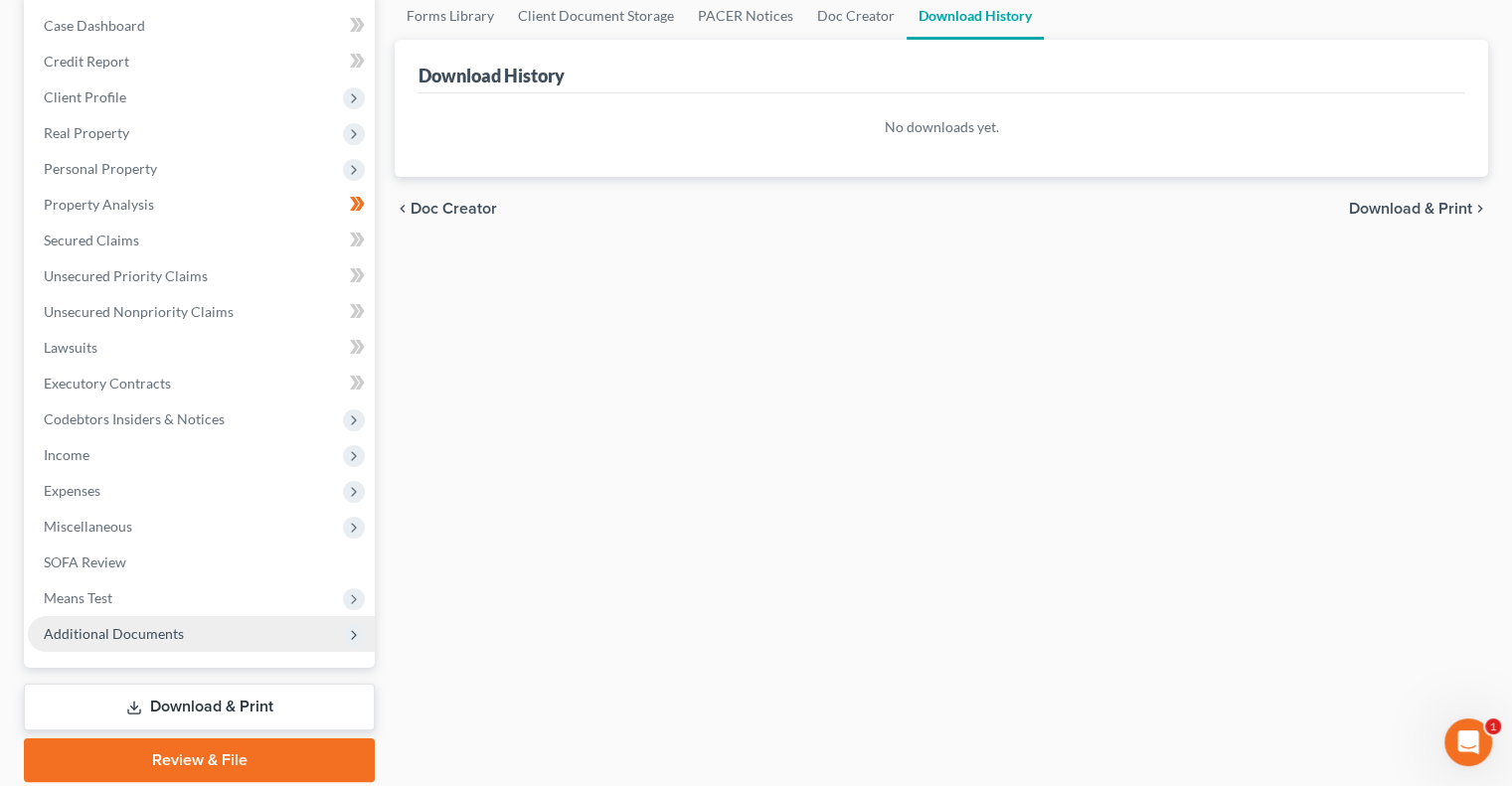 click on "Additional Documents" at bounding box center [113, 633] 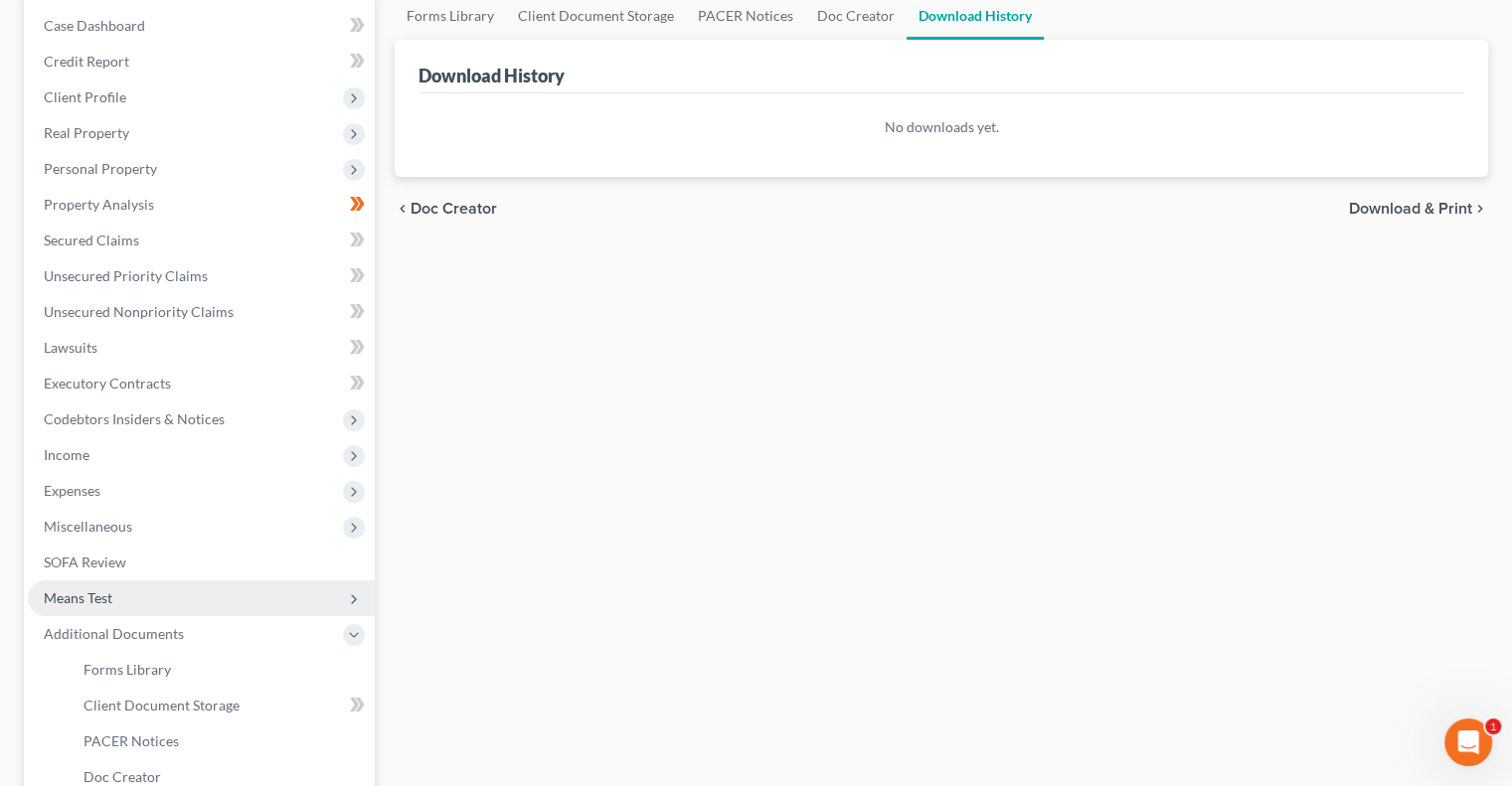 scroll, scrollTop: 447, scrollLeft: 0, axis: vertical 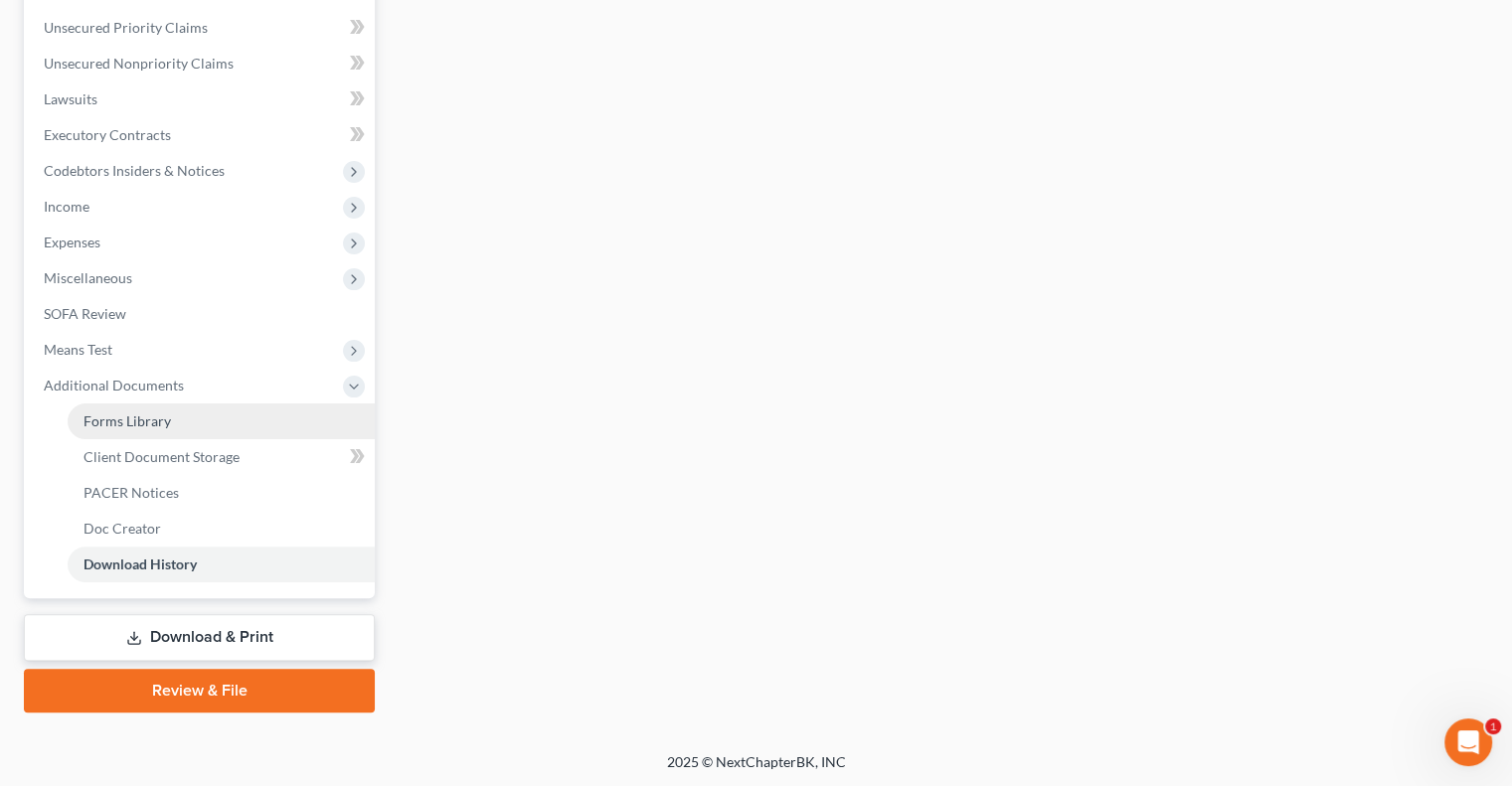 click on "Forms Library" at bounding box center [127, 420] 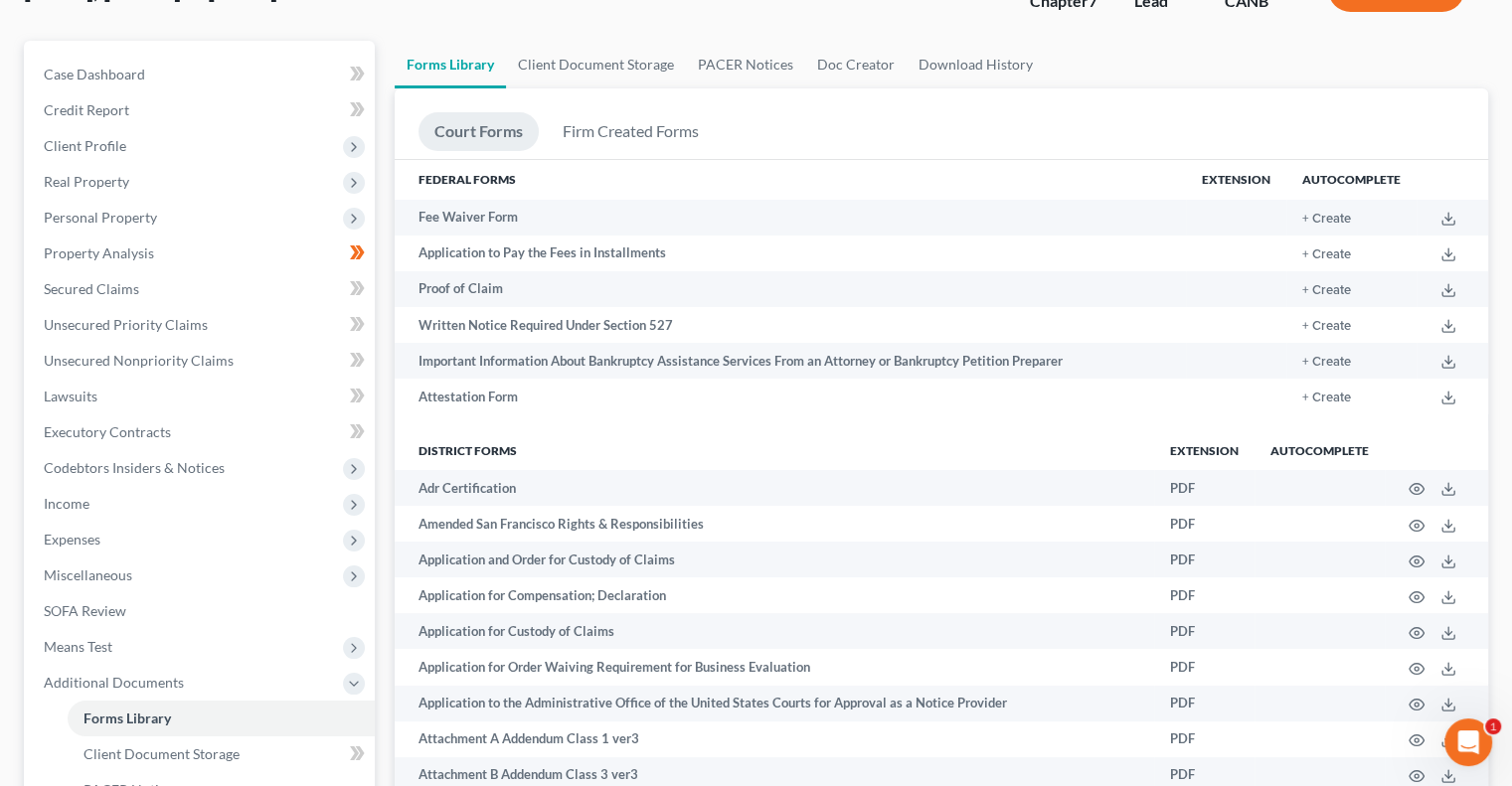 scroll, scrollTop: 199, scrollLeft: 0, axis: vertical 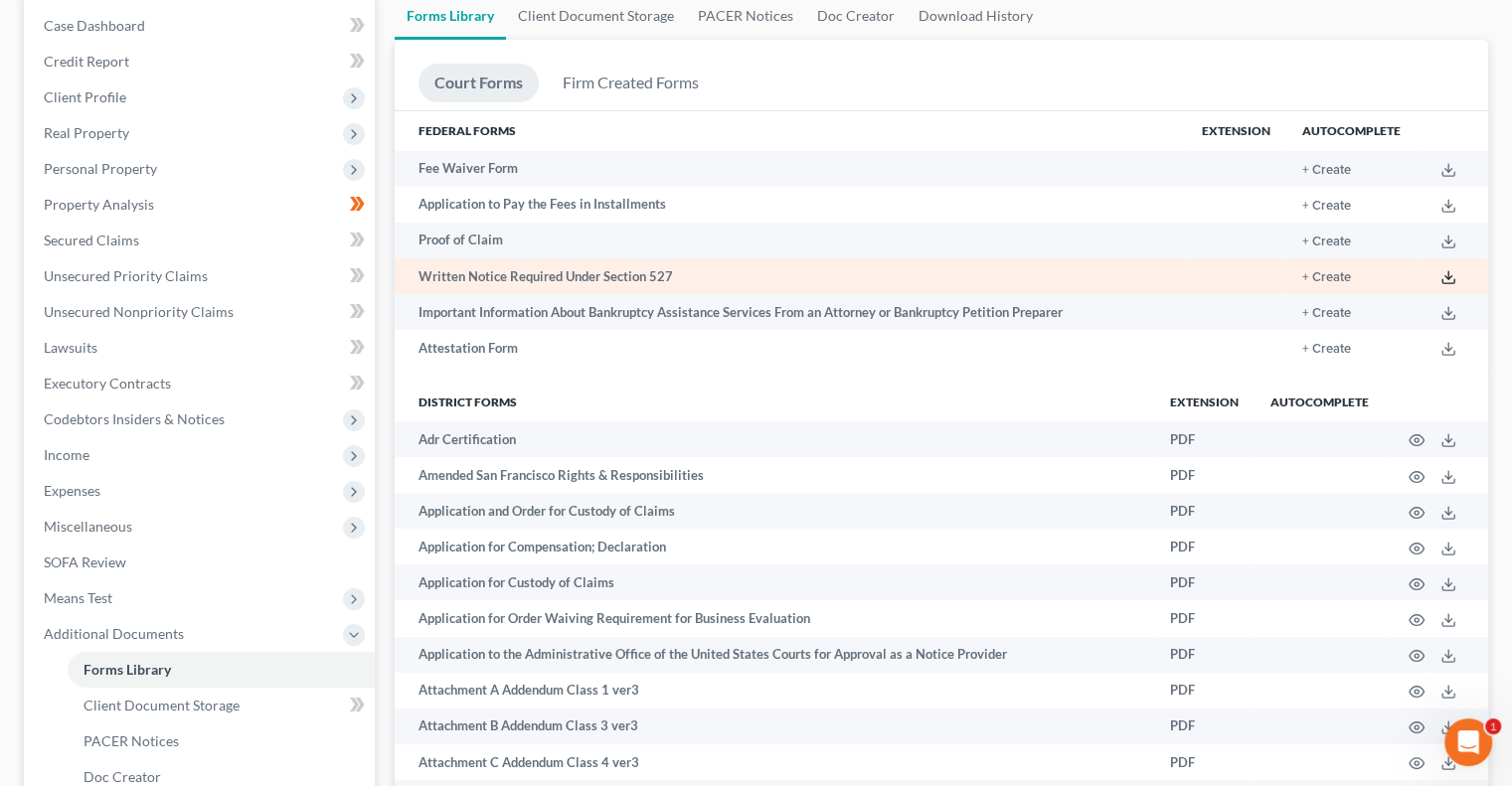 click 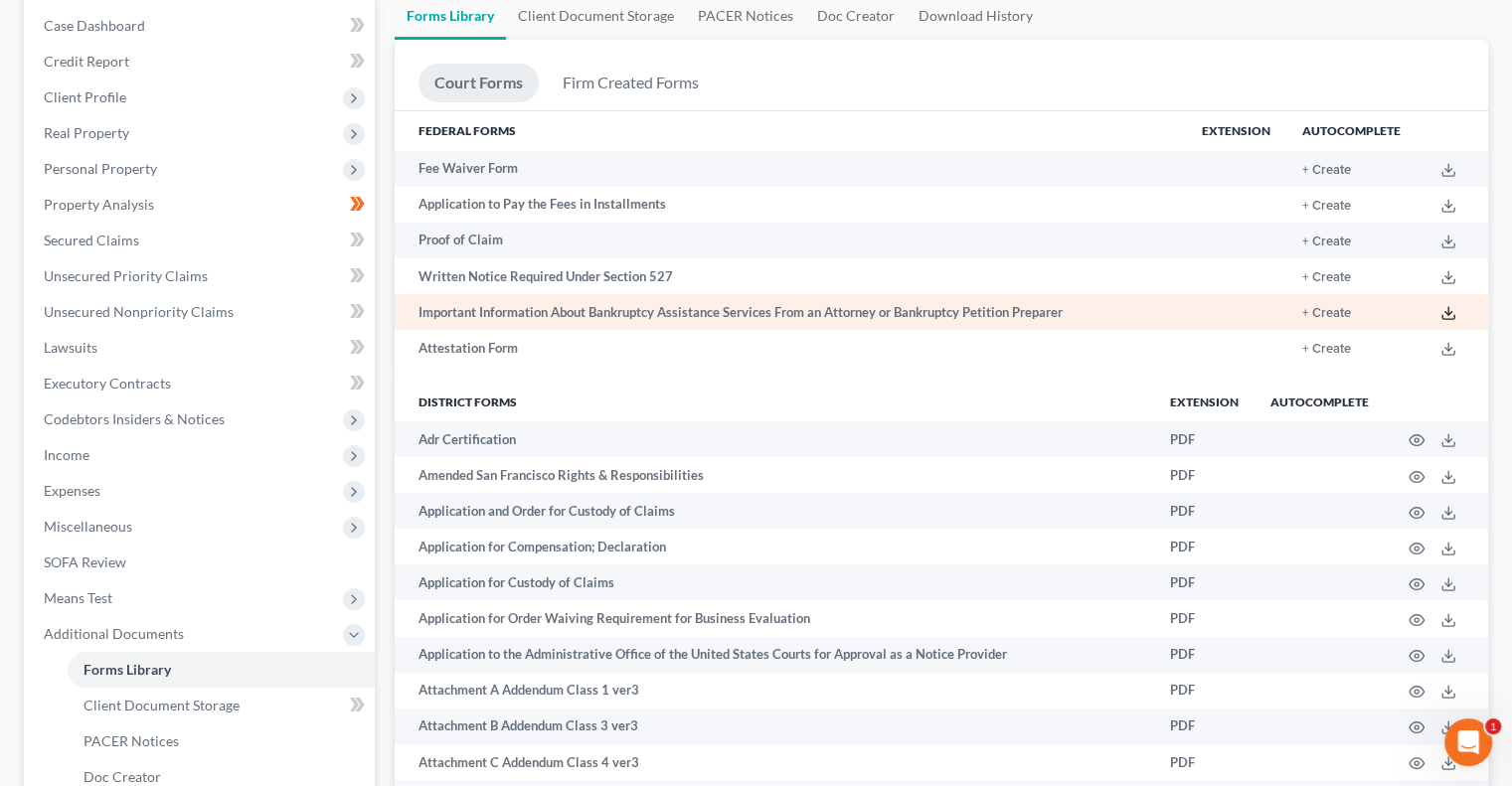 click 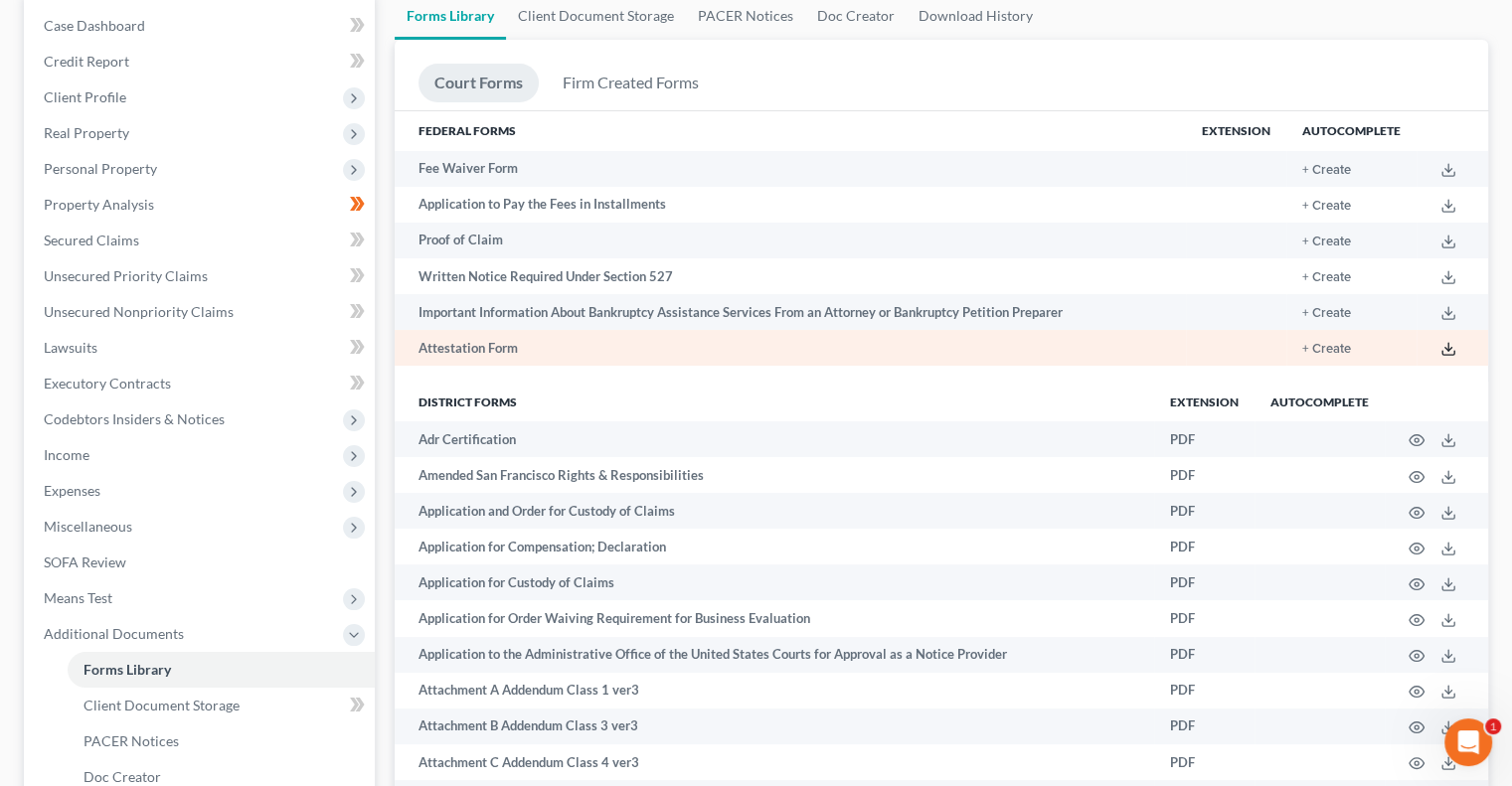 click 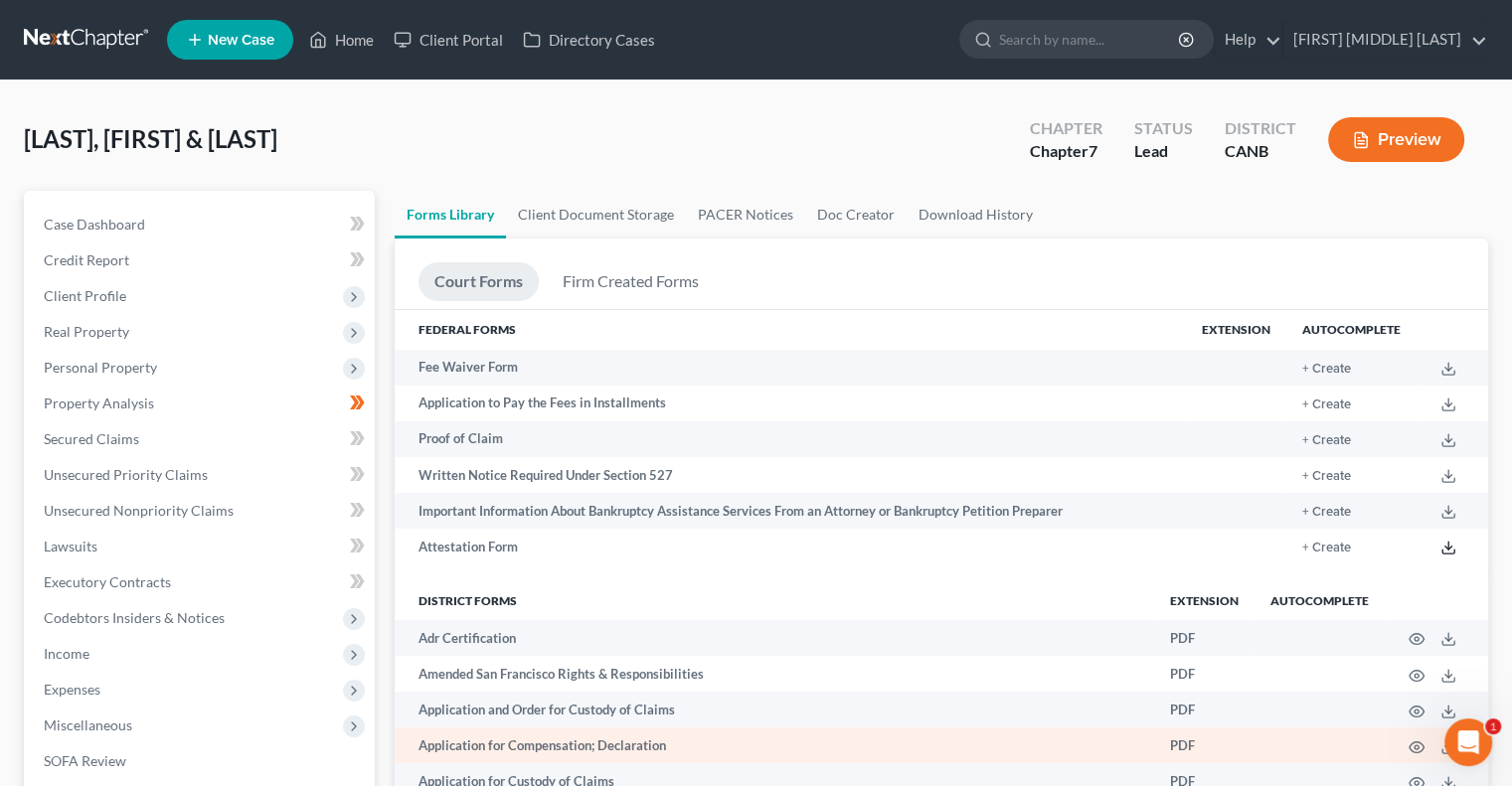 scroll, scrollTop: 397, scrollLeft: 0, axis: vertical 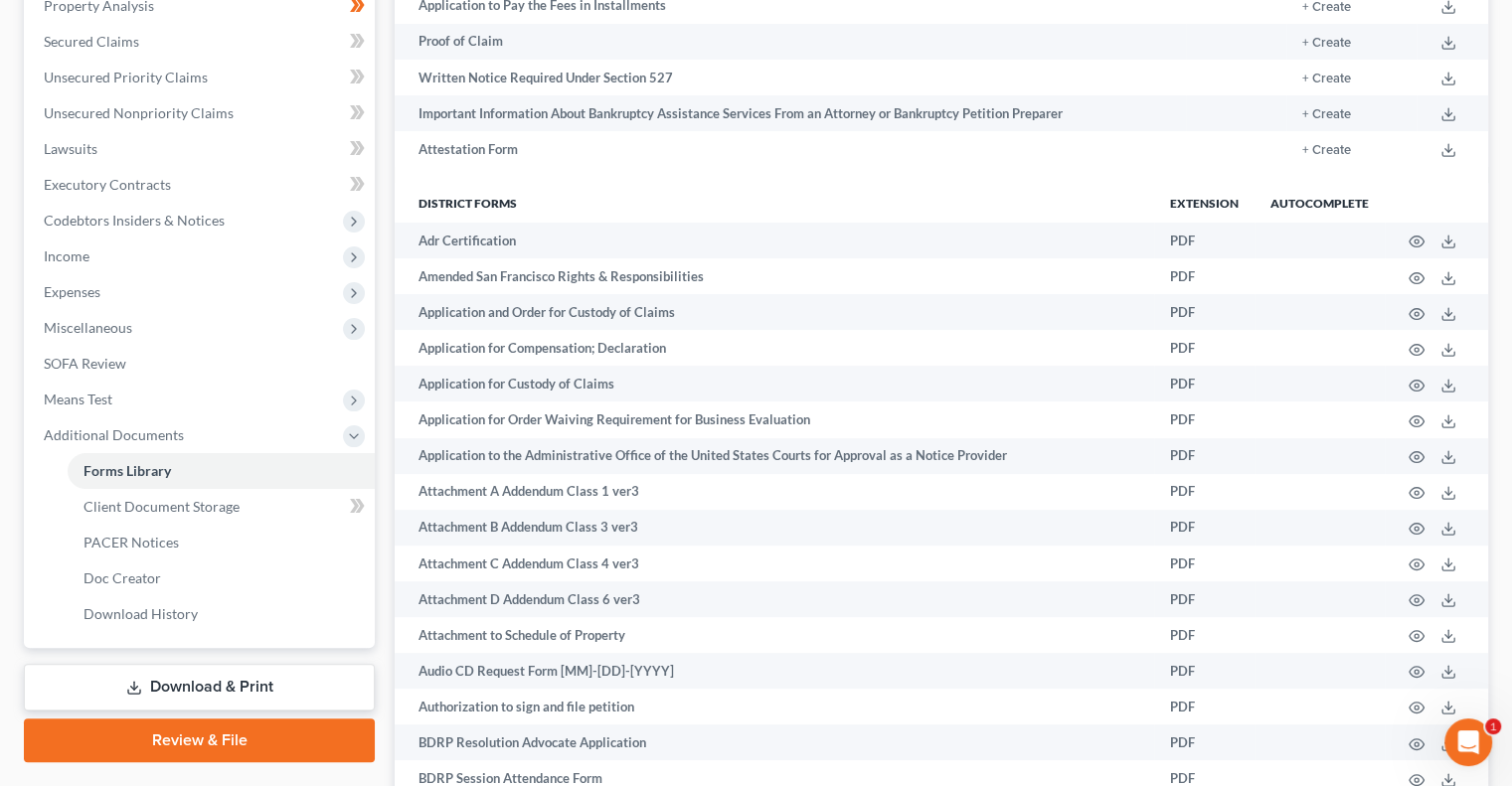 click on "Review & File" at bounding box center [199, 740] 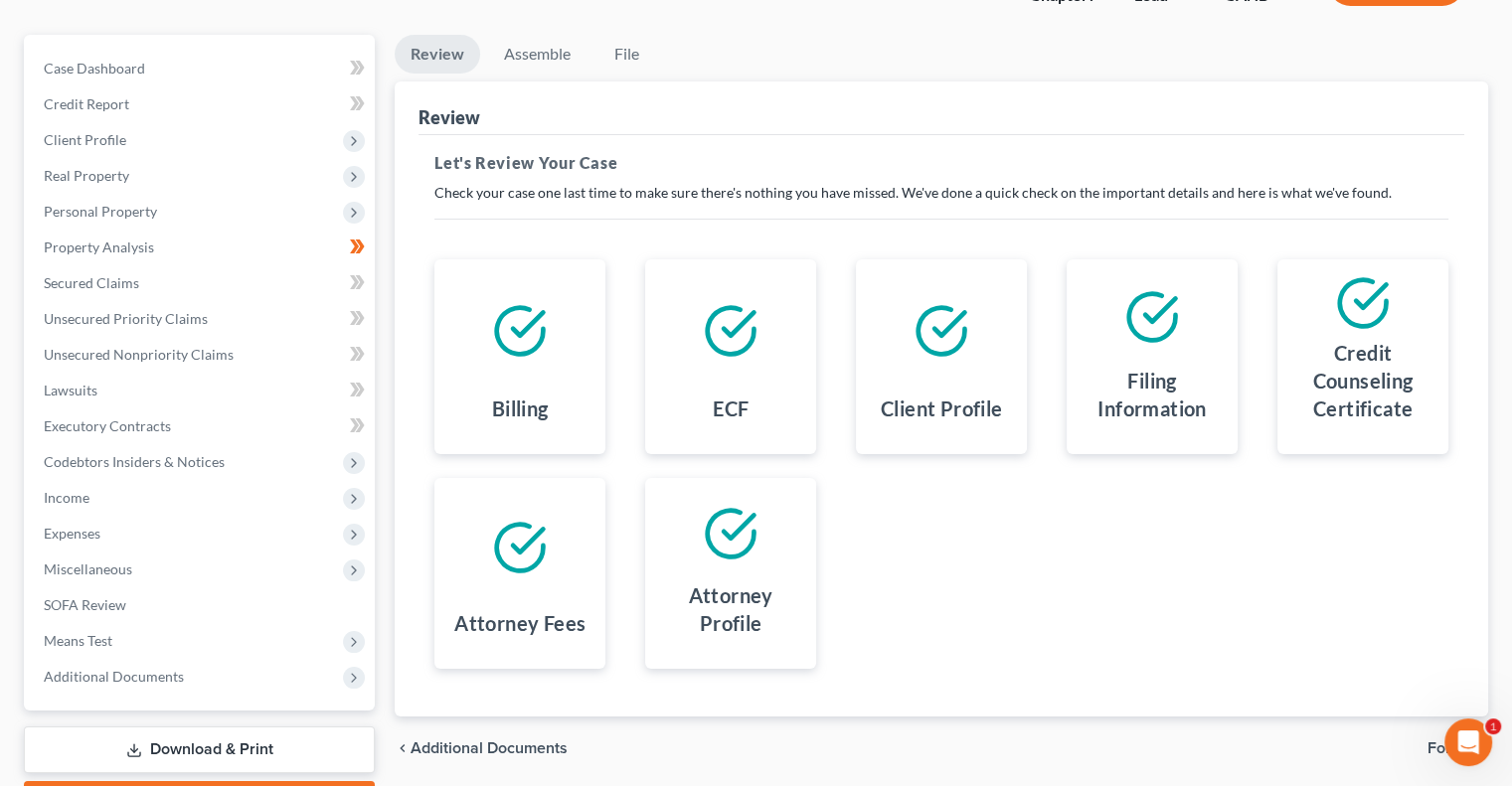 scroll, scrollTop: 0, scrollLeft: 0, axis: both 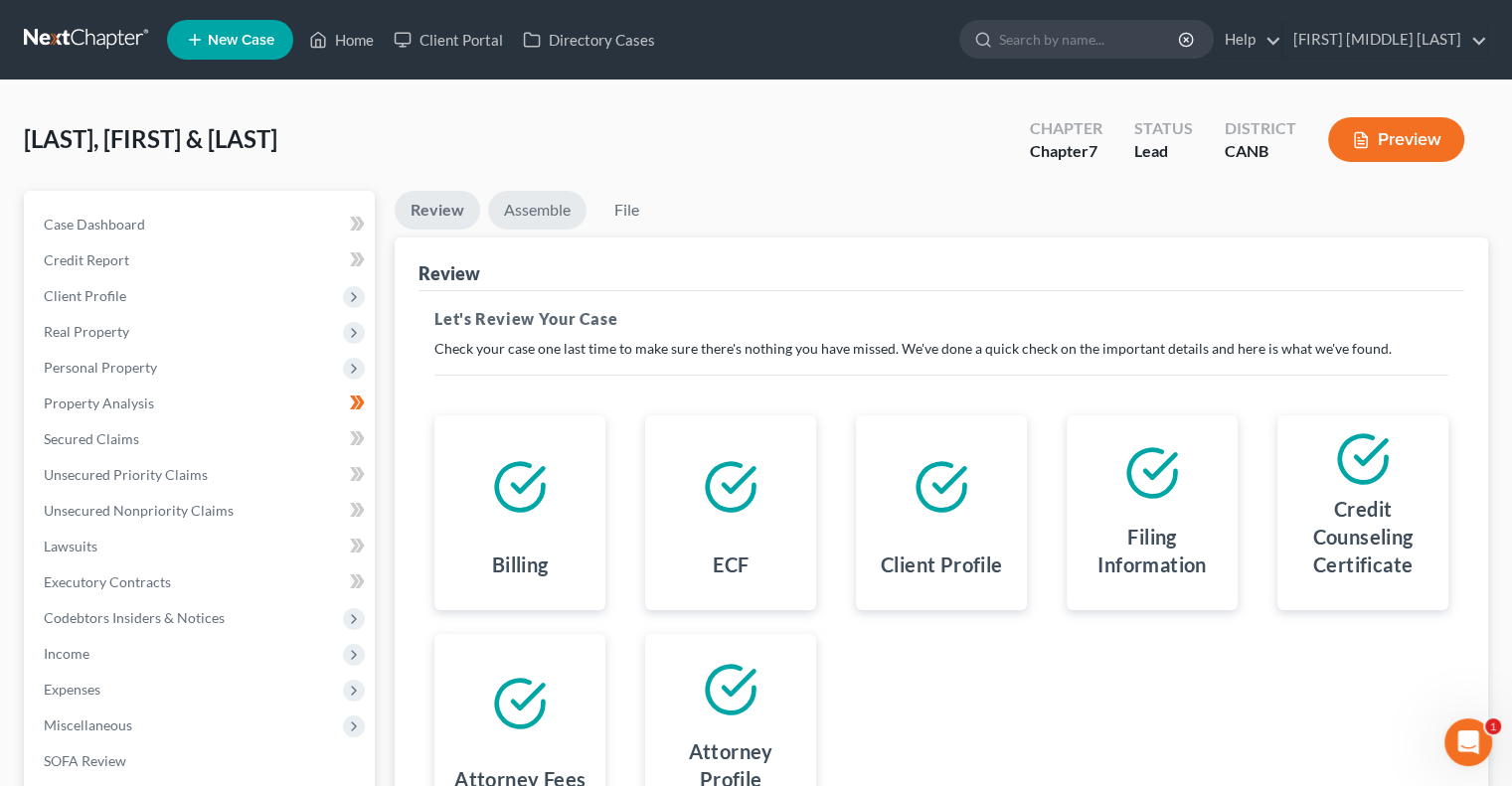 click on "Assemble" at bounding box center [537, 210] 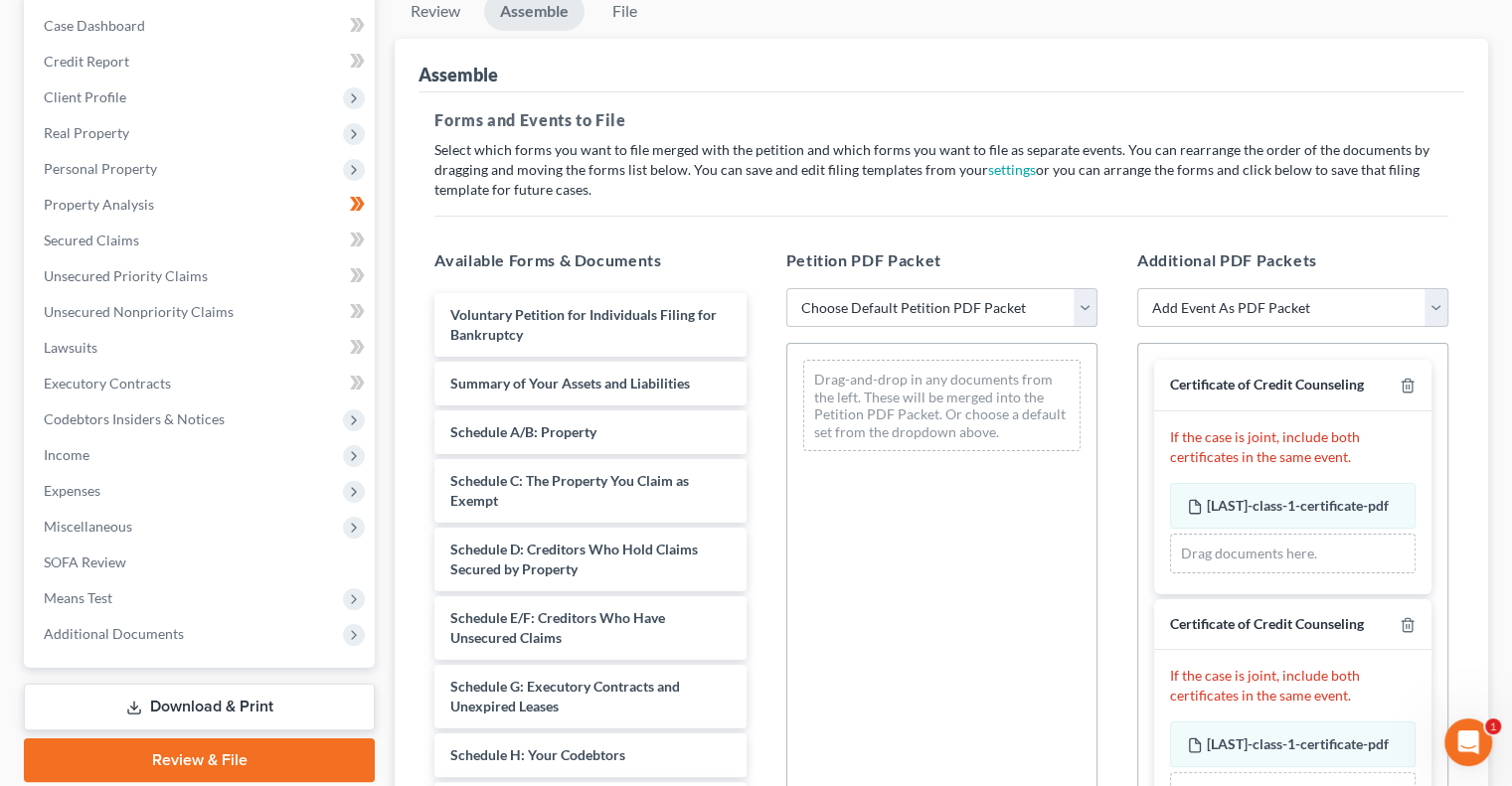 scroll, scrollTop: 298, scrollLeft: 0, axis: vertical 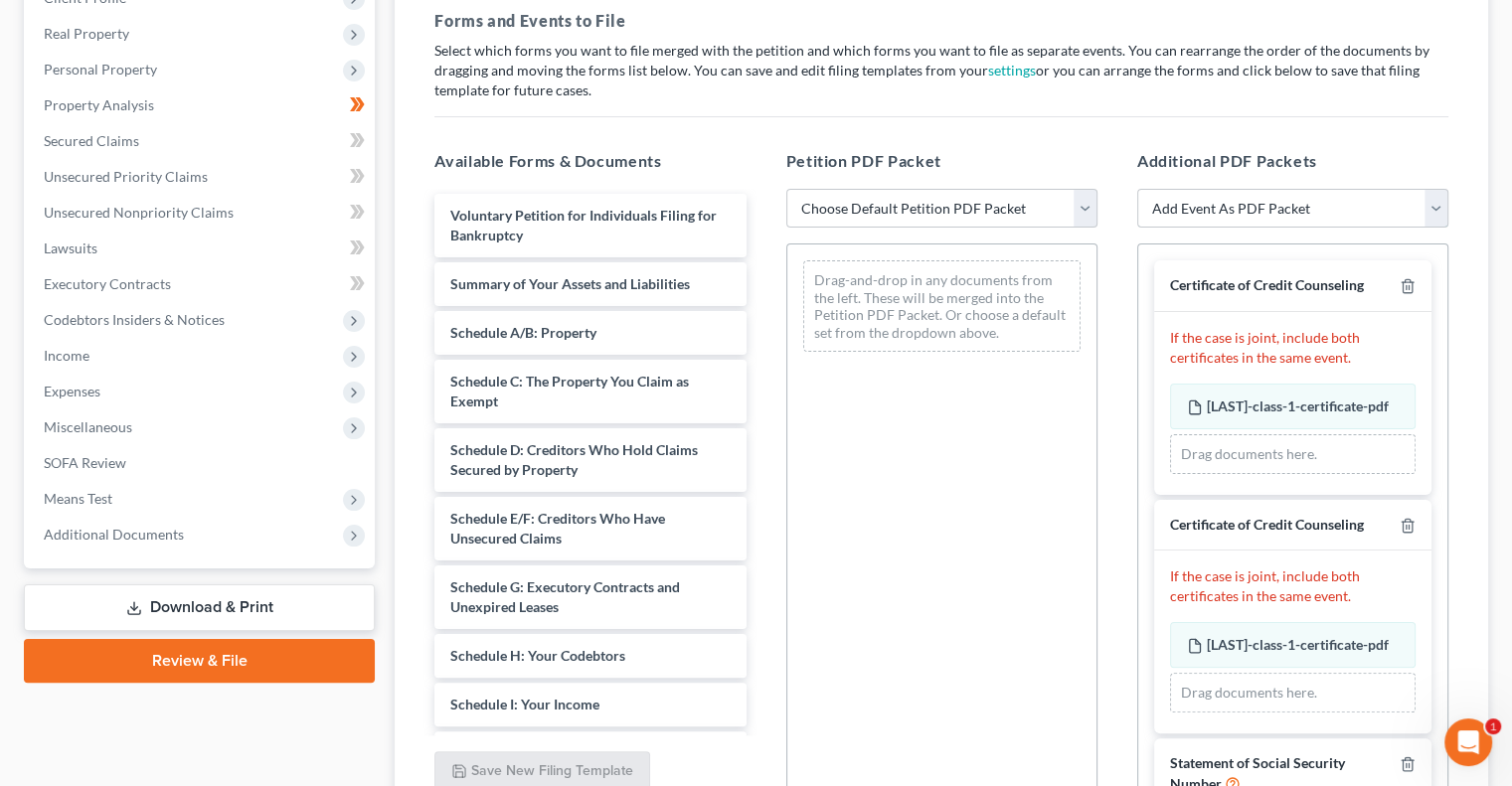 click on "Add Event As PDF Packet Certificate of Credit Counseling Chapter 7 Means Test Calculation Chapter 7 Statements Monthly Income 122A-1 and Exemption Presumption of Abuse 122A-1 Supp Disclosure of Compensation of Attorney for Debtor Pay Filing Fee in Installments Rights and Responsibilities Statement of Social Security Number" at bounding box center (1292, 209) 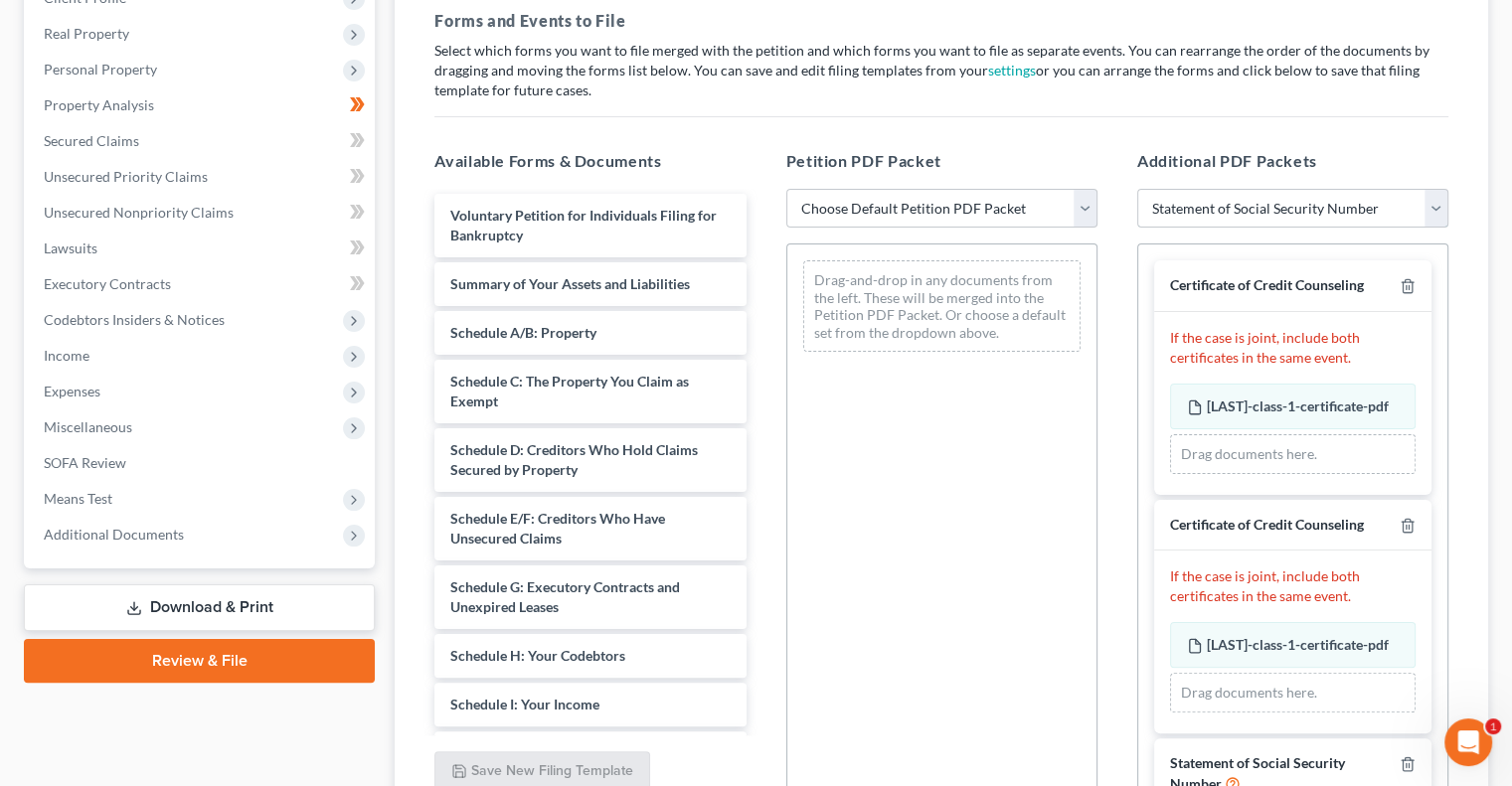 click on "Add Event As PDF Packet Certificate of Credit Counseling Chapter 7 Means Test Calculation Chapter 7 Statements Monthly Income 122A-1 and Exemption Presumption of Abuse 122A-1 Supp Disclosure of Compensation of Attorney for Debtor Pay Filing Fee in Installments Rights and Responsibilities Statement of Social Security Number" at bounding box center (1292, 209) 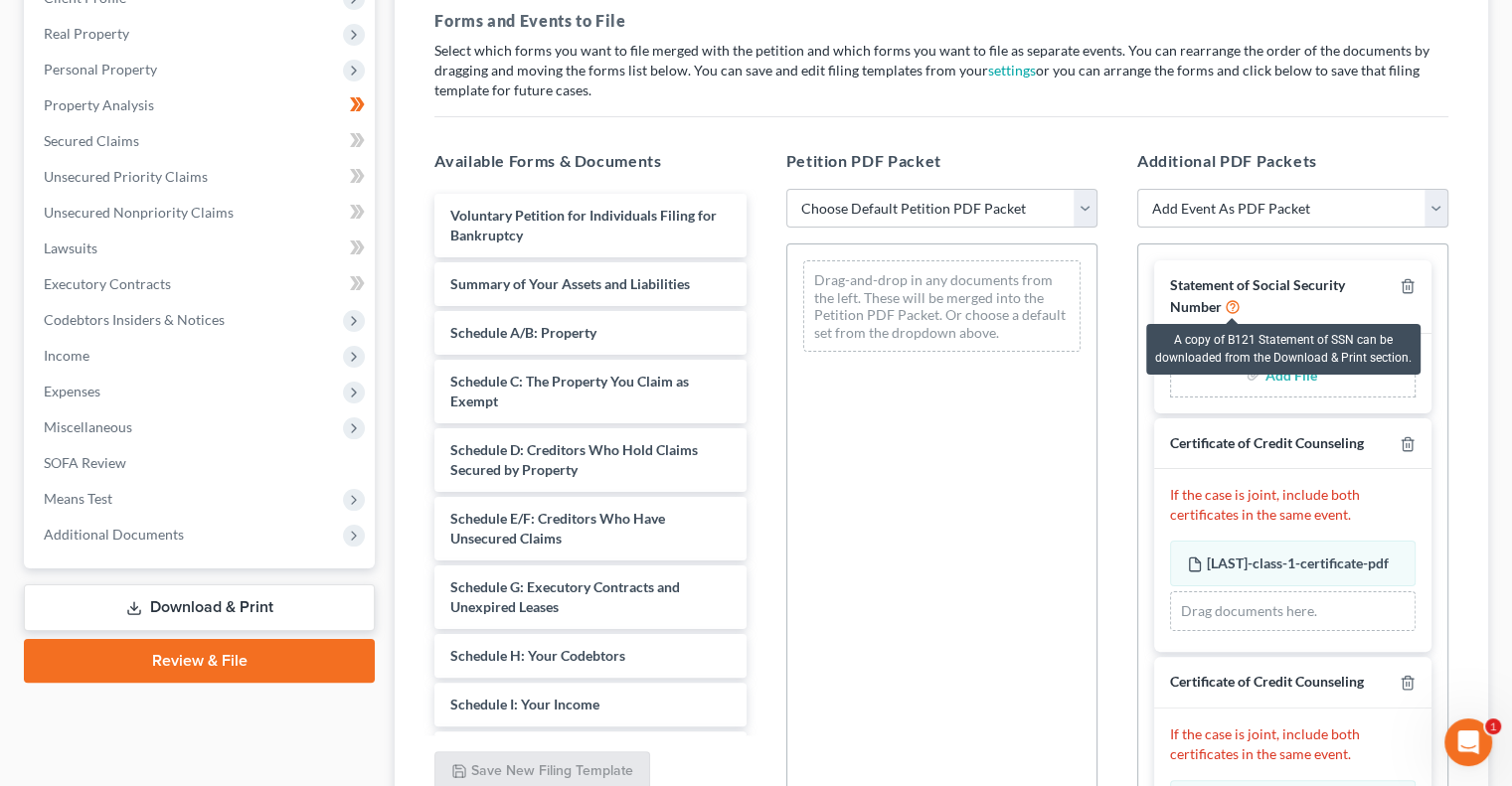 click at bounding box center [1233, 305] 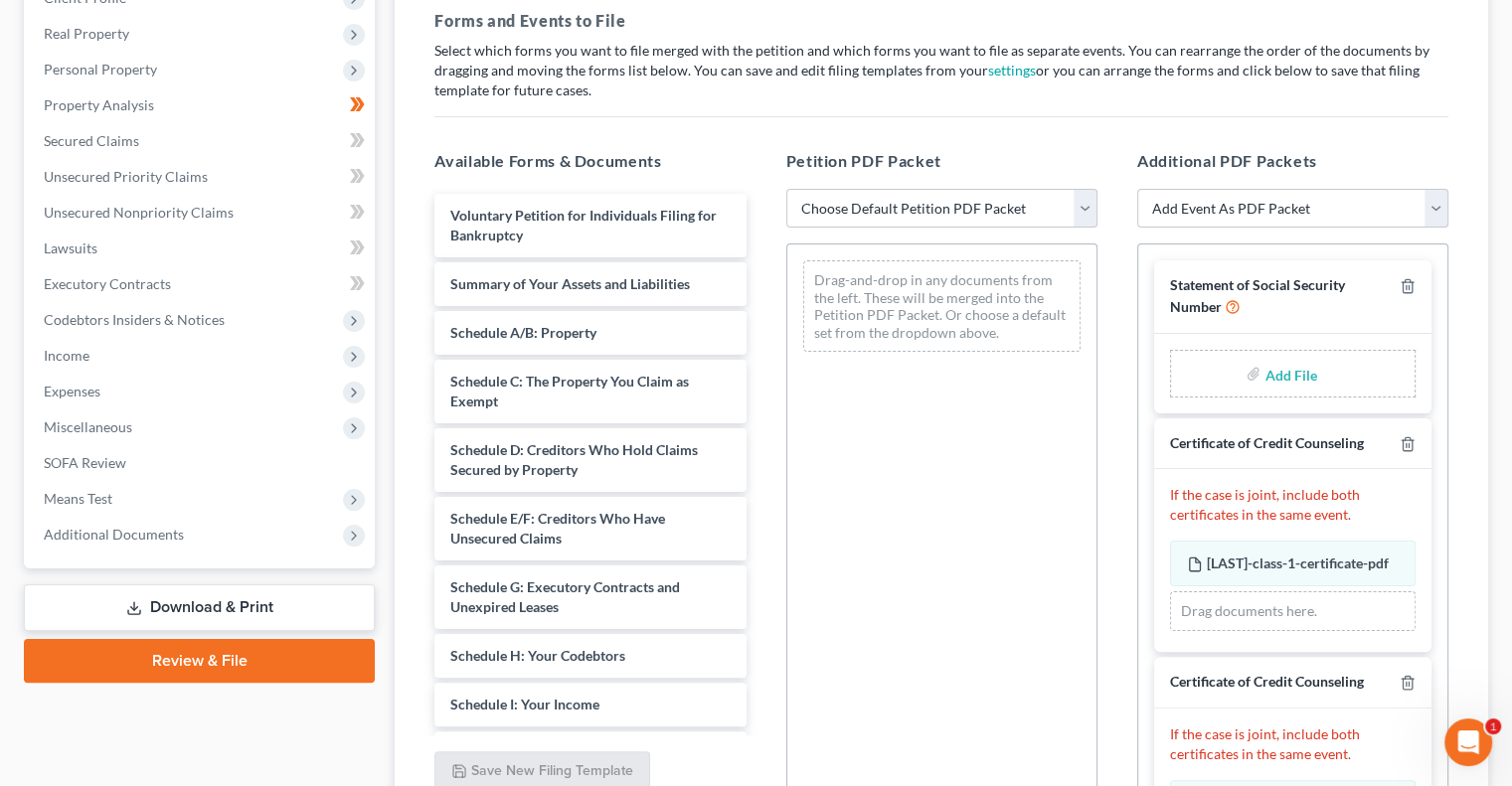 click on "Download & Print" at bounding box center (199, 607) 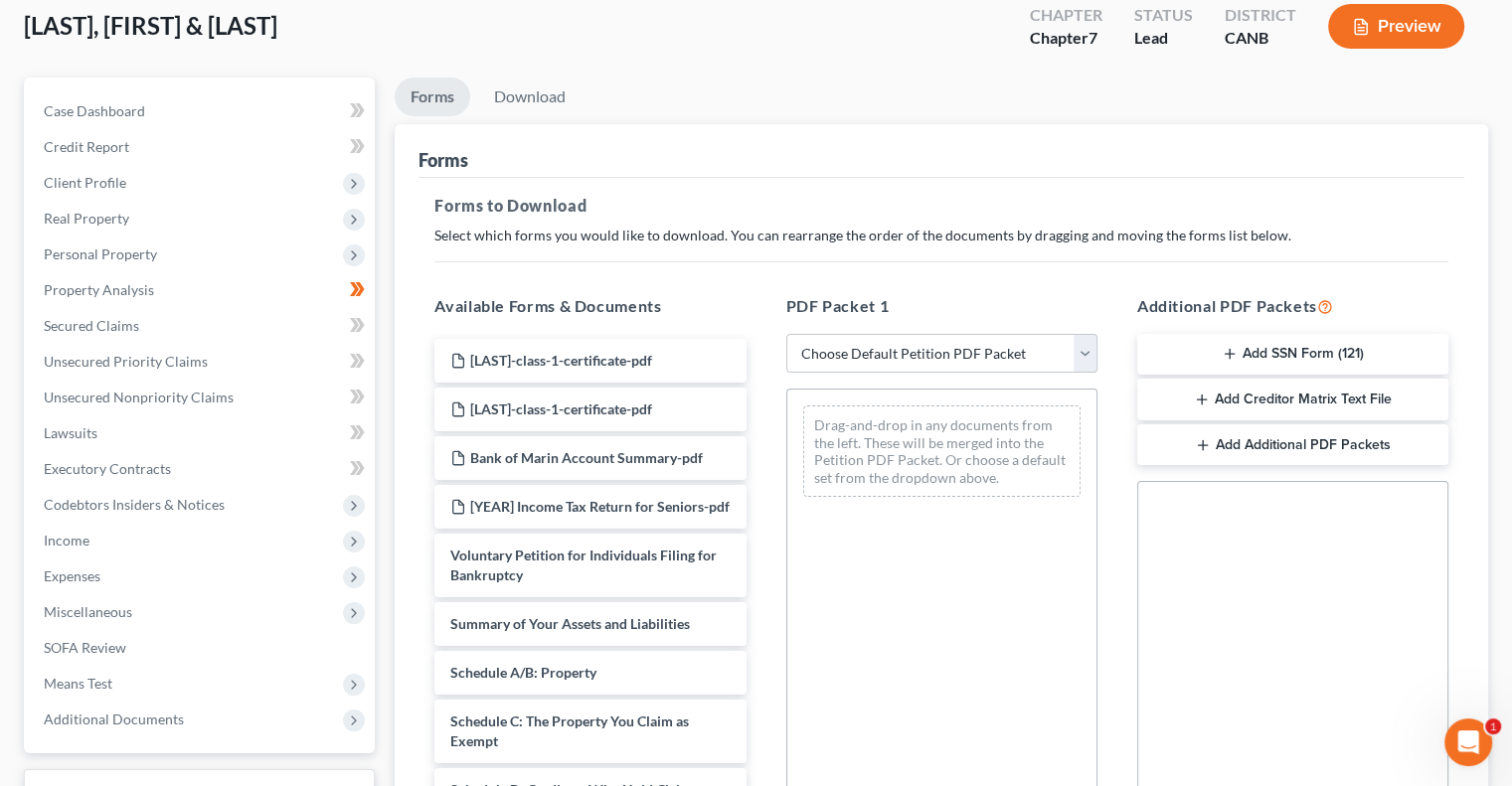 scroll, scrollTop: 199, scrollLeft: 0, axis: vertical 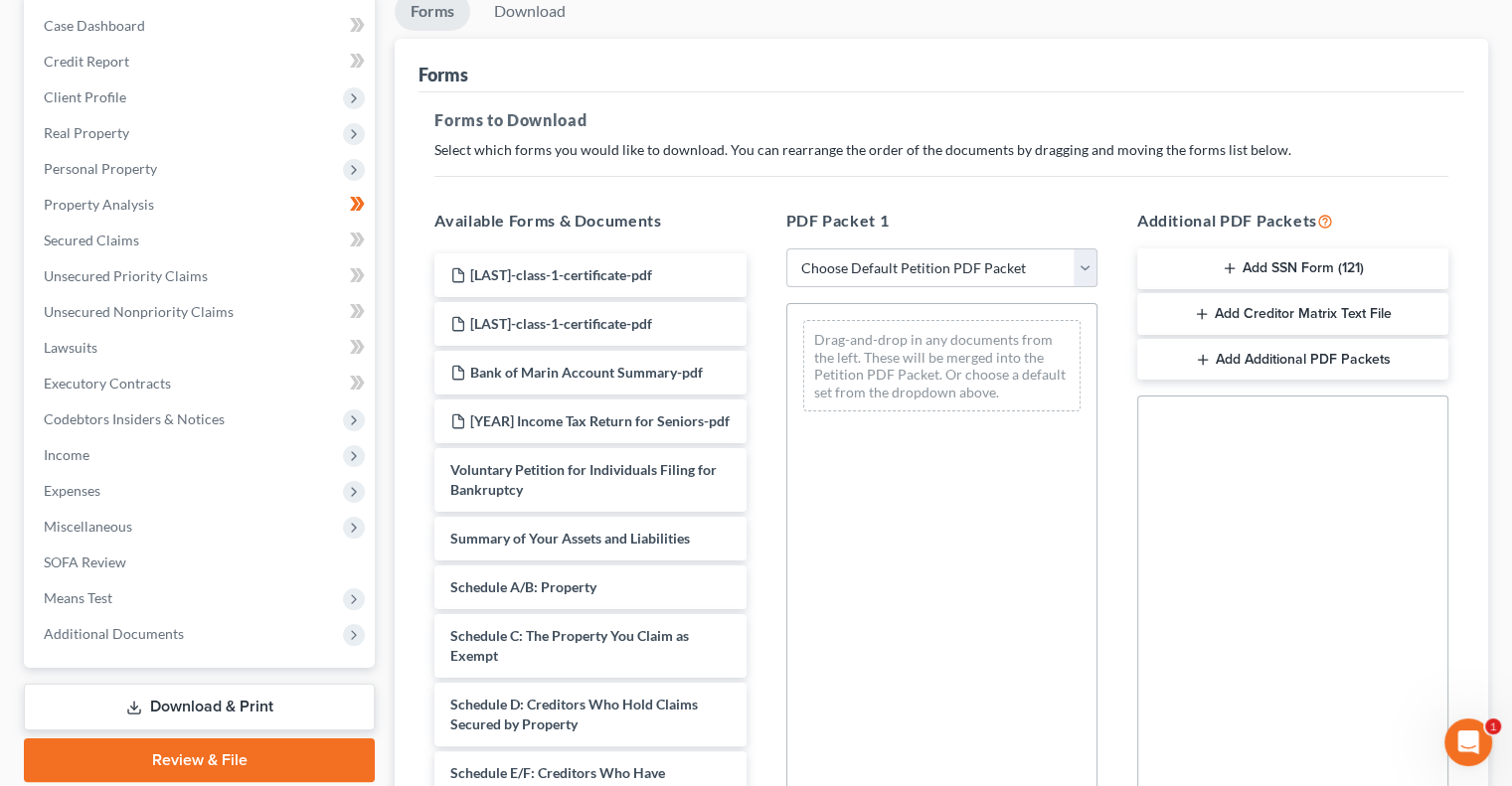 click on "Add SSN Form (121)" at bounding box center (1292, 269) 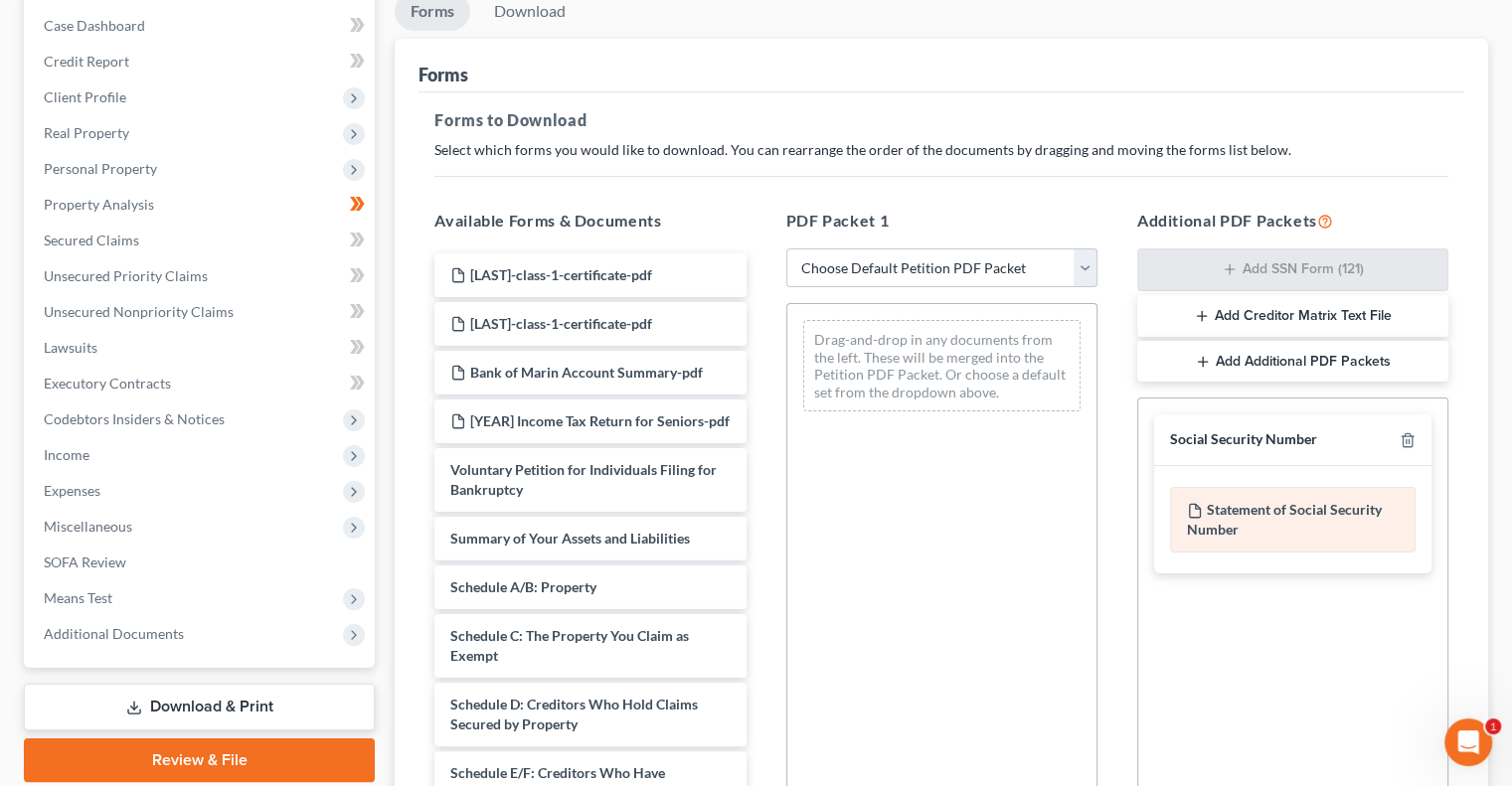 click on "Statement of Social Security Number" at bounding box center (1292, 520) 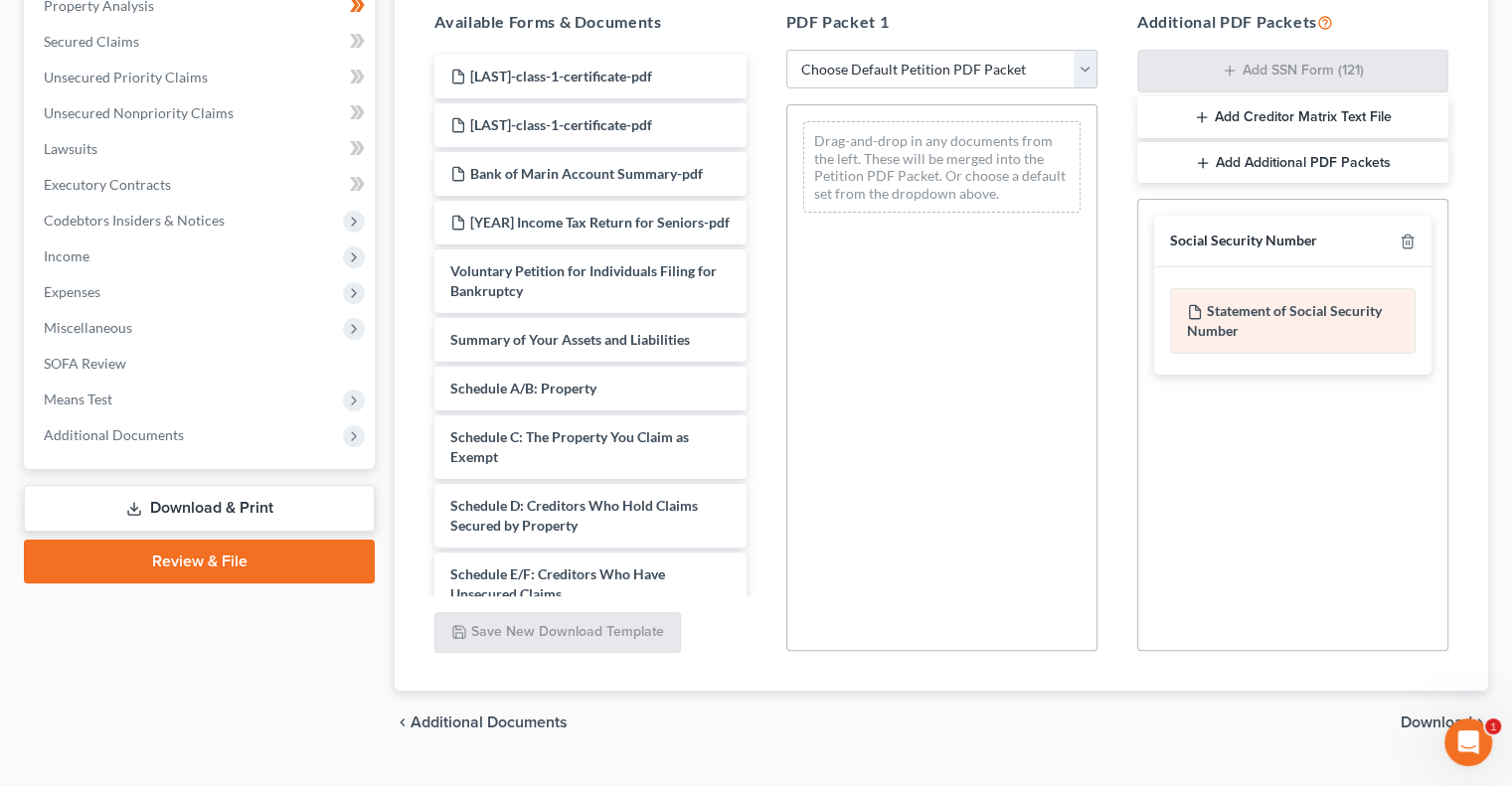 scroll, scrollTop: 439, scrollLeft: 0, axis: vertical 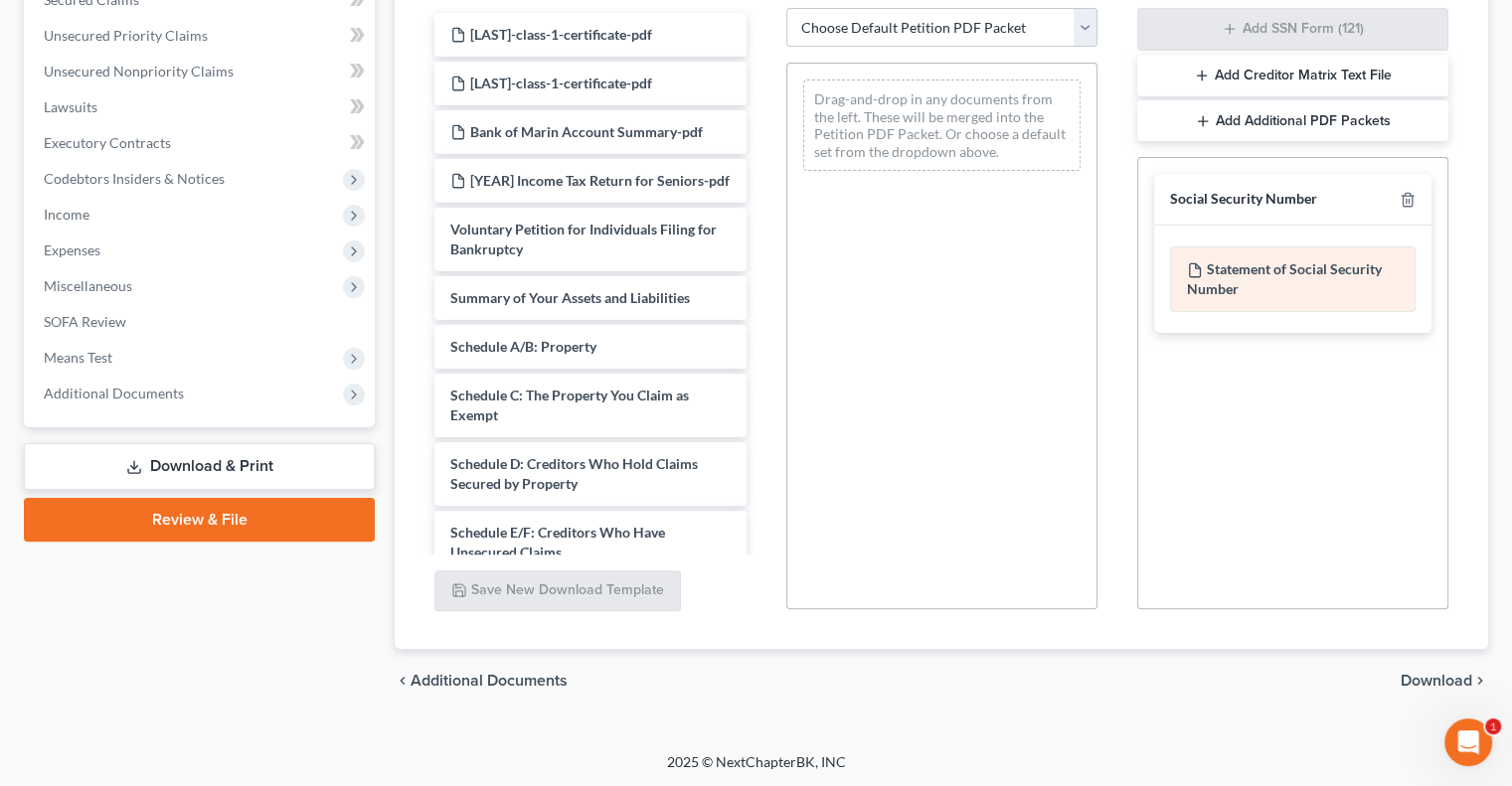 click on "Statement of Social Security Number" at bounding box center (1292, 279) 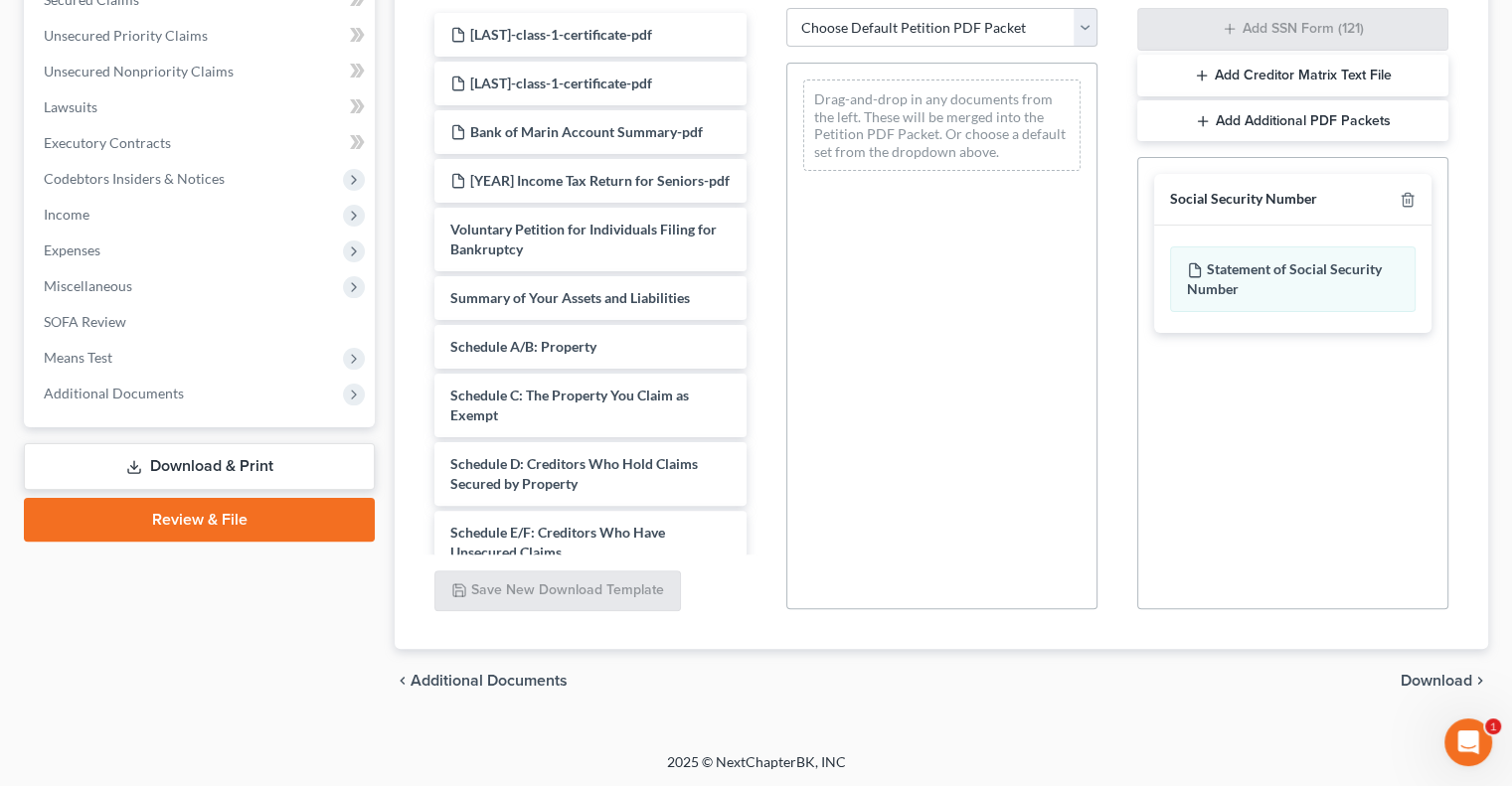 click on "Download" at bounding box center (1436, 681) 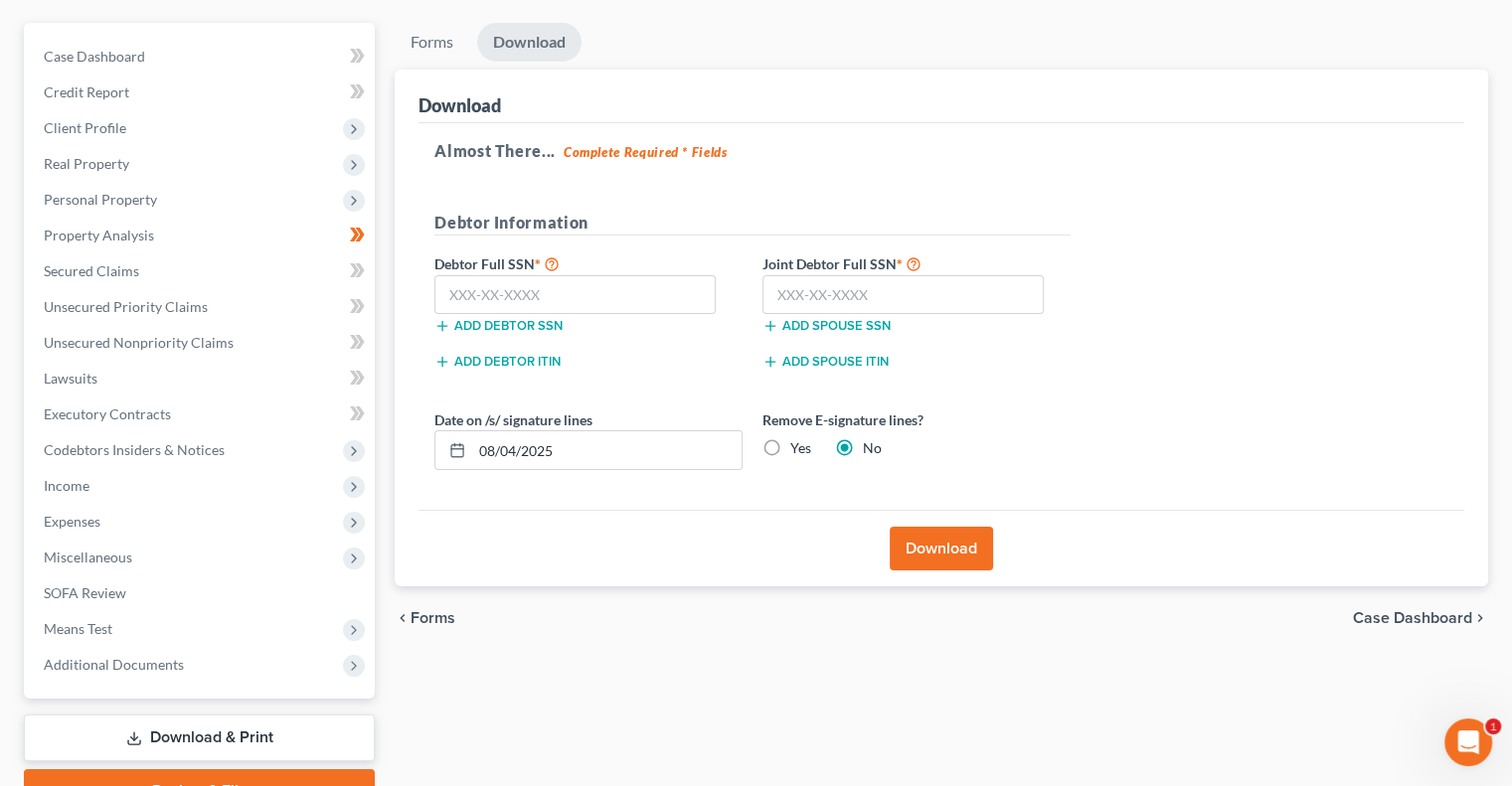scroll, scrollTop: 169, scrollLeft: 0, axis: vertical 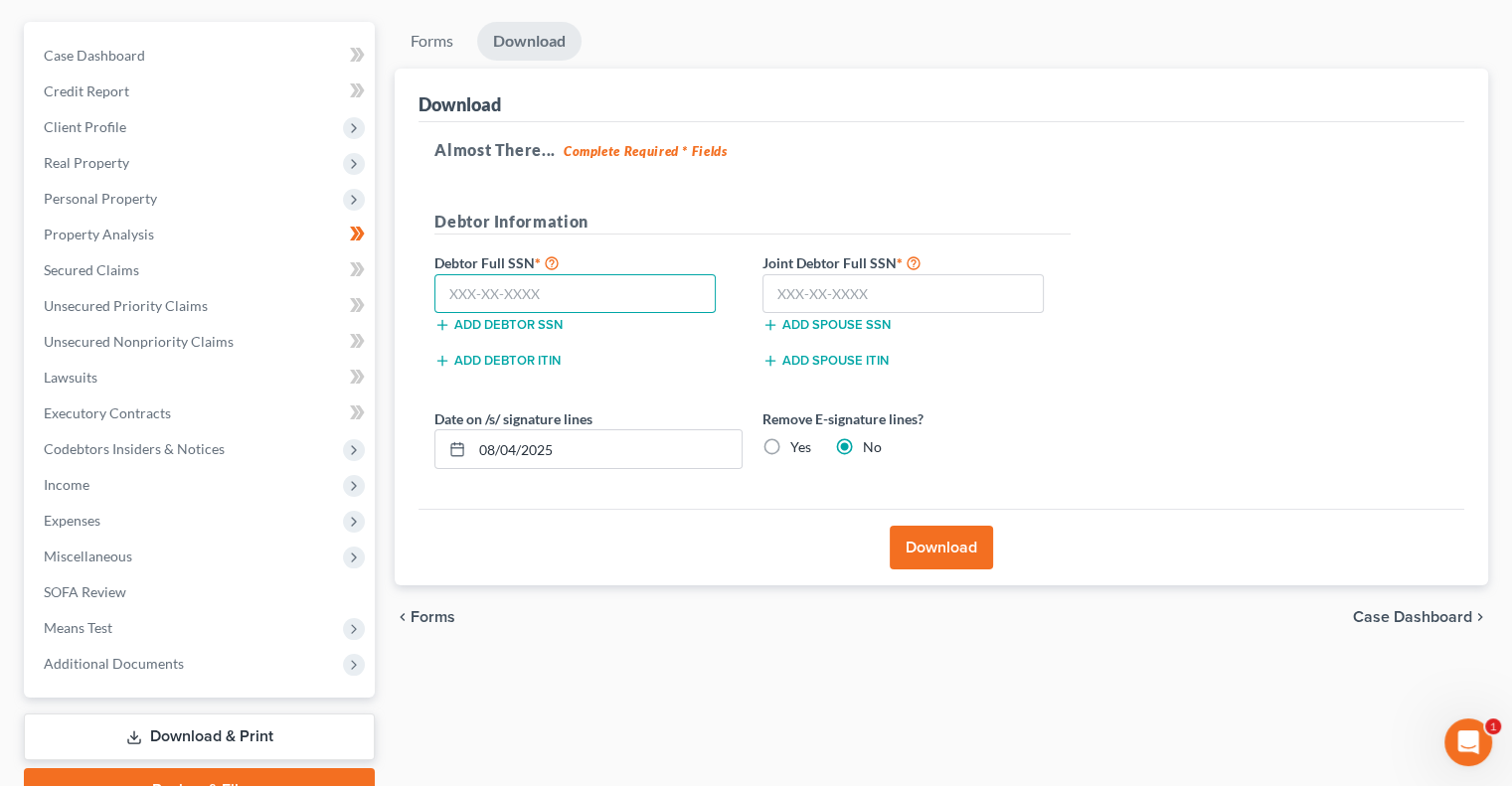 click at bounding box center (575, 294) 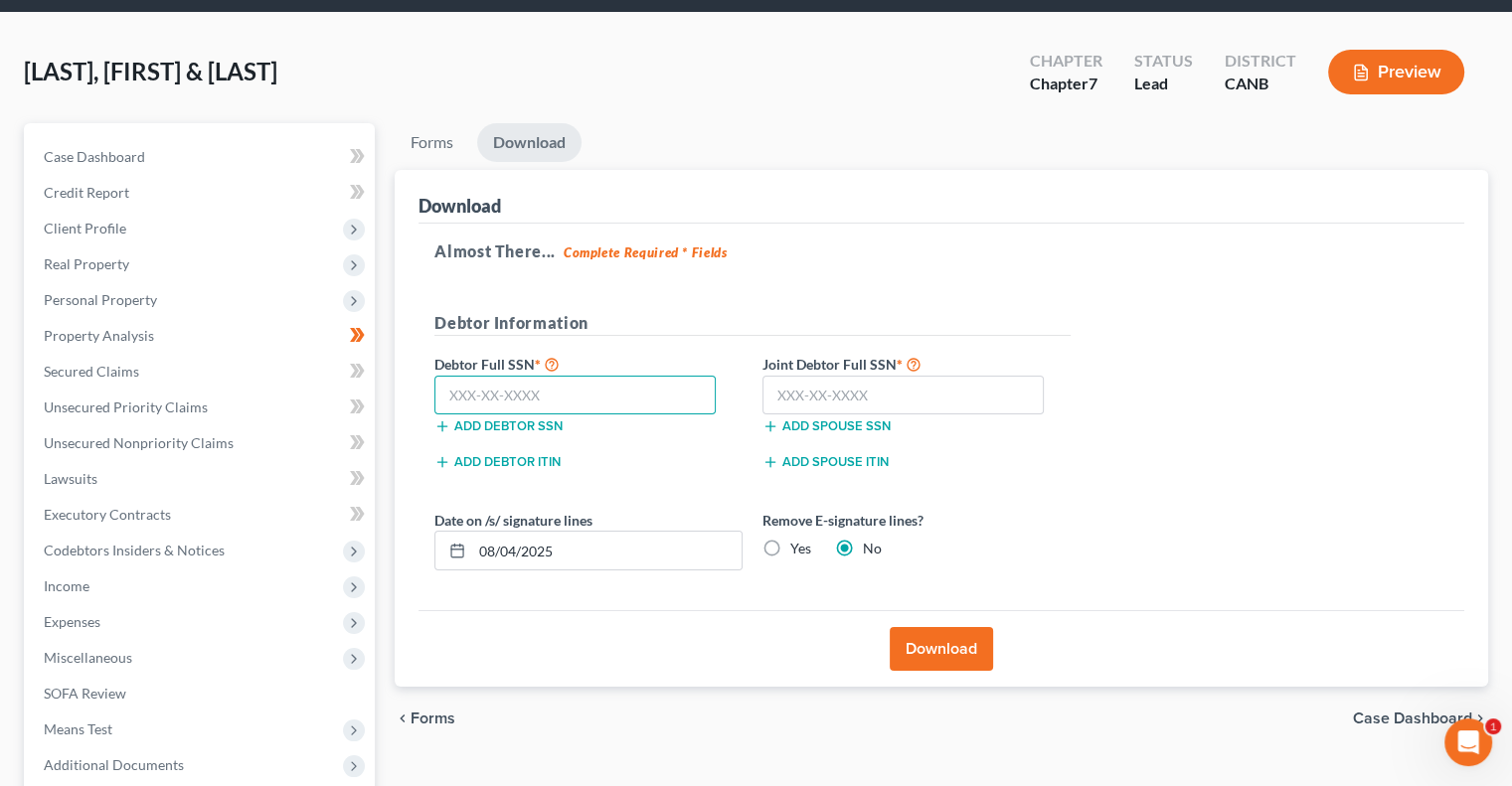 scroll, scrollTop: 99, scrollLeft: 0, axis: vertical 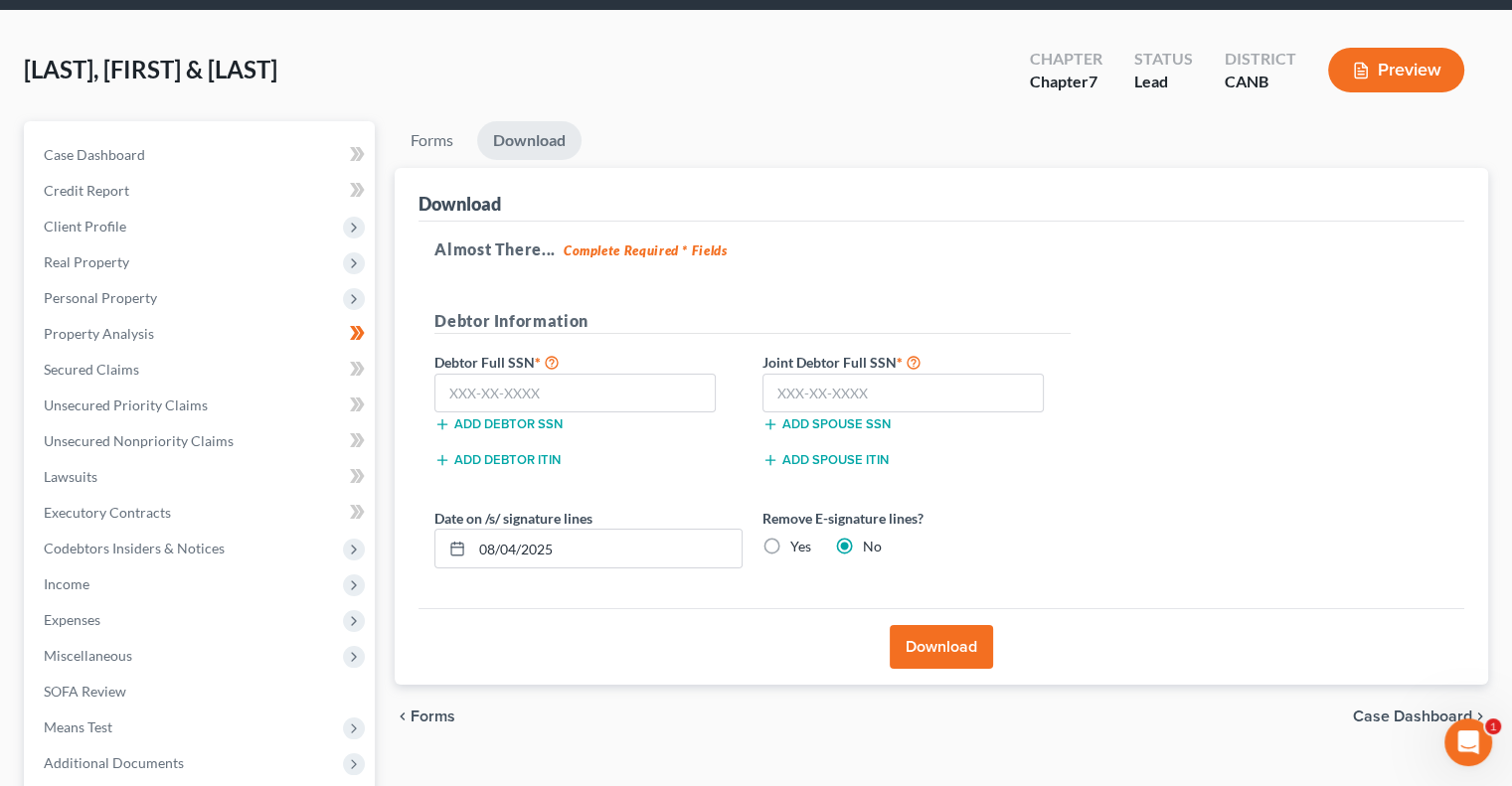 click on "Almost There... Complete Required * Fields" at bounding box center (941, 249) 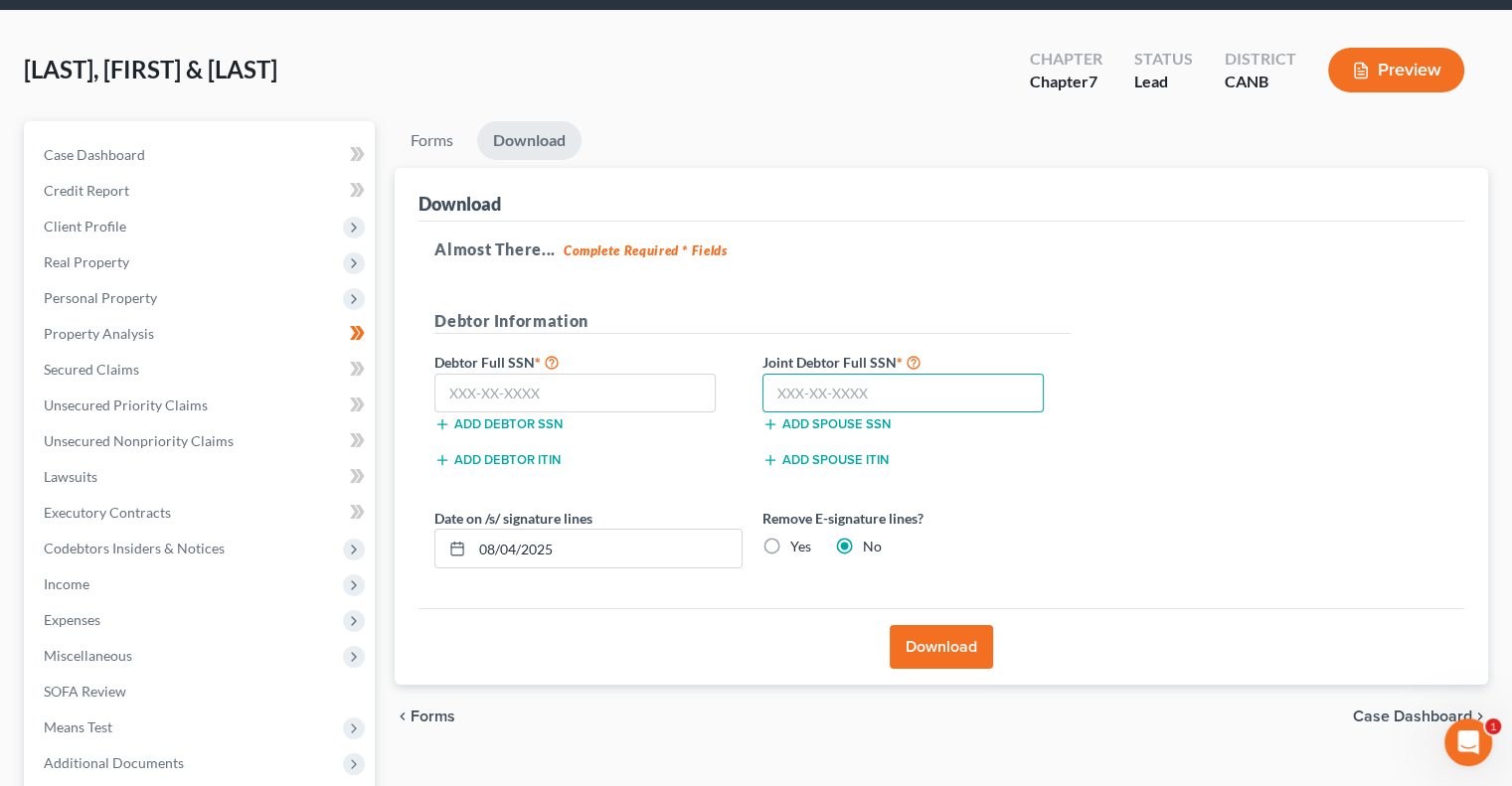 click at bounding box center [903, 393] 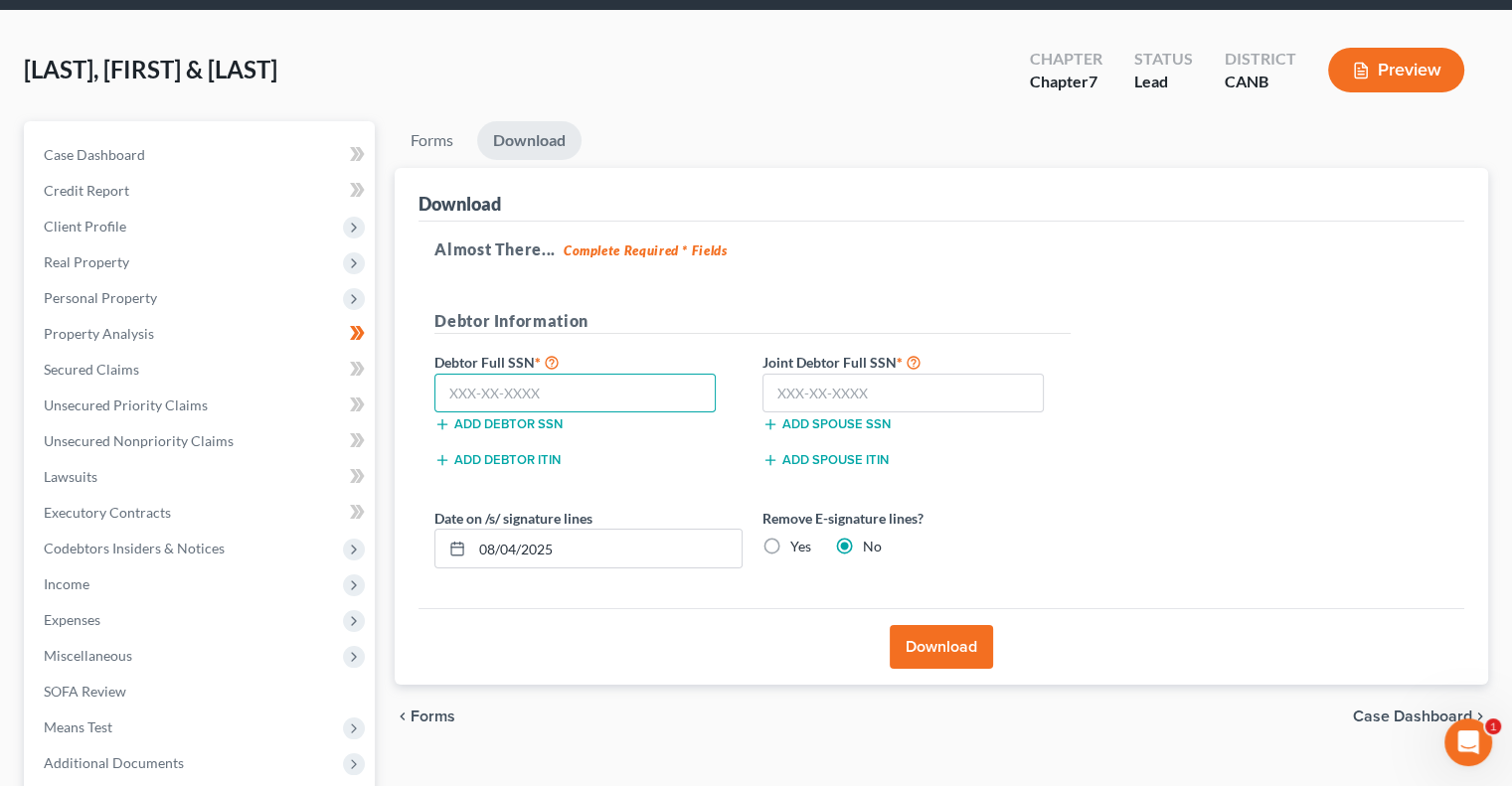 click at bounding box center [575, 393] 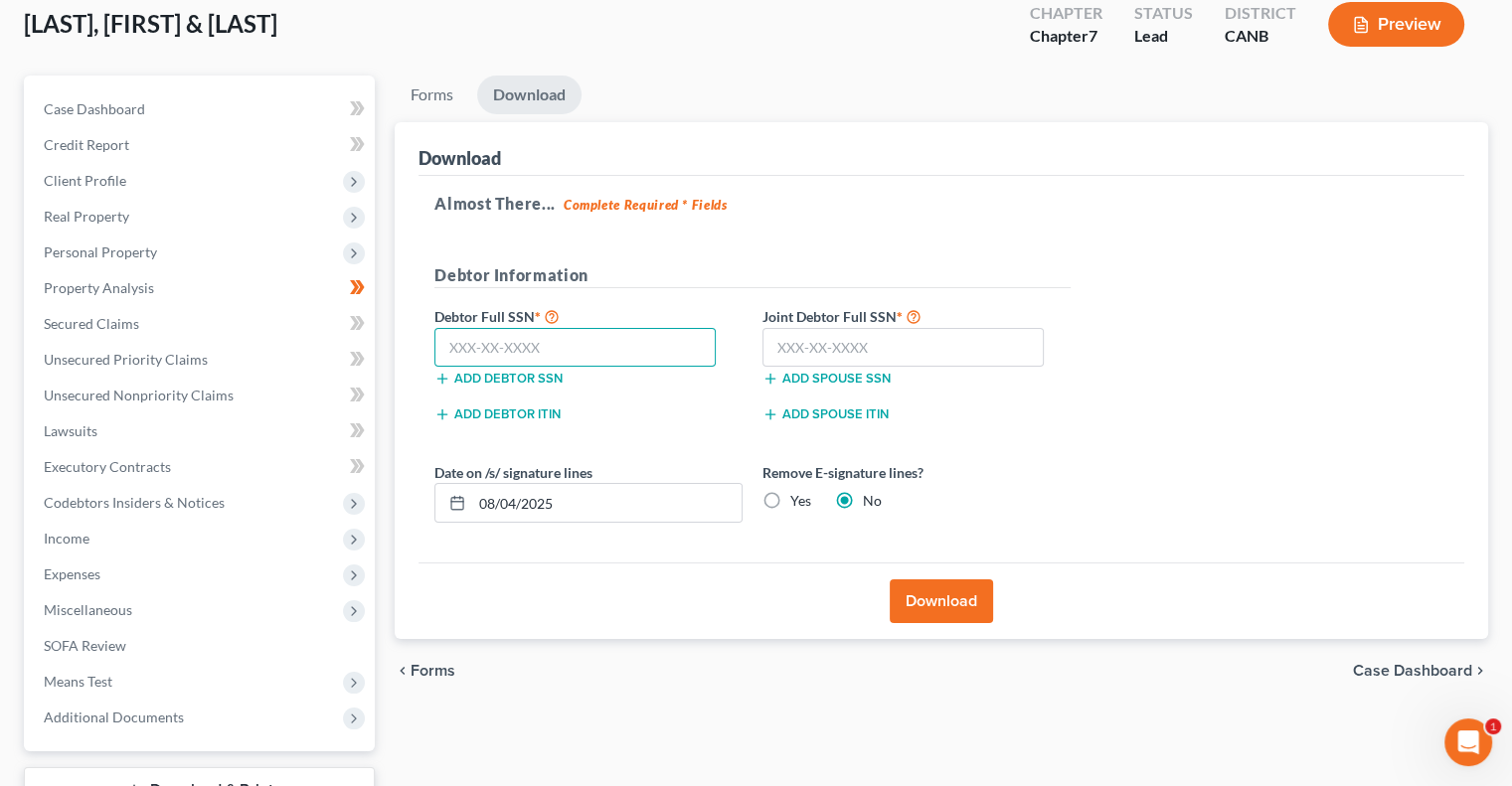 scroll, scrollTop: 70, scrollLeft: 0, axis: vertical 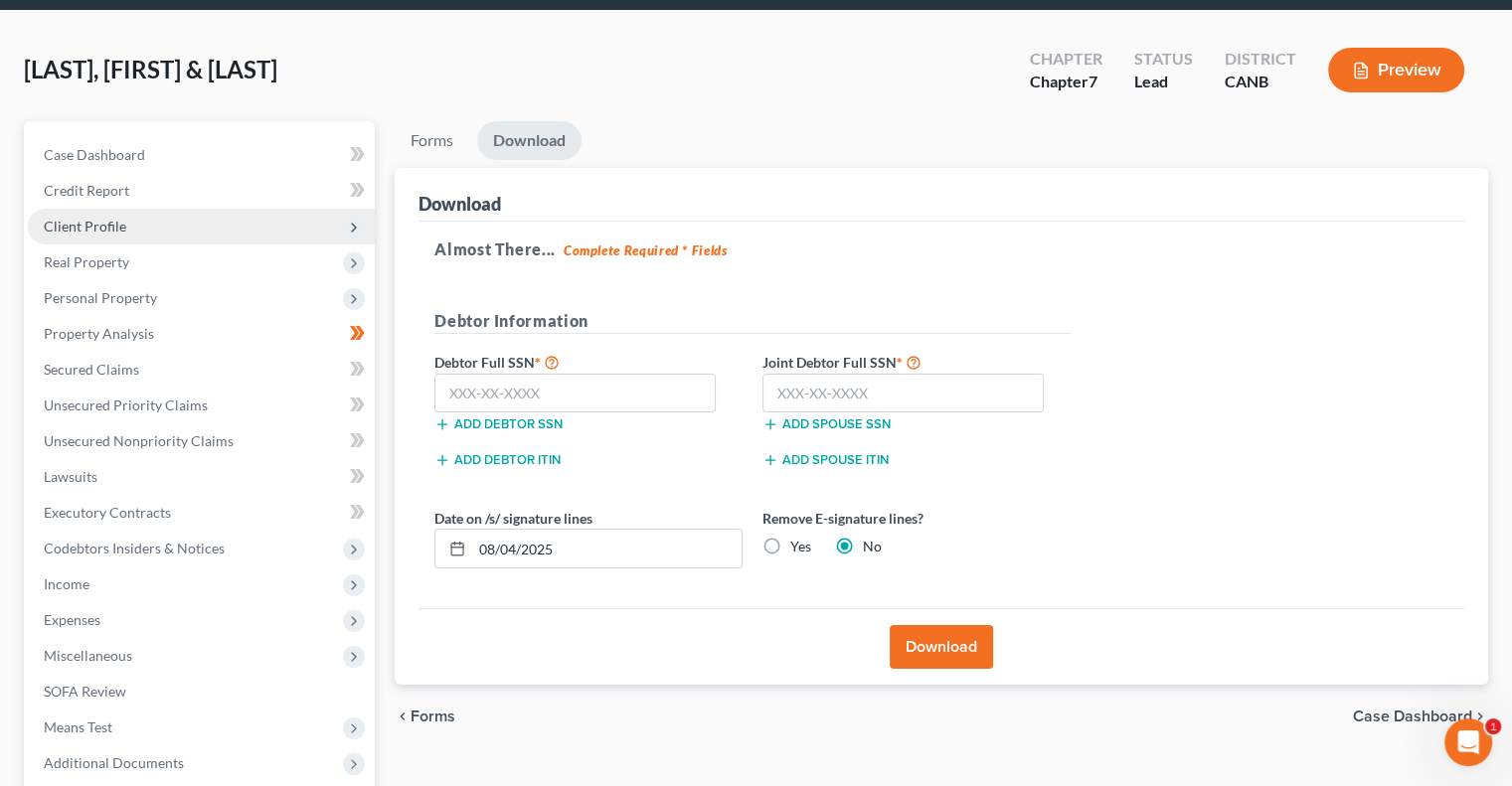 click on "Client Profile" at bounding box center (84, 226) 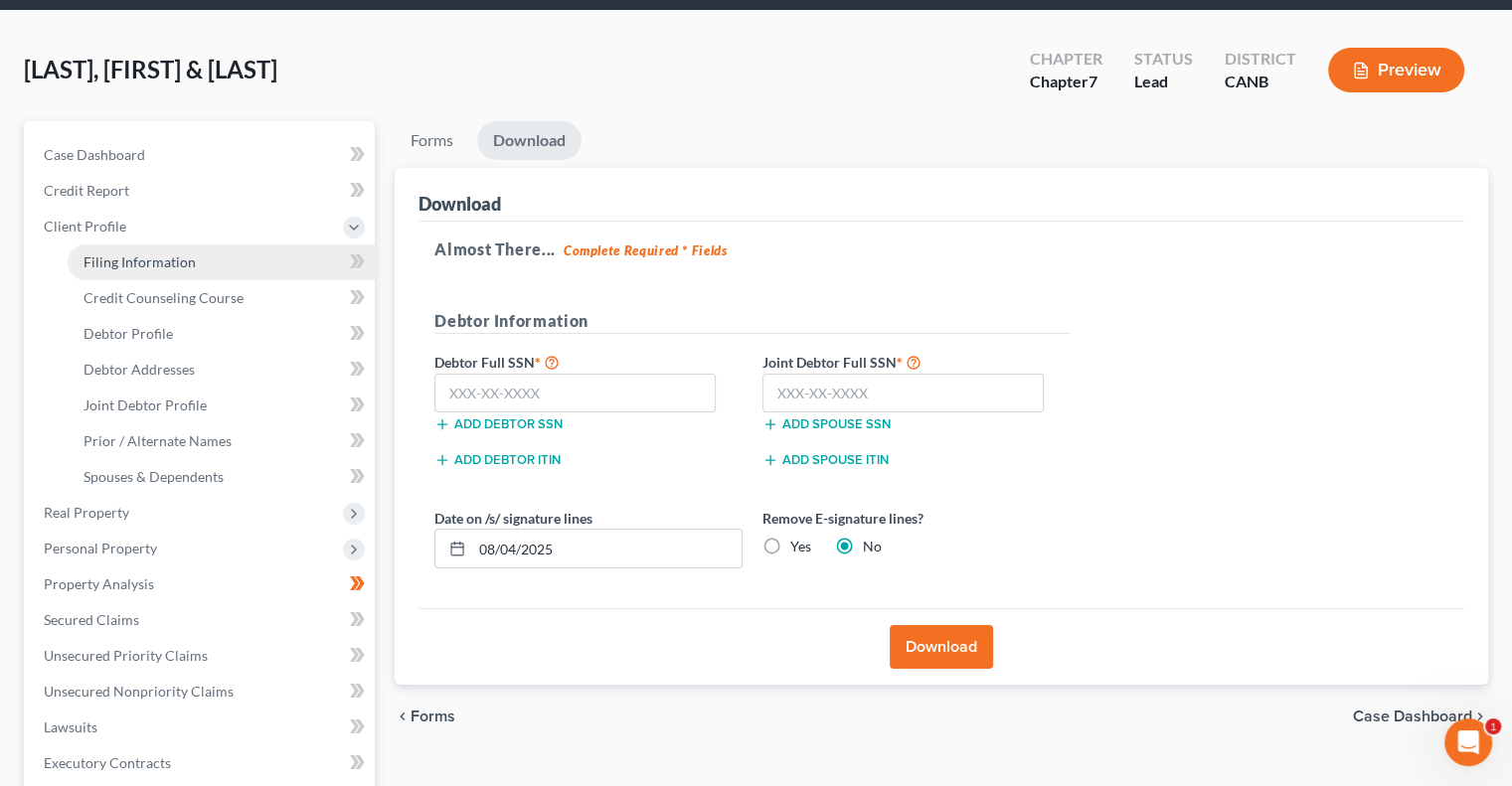 click on "Filing Information" at bounding box center [139, 261] 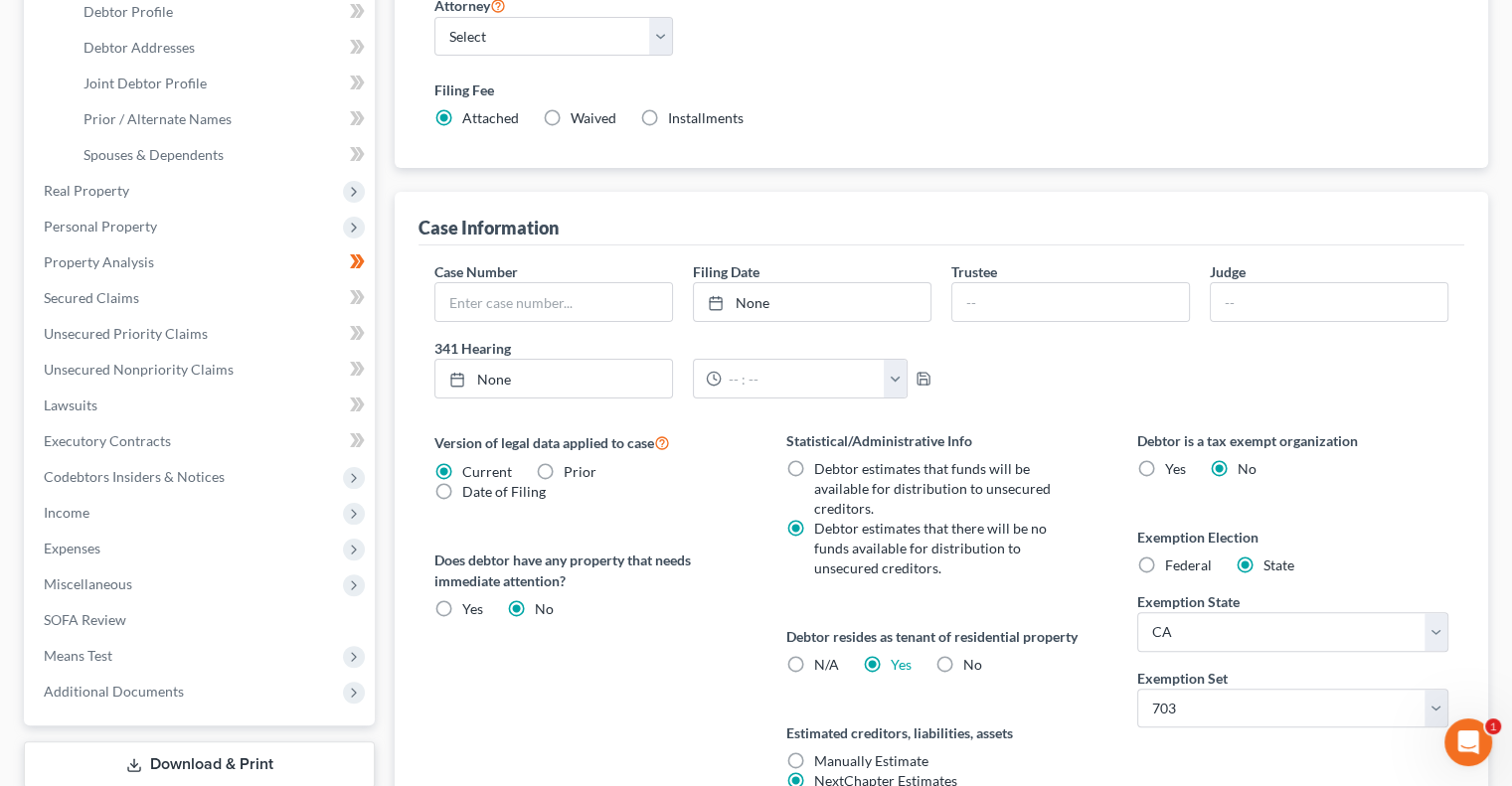 scroll, scrollTop: 183, scrollLeft: 0, axis: vertical 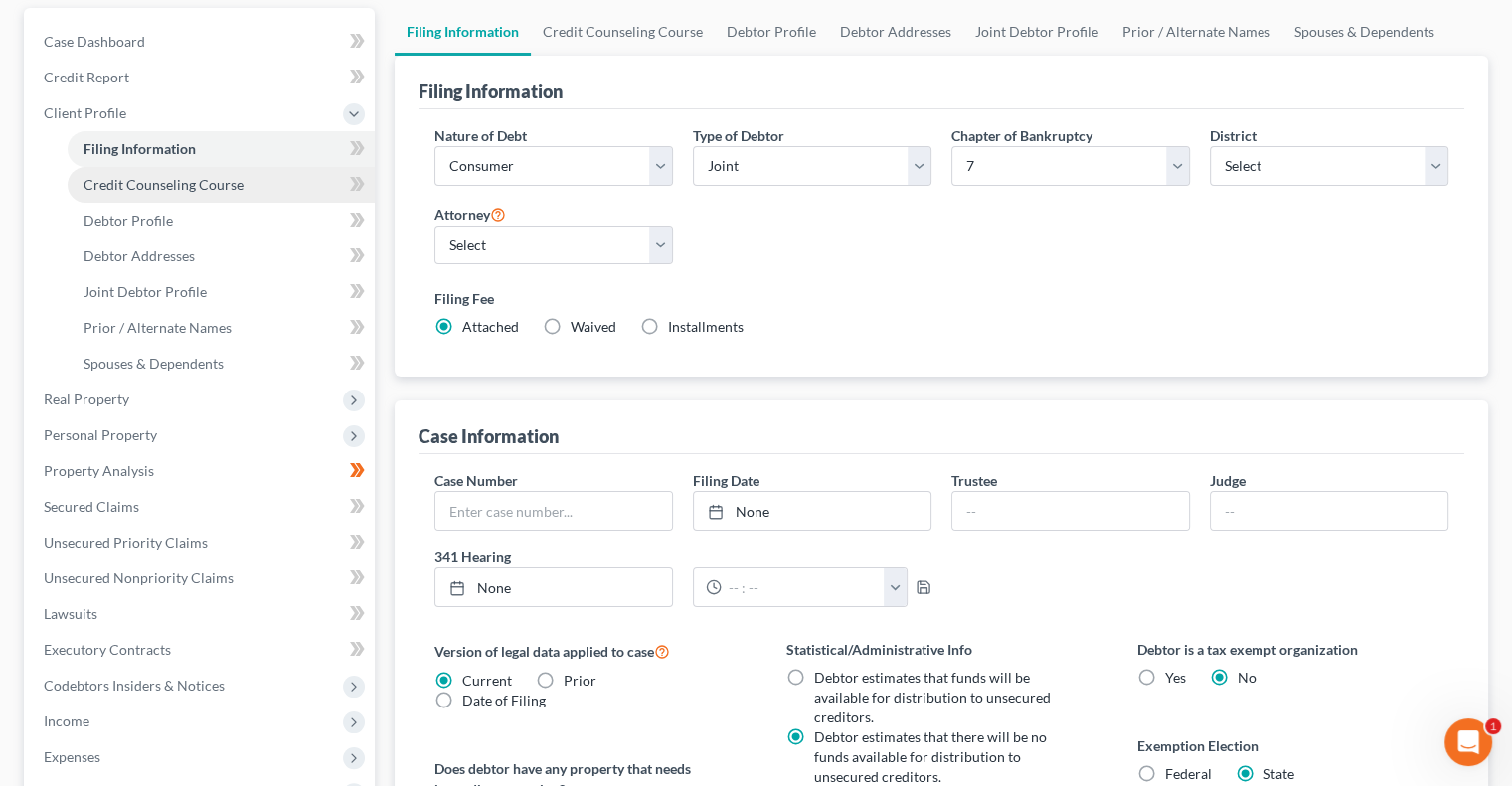 click on "Credit Counseling Course" at bounding box center [163, 184] 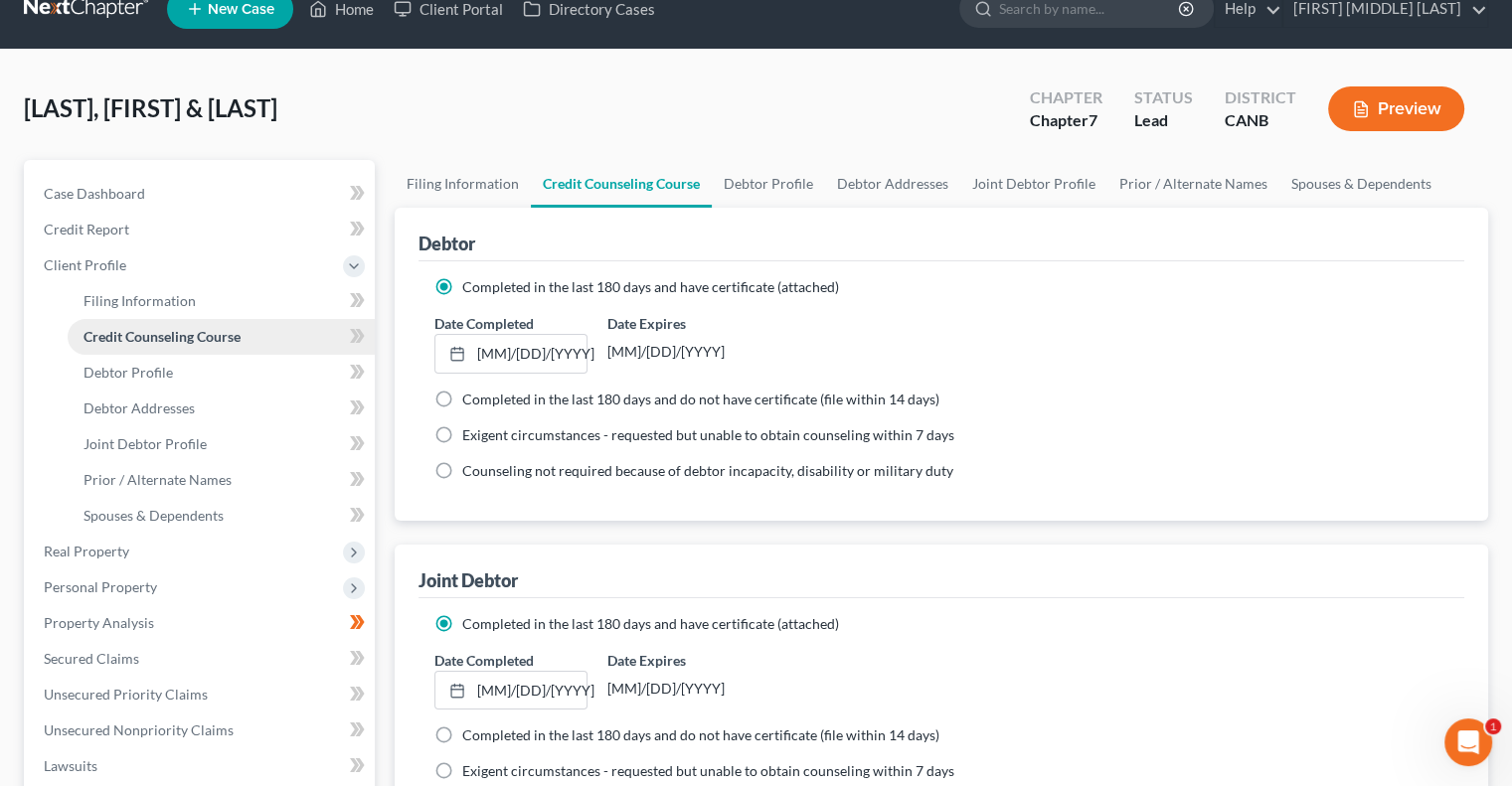 scroll, scrollTop: 0, scrollLeft: 0, axis: both 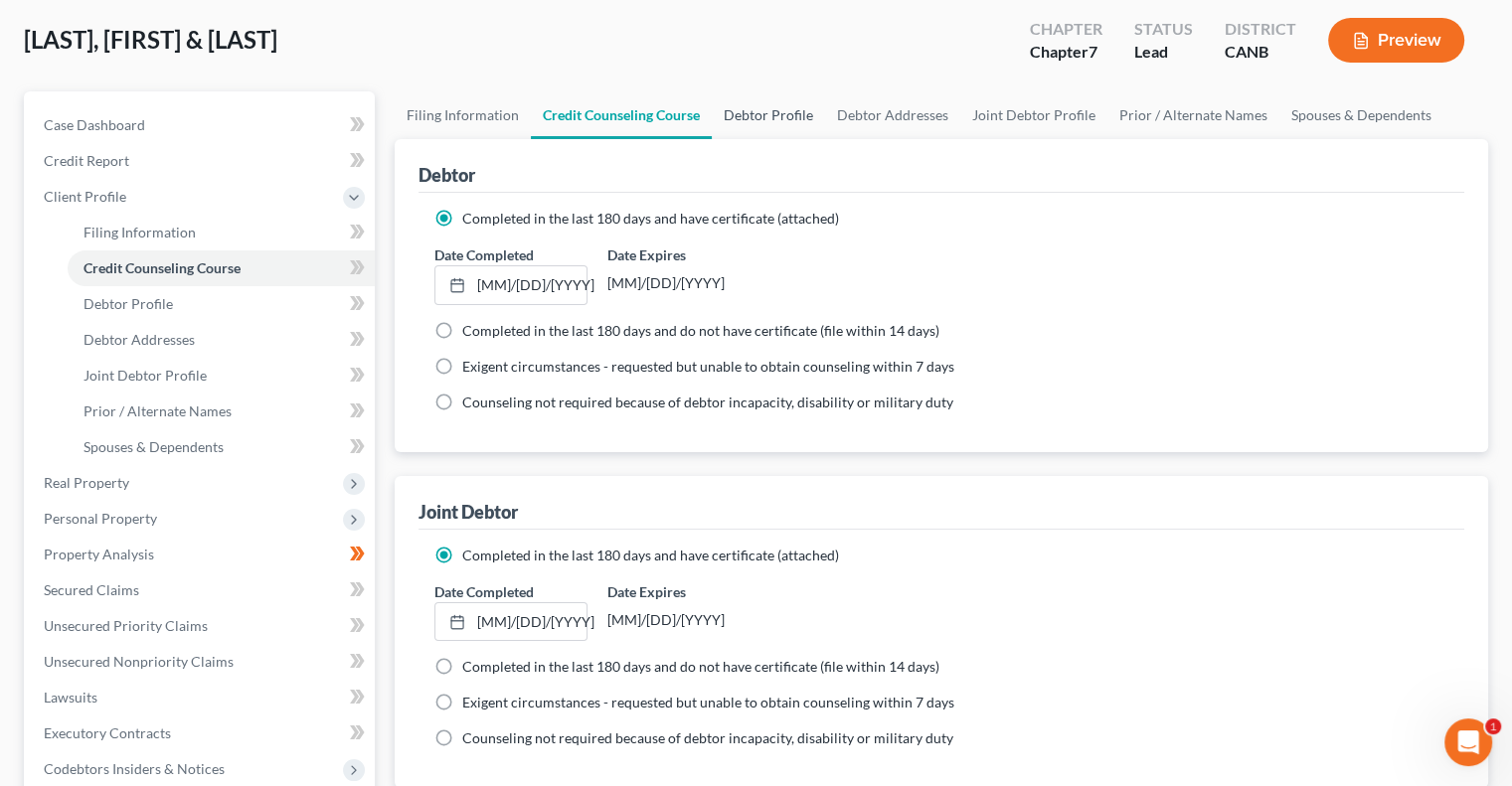 click on "Debtor Profile" at bounding box center (768, 115) 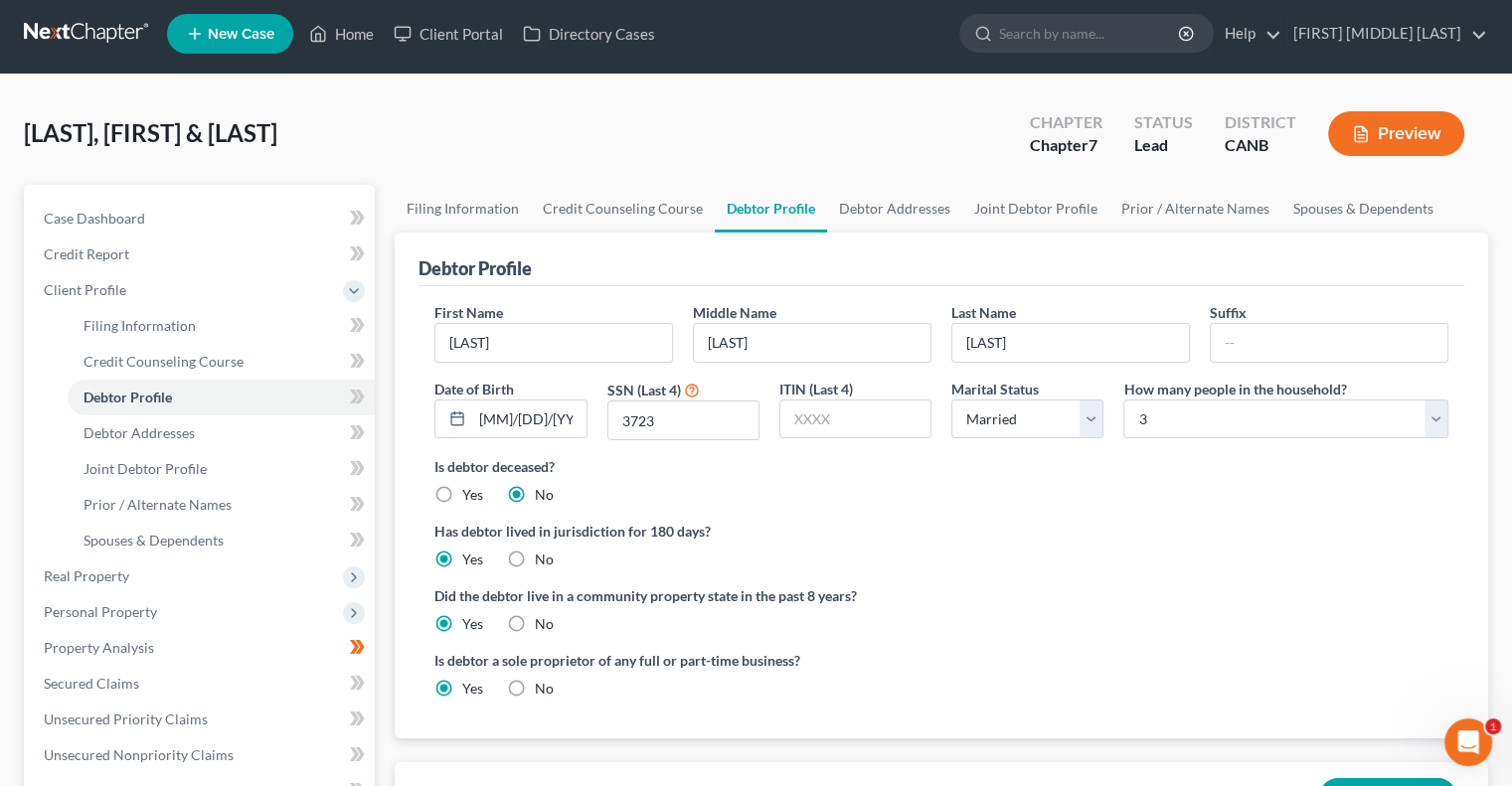 scroll, scrollTop: 0, scrollLeft: 0, axis: both 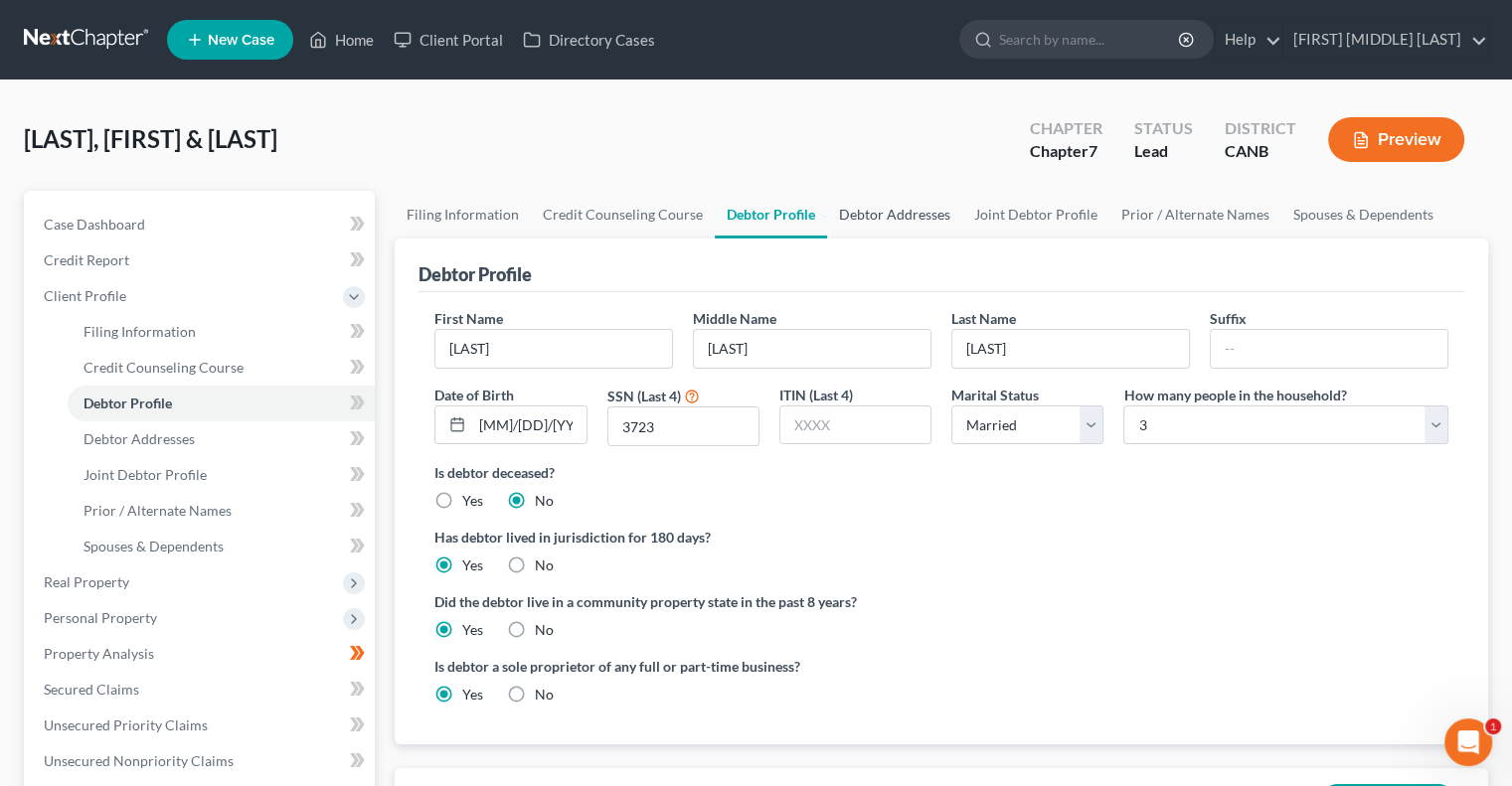 click on "Debtor Addresses" at bounding box center [895, 215] 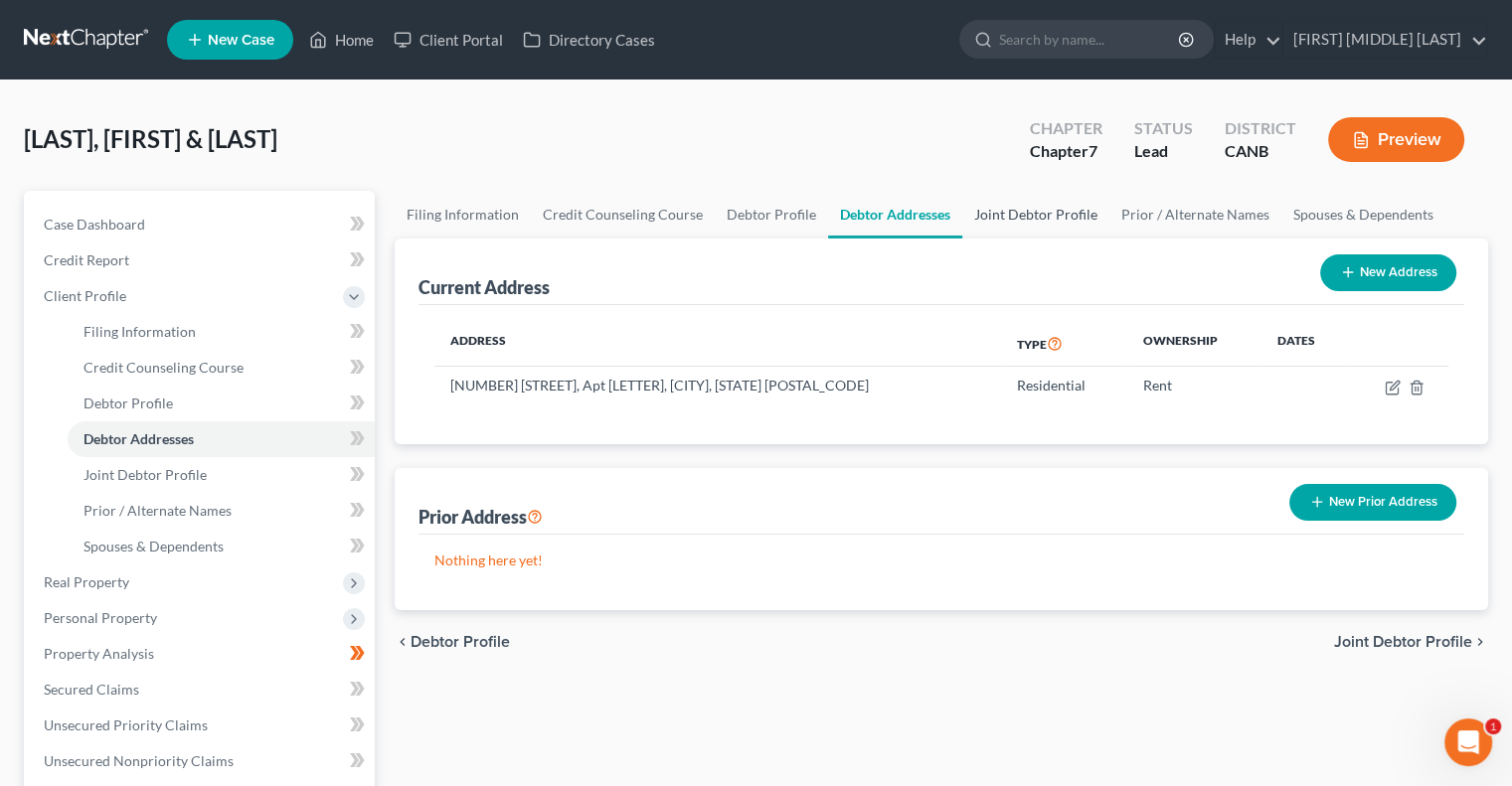 click on "Joint Debtor Profile" at bounding box center [1036, 215] 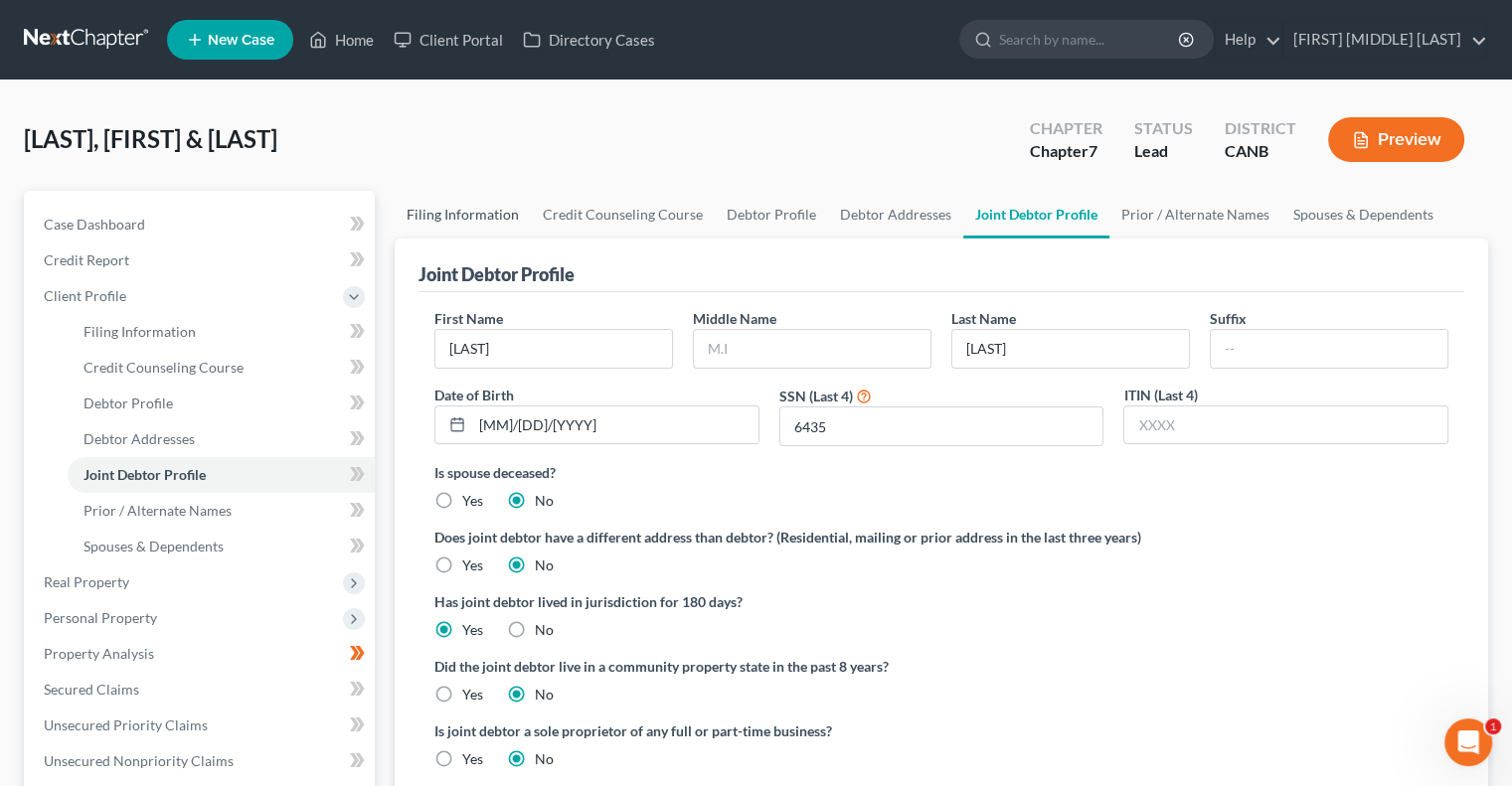 click on "Filing Information" at bounding box center [462, 215] 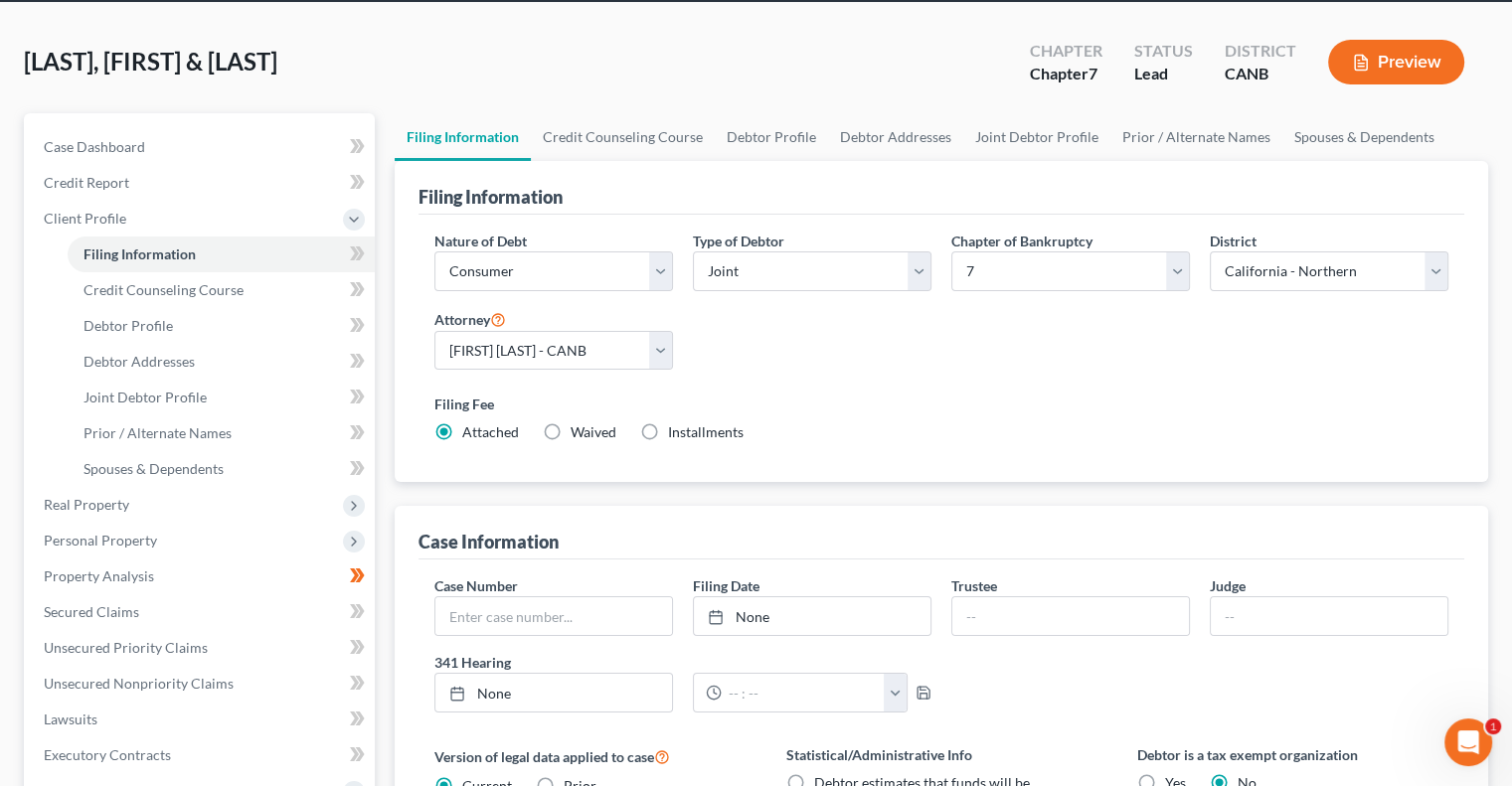 scroll, scrollTop: 199, scrollLeft: 0, axis: vertical 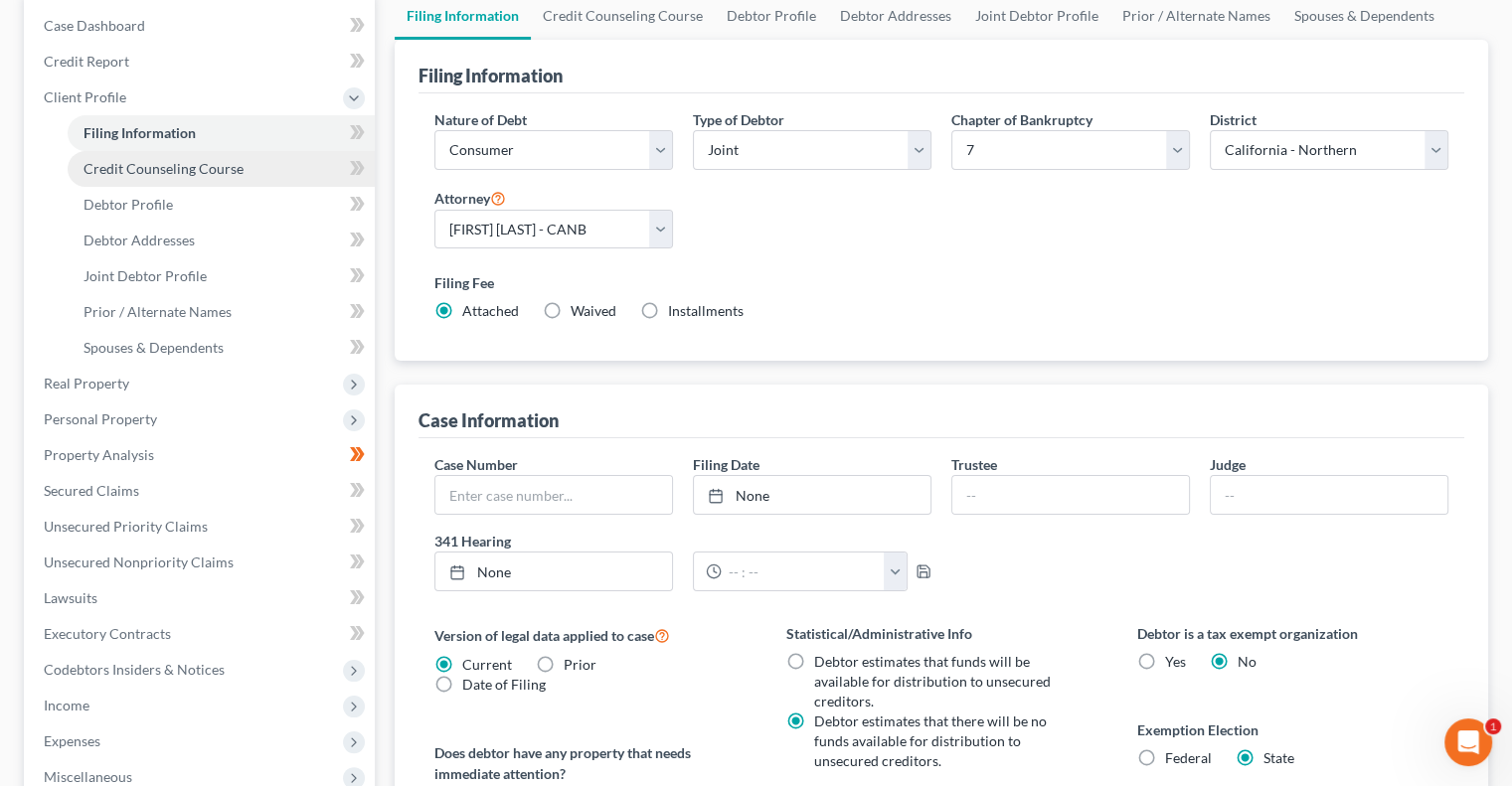 click on "Credit Counseling Course" at bounding box center [163, 168] 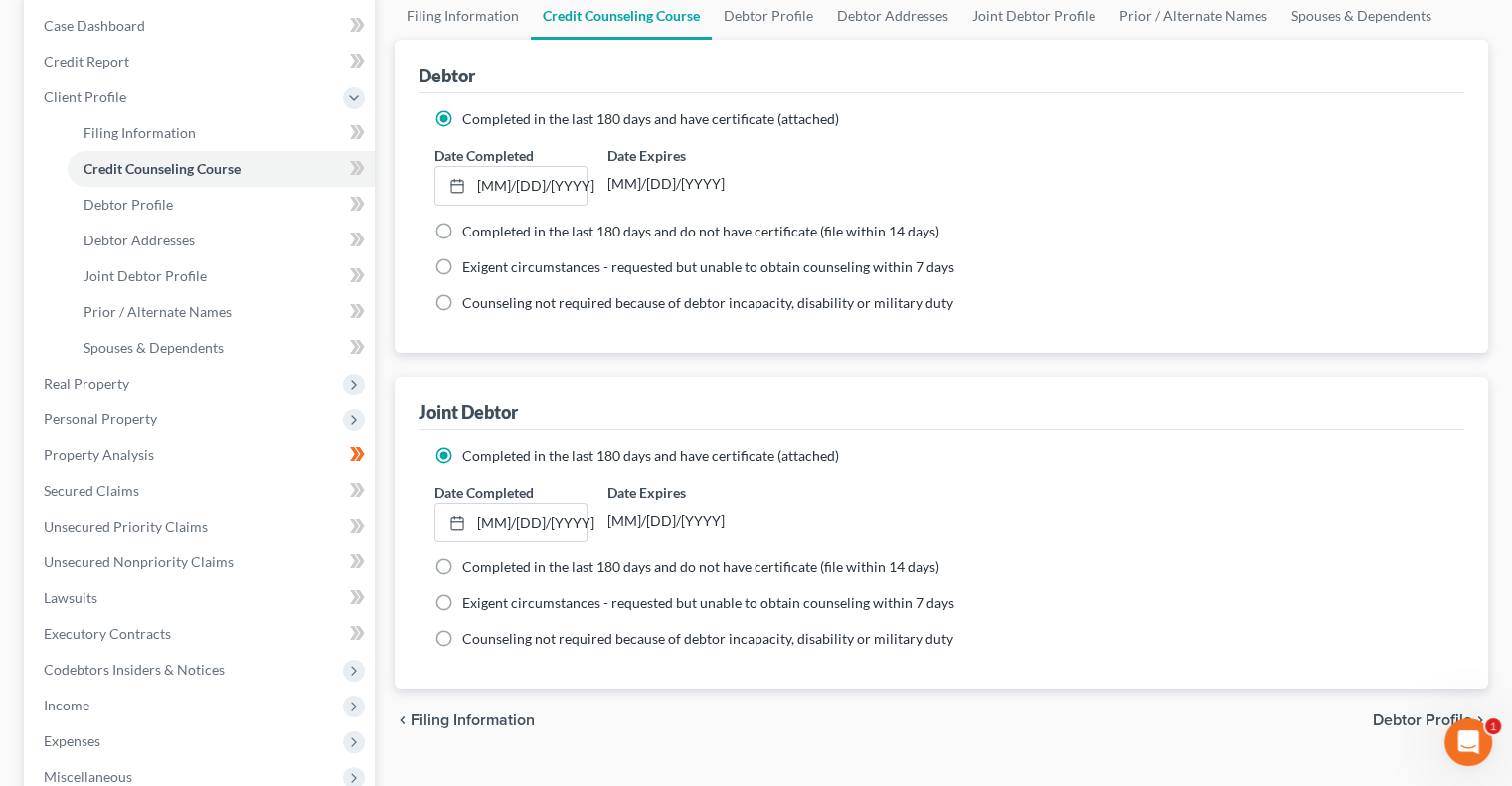 scroll, scrollTop: 0, scrollLeft: 0, axis: both 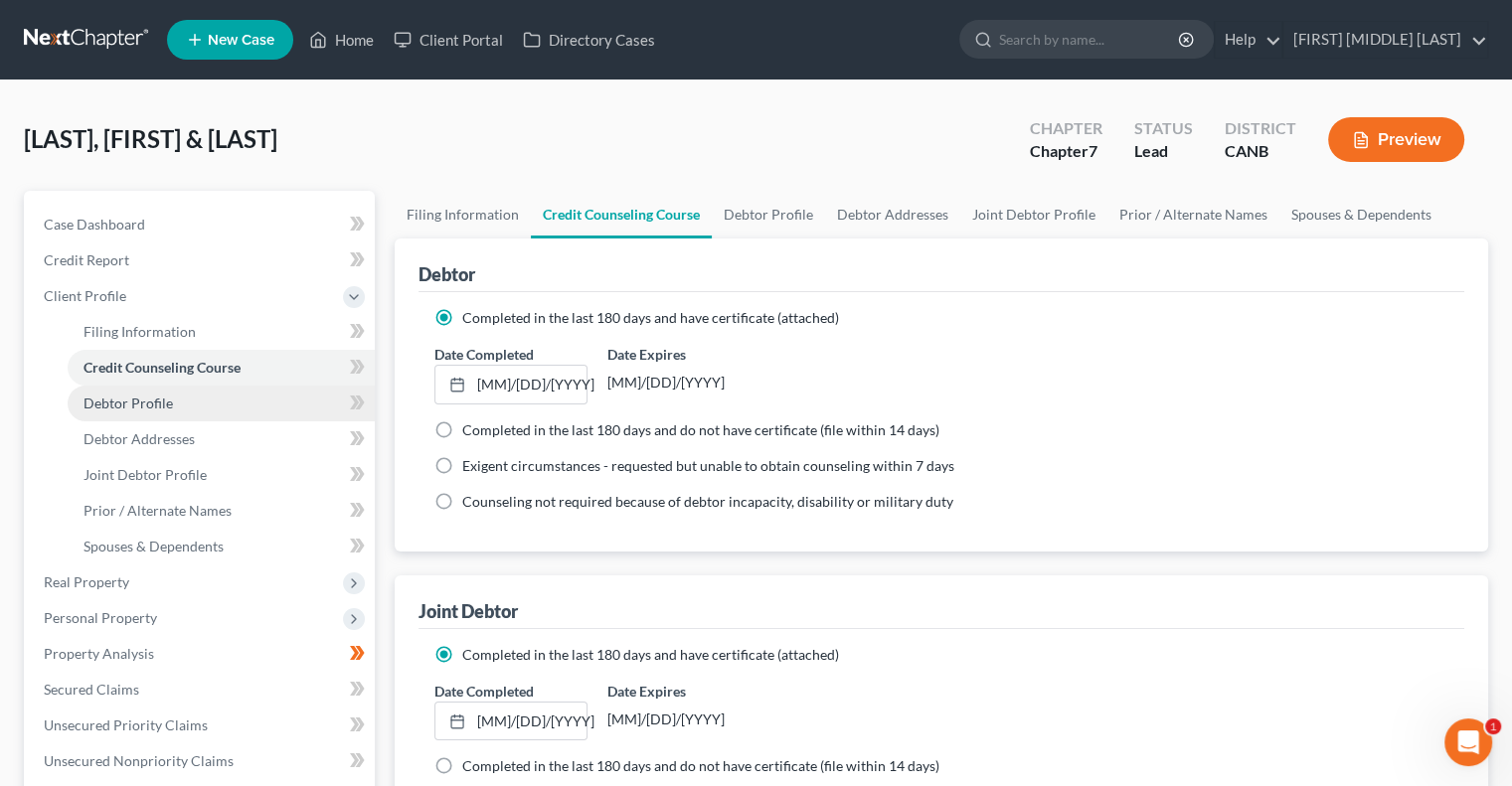 click on "Debtor Profile" at bounding box center [128, 402] 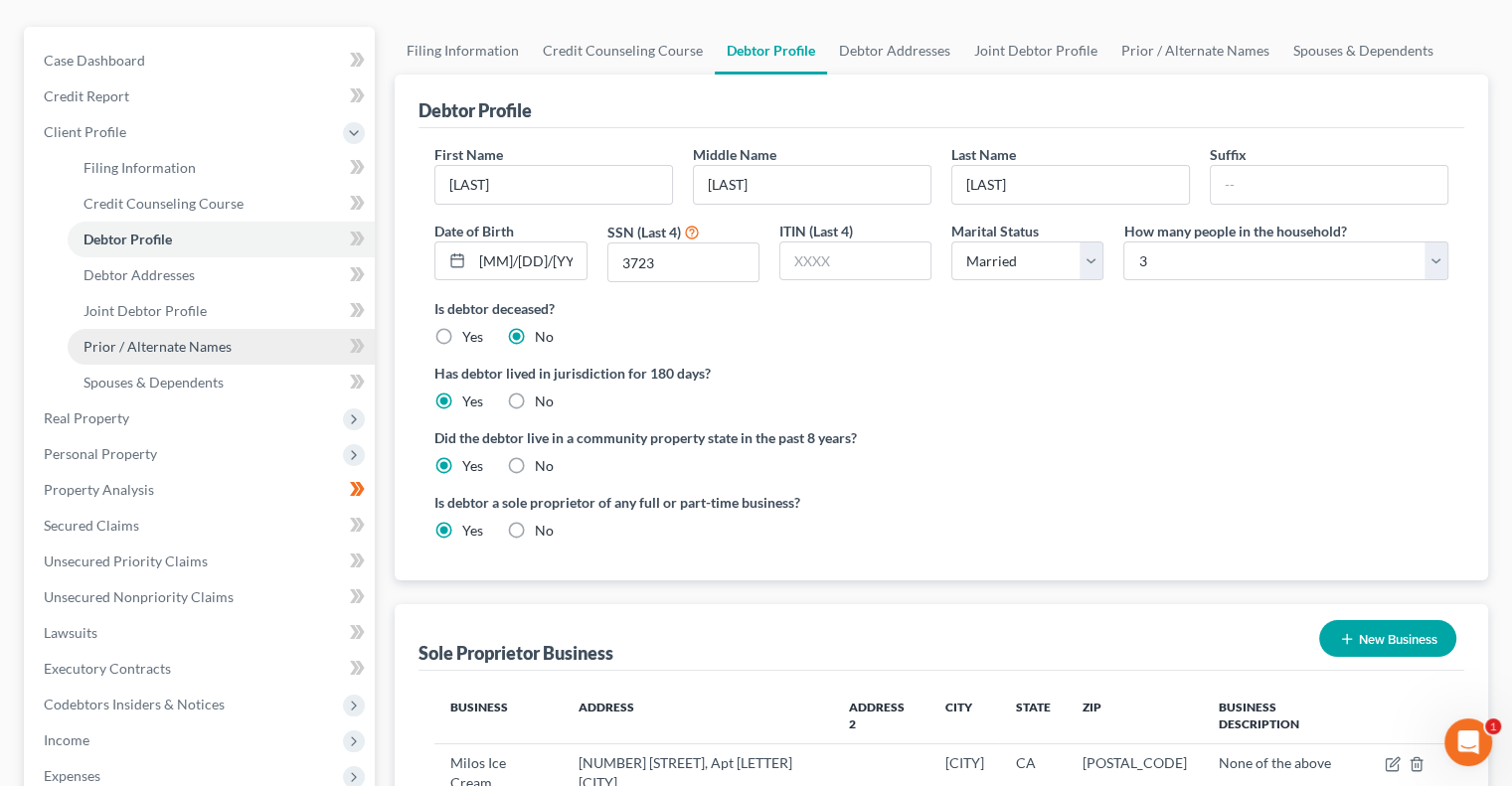 scroll, scrollTop: 199, scrollLeft: 0, axis: vertical 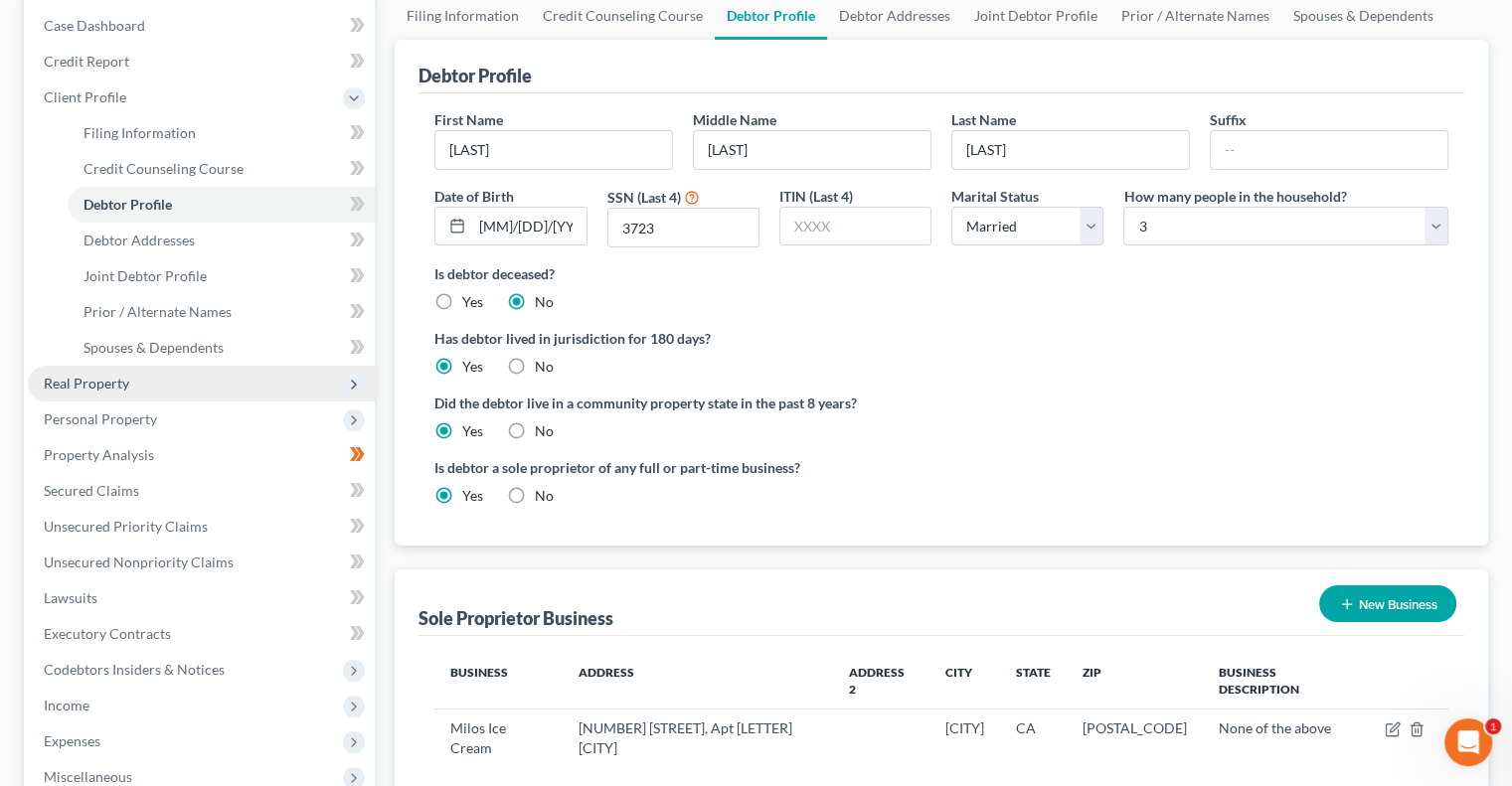 click on "Real Property" at bounding box center [201, 384] 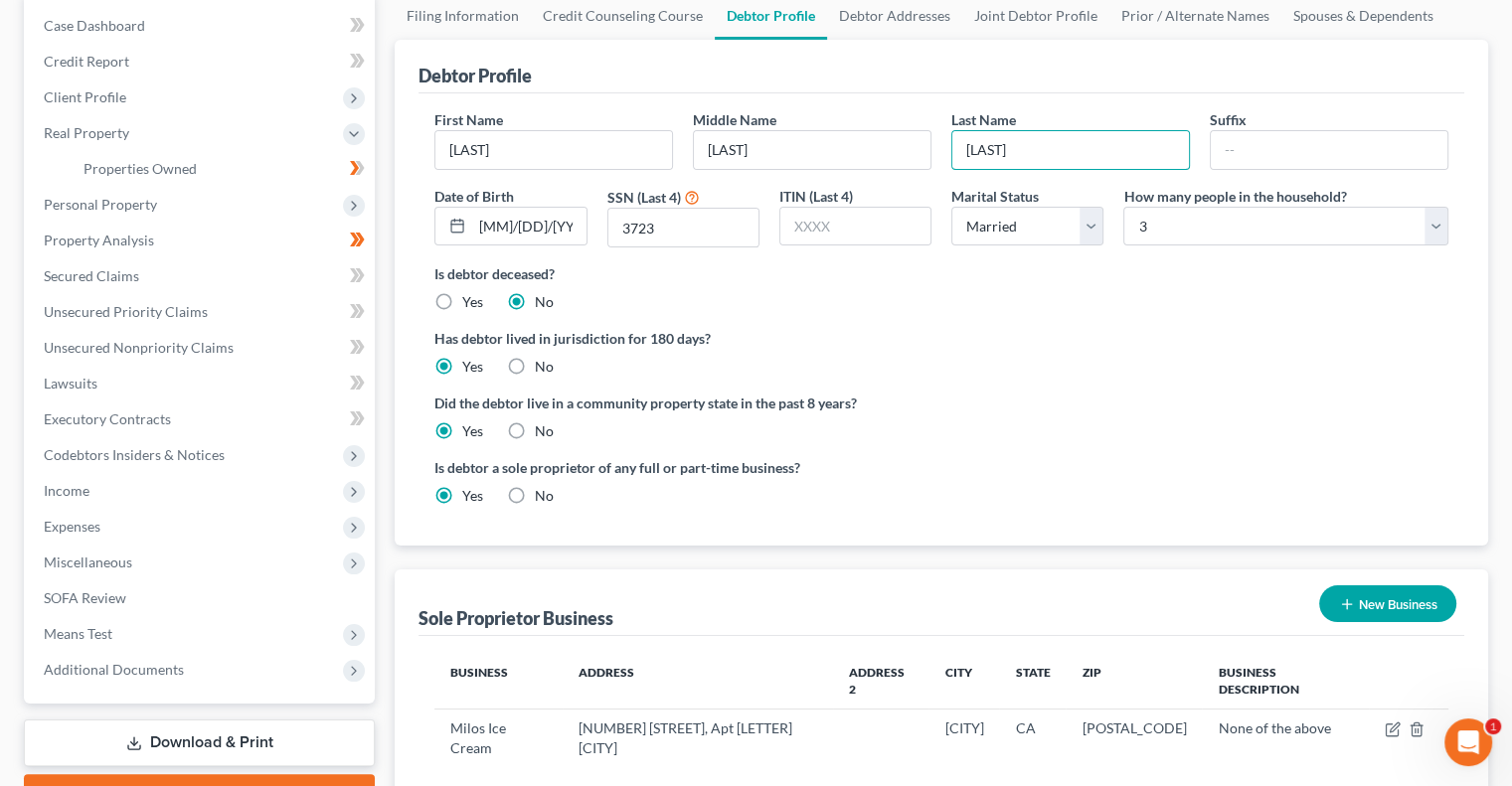 drag, startPoint x: 1044, startPoint y: 151, endPoint x: 935, endPoint y: 166, distance: 110.02727 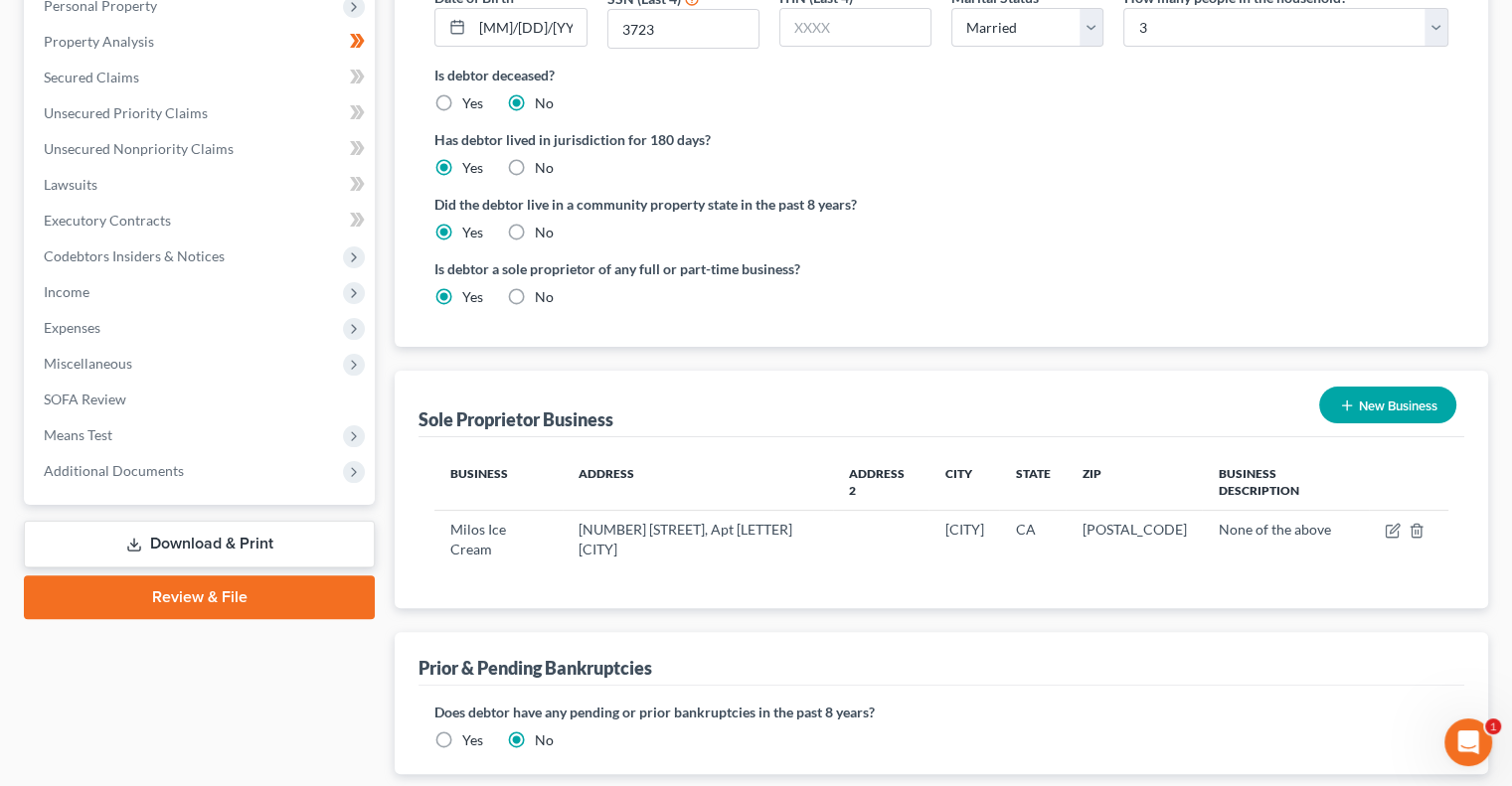 click on "Download & Print" at bounding box center (199, 544) 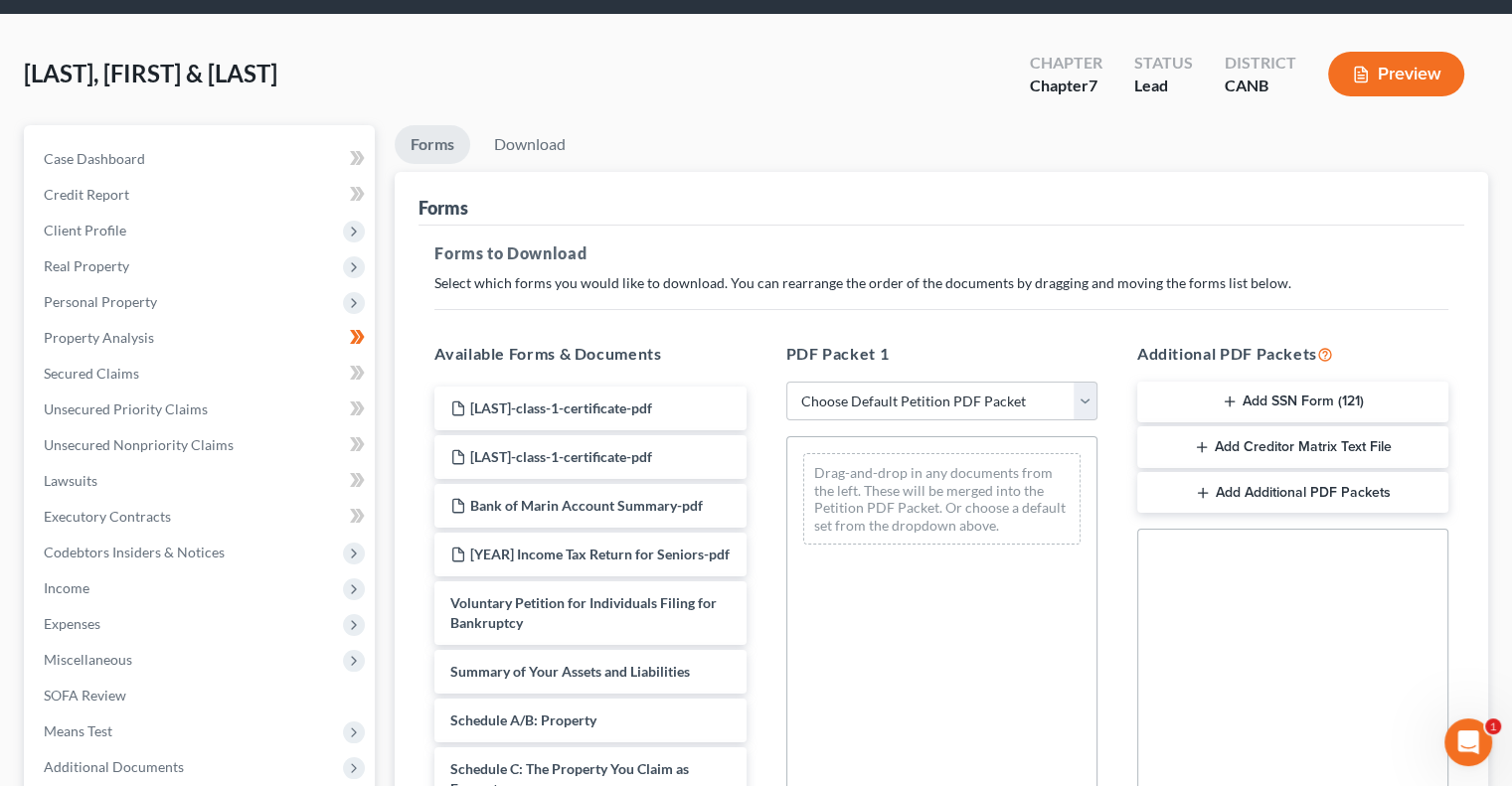scroll, scrollTop: 99, scrollLeft: 0, axis: vertical 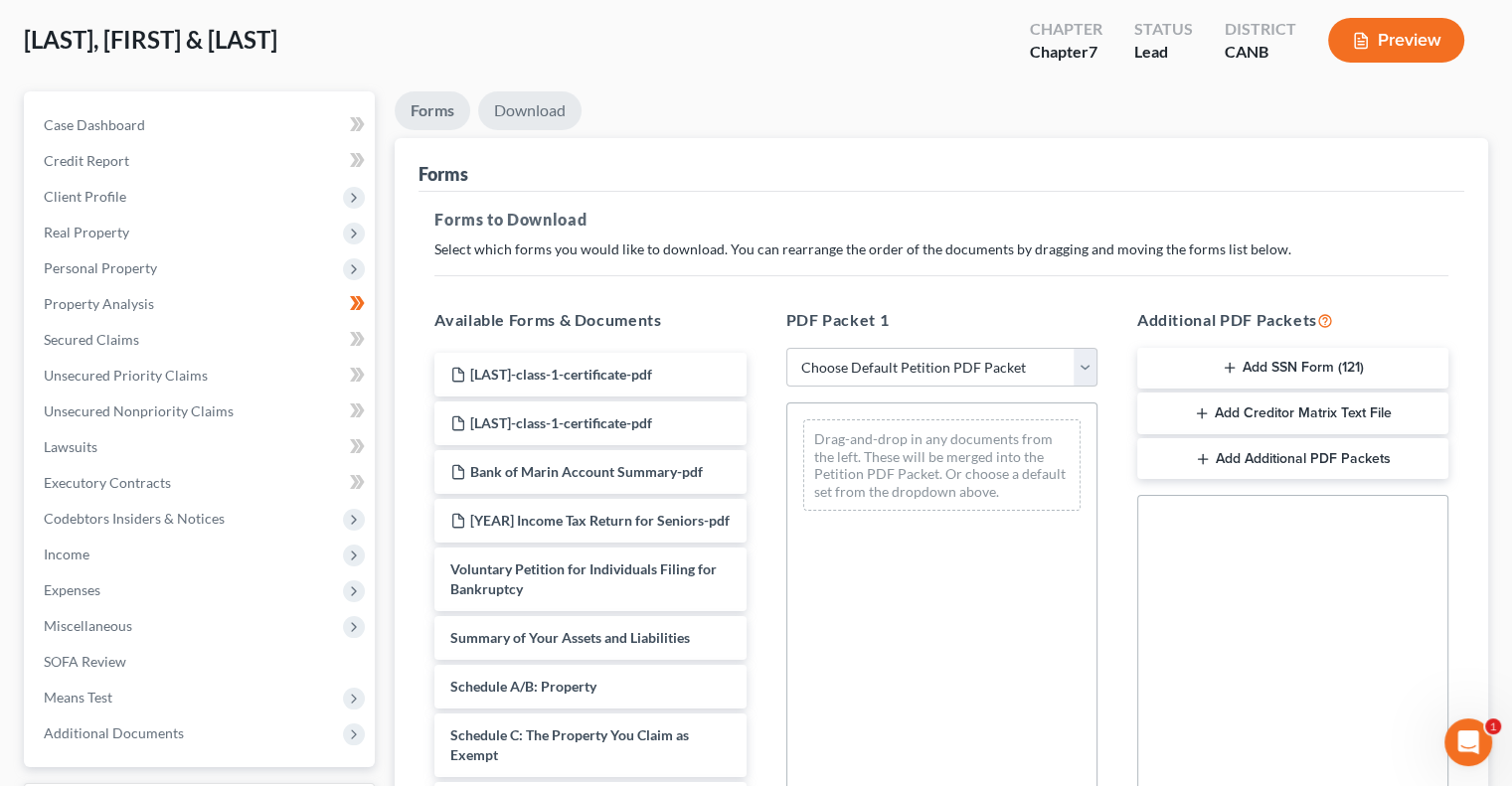 click on "Download" at bounding box center (530, 110) 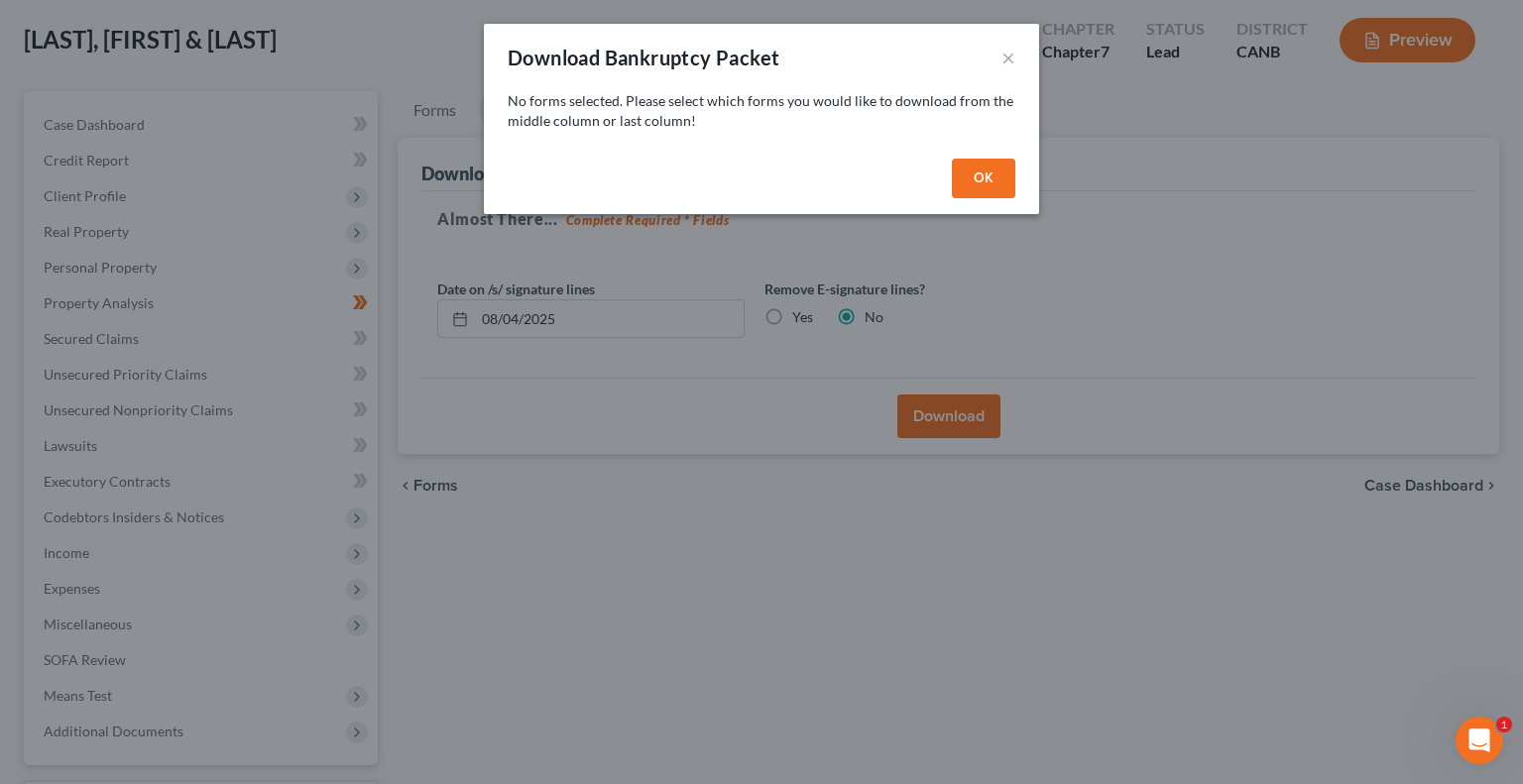 click on "OK" at bounding box center [984, 178] 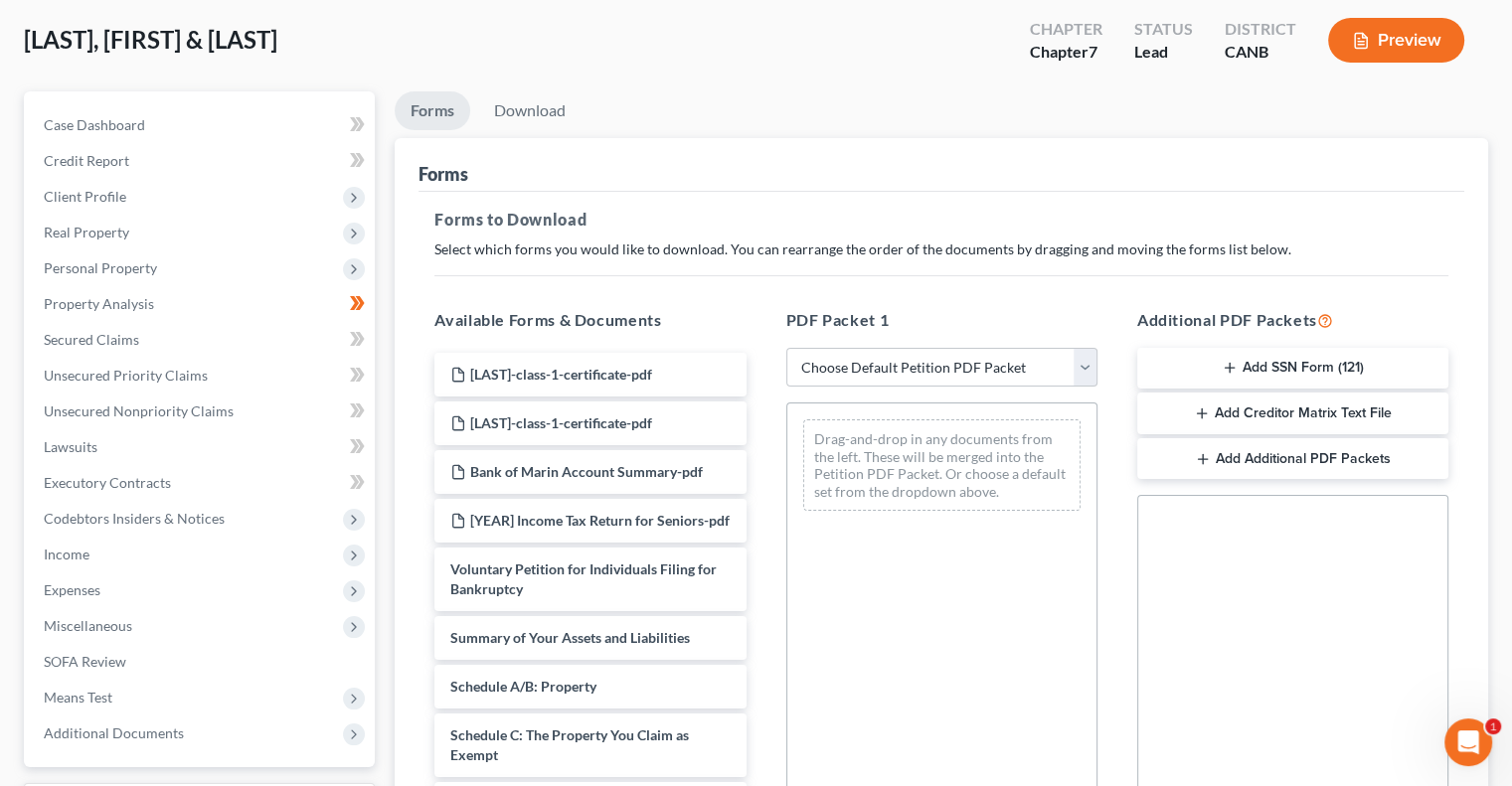 scroll, scrollTop: 298, scrollLeft: 0, axis: vertical 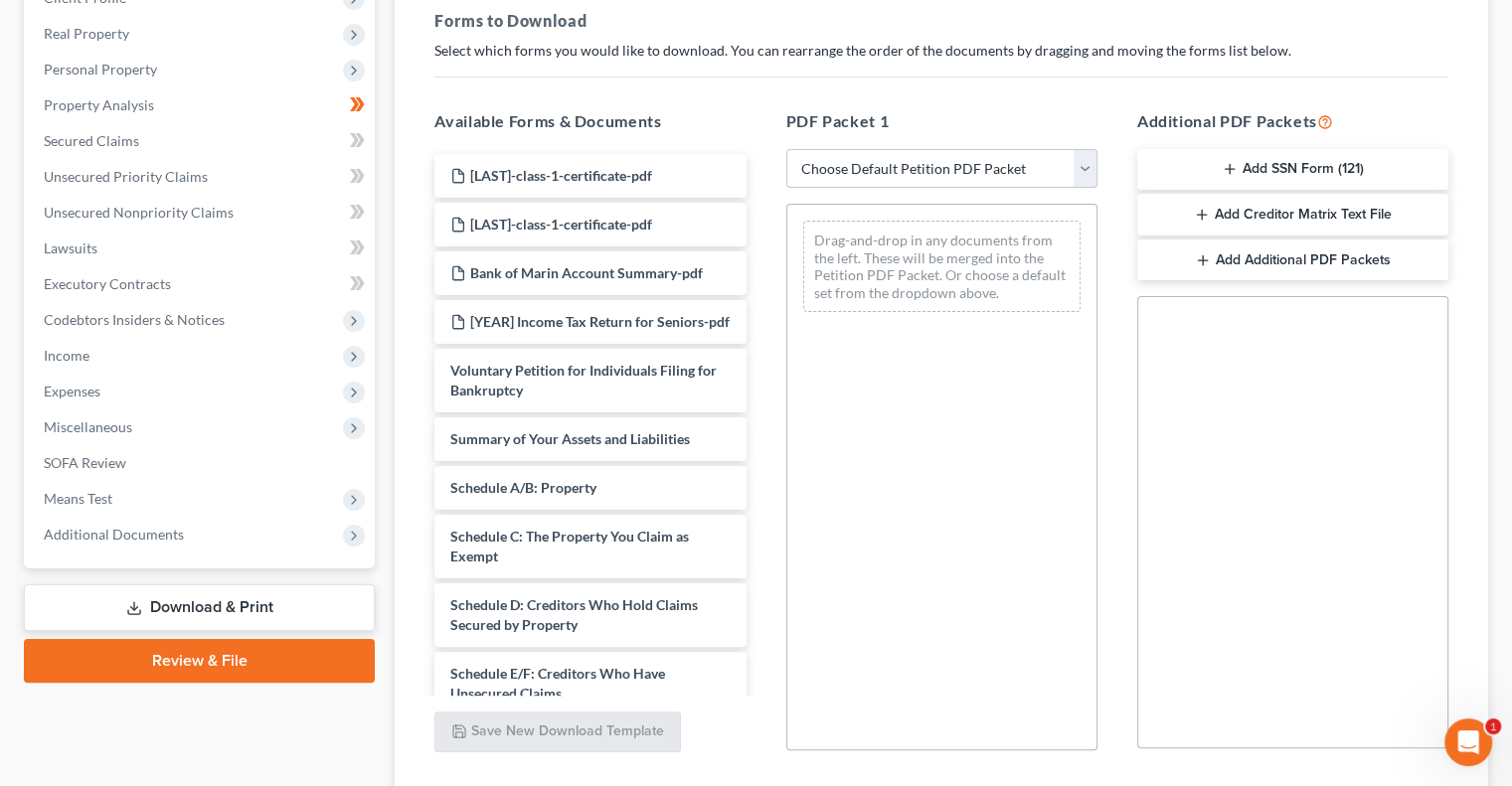 click on "Choose Default Petition PDF Packet Complete Bankruptcy Petition (all forms and schedules) Emergency Filing Forms (Petition and Creditor List Only) Amended Forms Signature Pages Only" at bounding box center (941, 169) 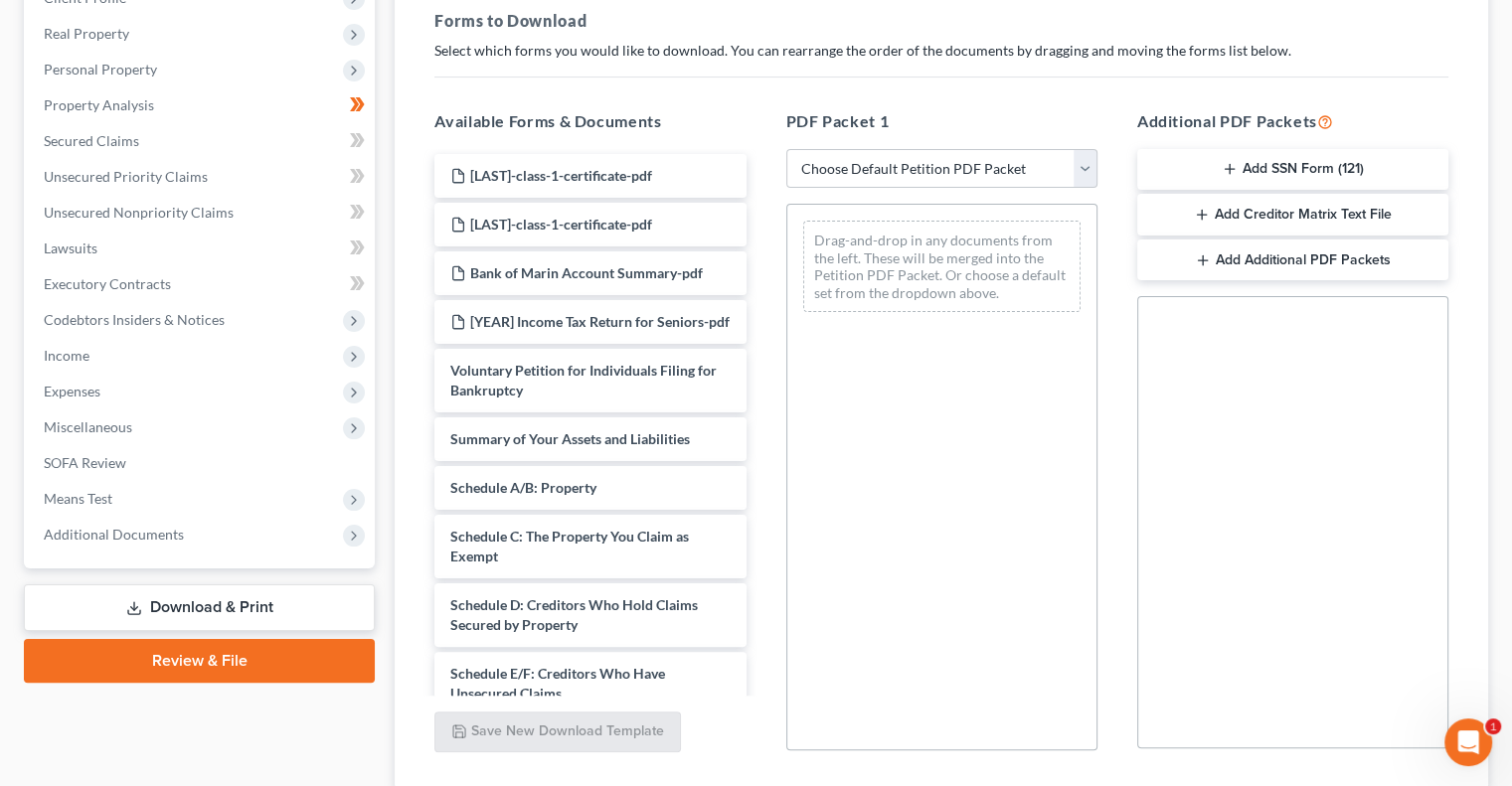 click on "Add SSN Form (121)" at bounding box center [1292, 170] 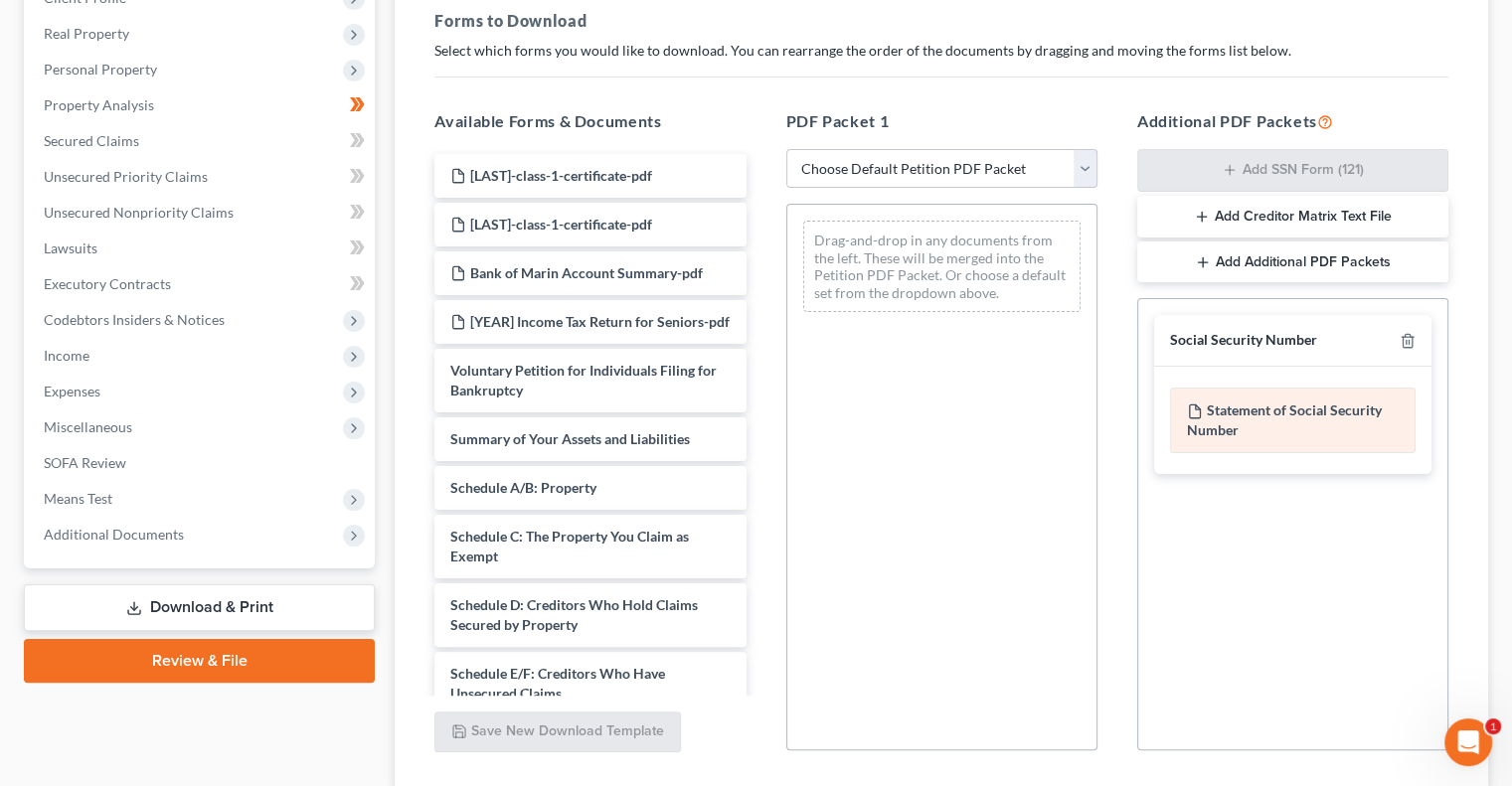 click on "Statement of Social Security Number" at bounding box center [1292, 420] 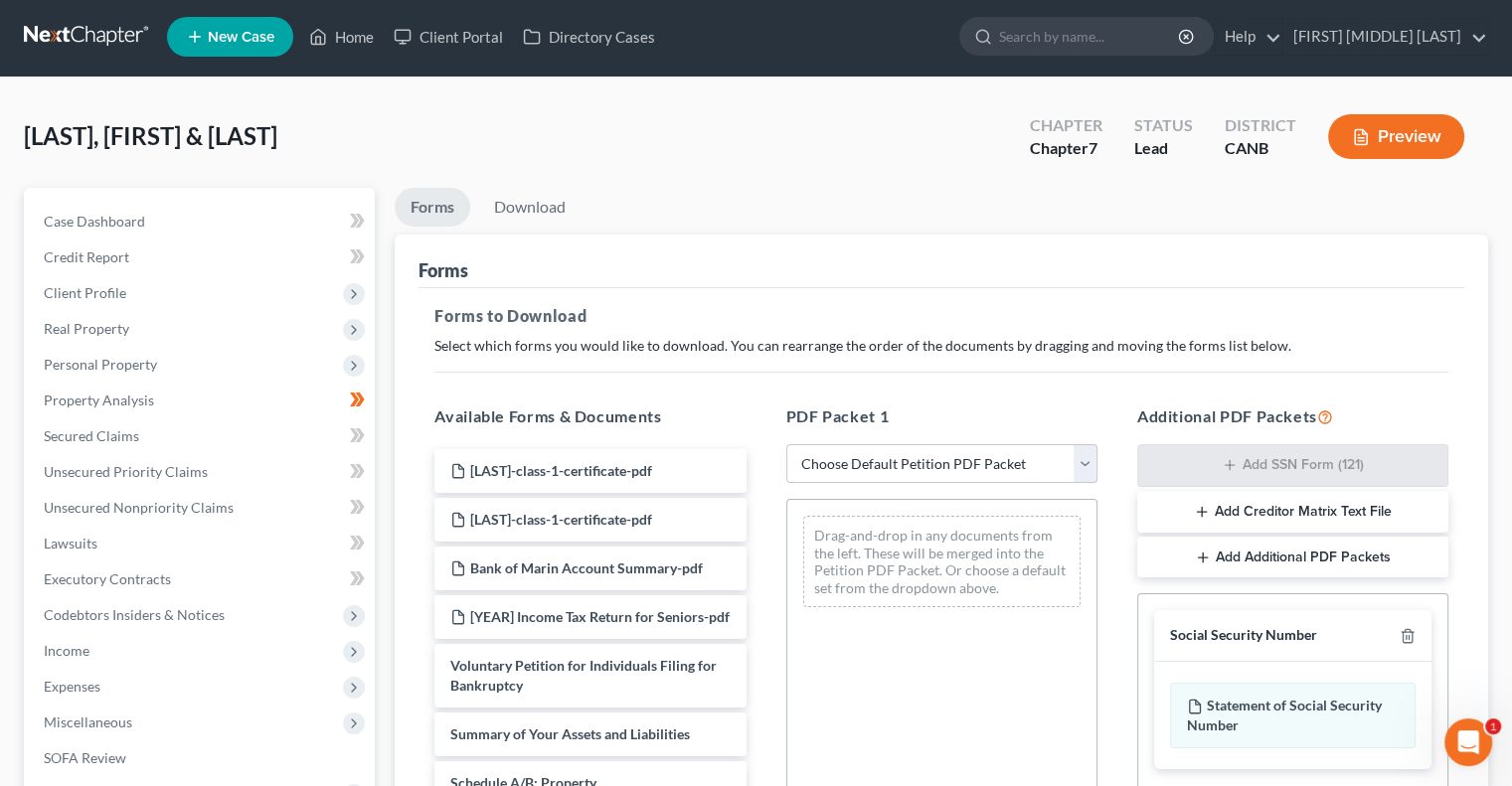 scroll, scrollTop: 0, scrollLeft: 0, axis: both 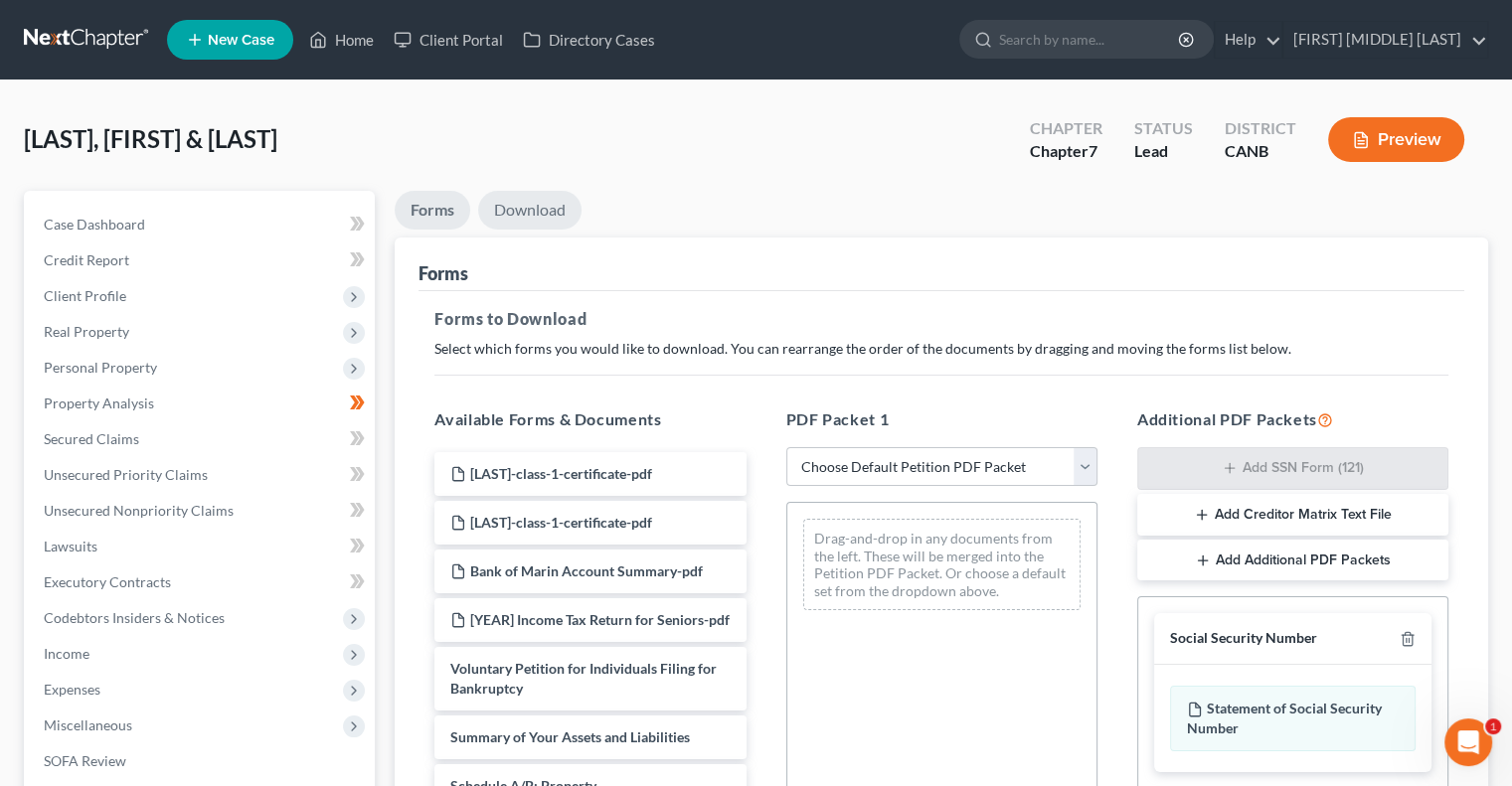 click on "Download" at bounding box center (530, 210) 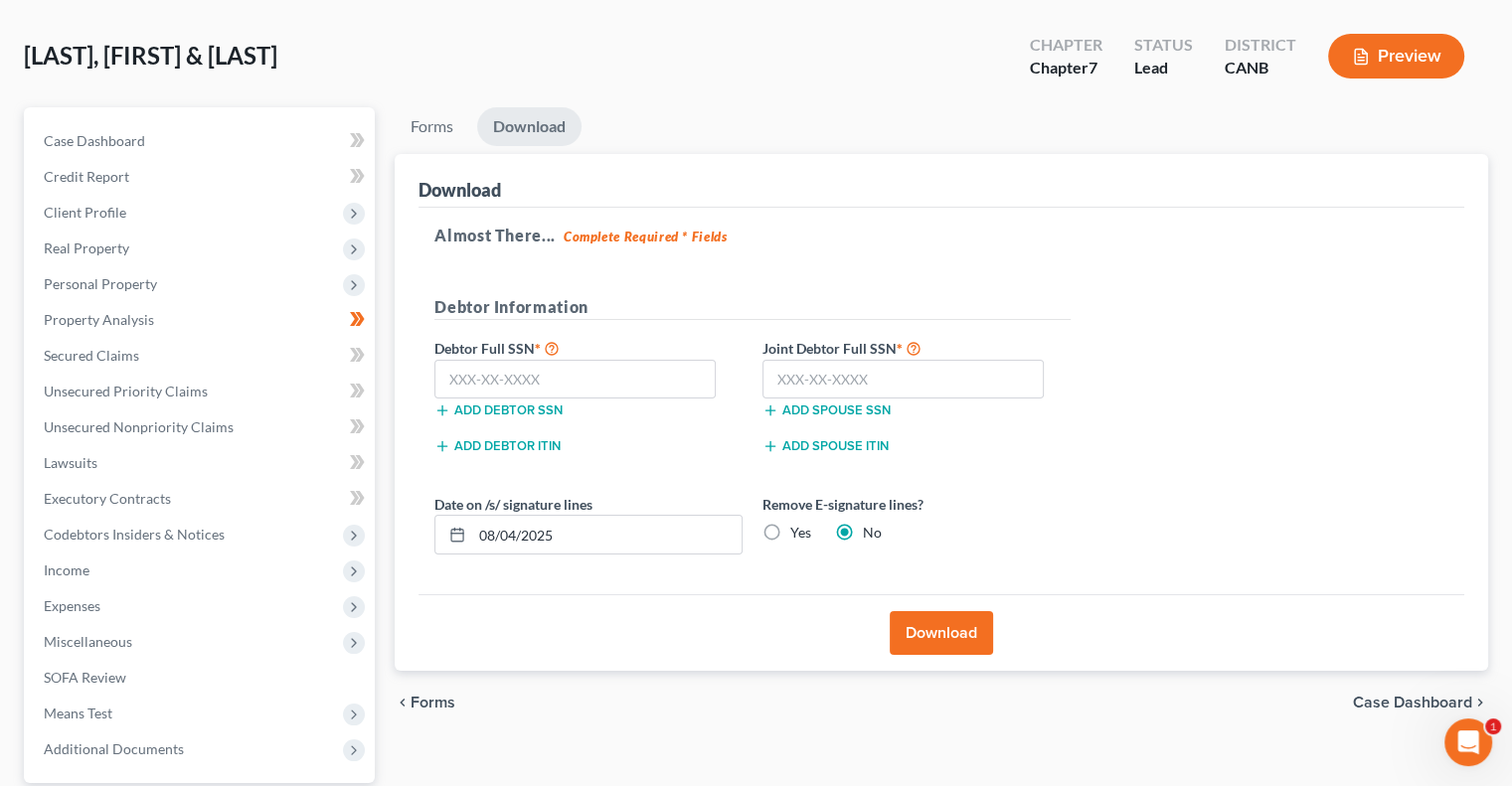 scroll, scrollTop: 199, scrollLeft: 0, axis: vertical 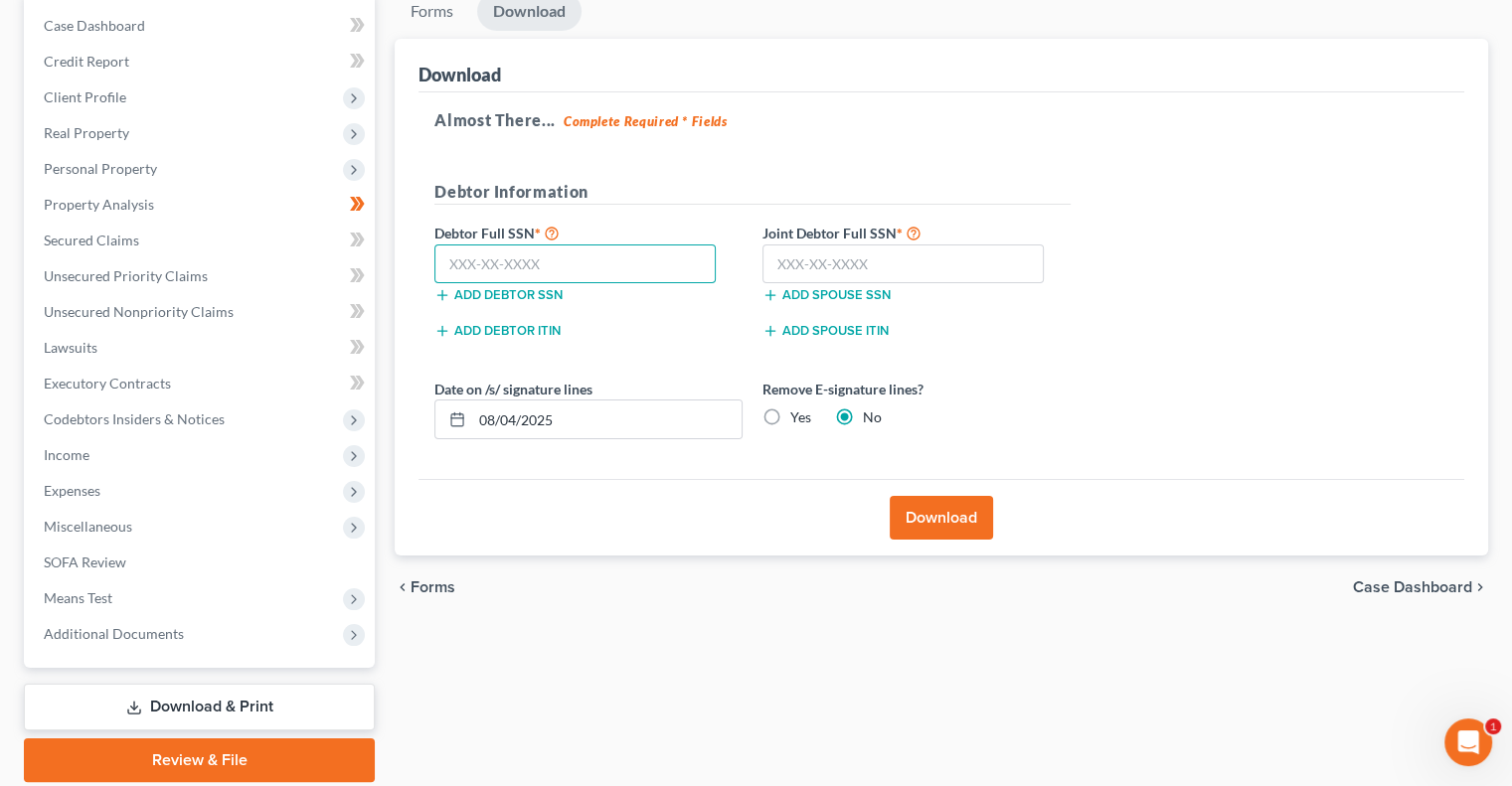 click at bounding box center [575, 264] 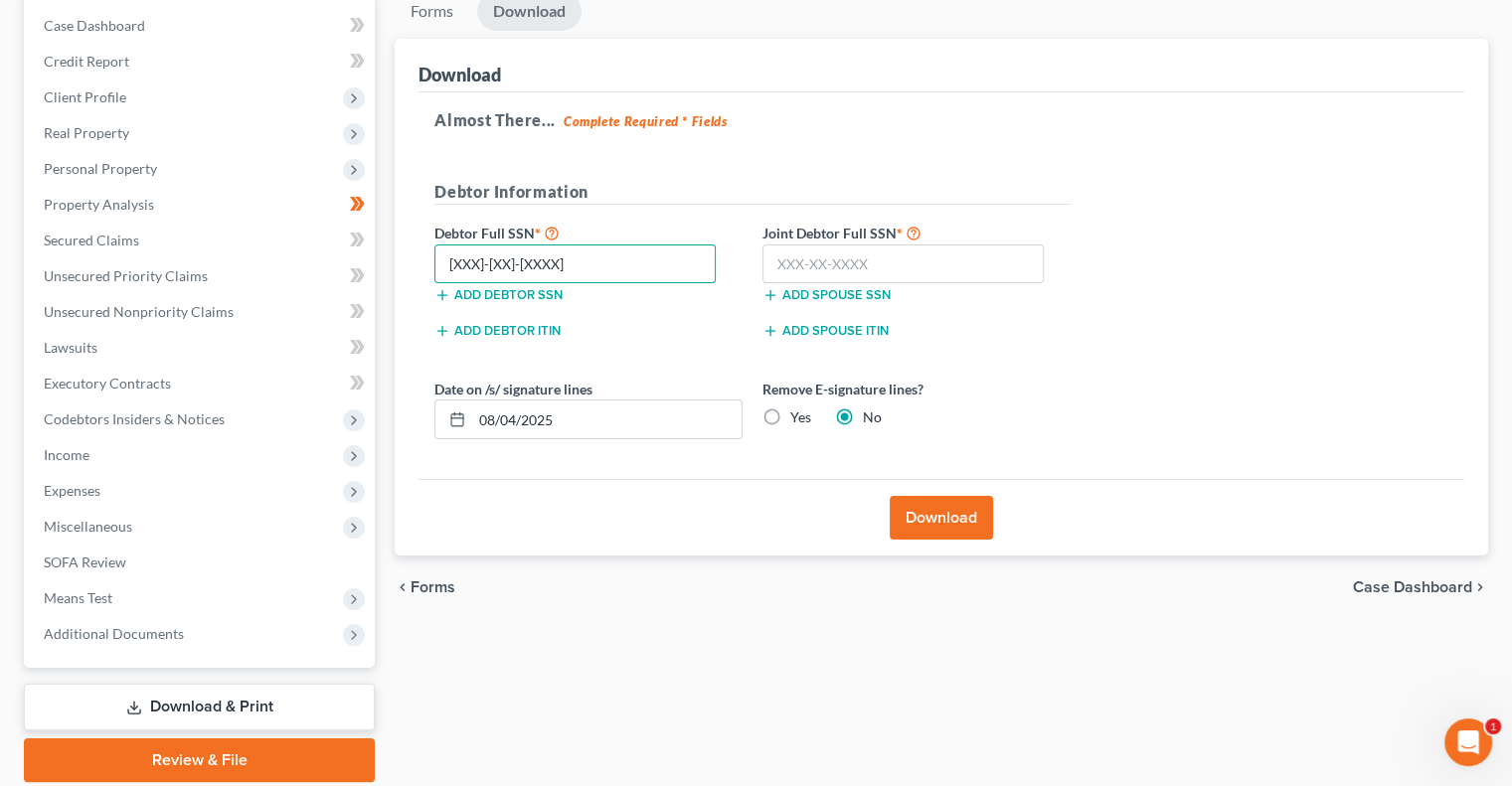 type on "[XXX]-[XX]-[XXXX]" 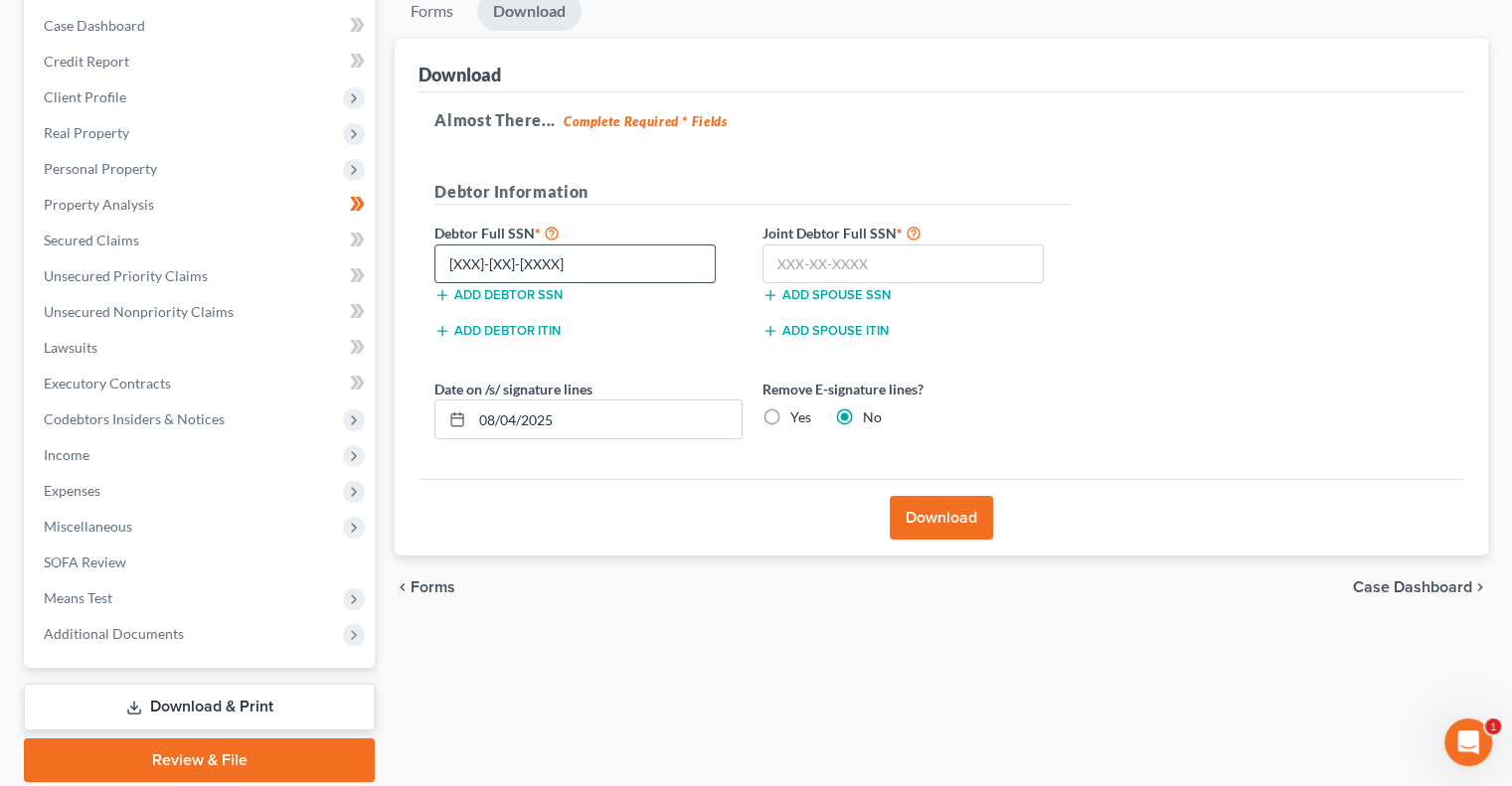 type 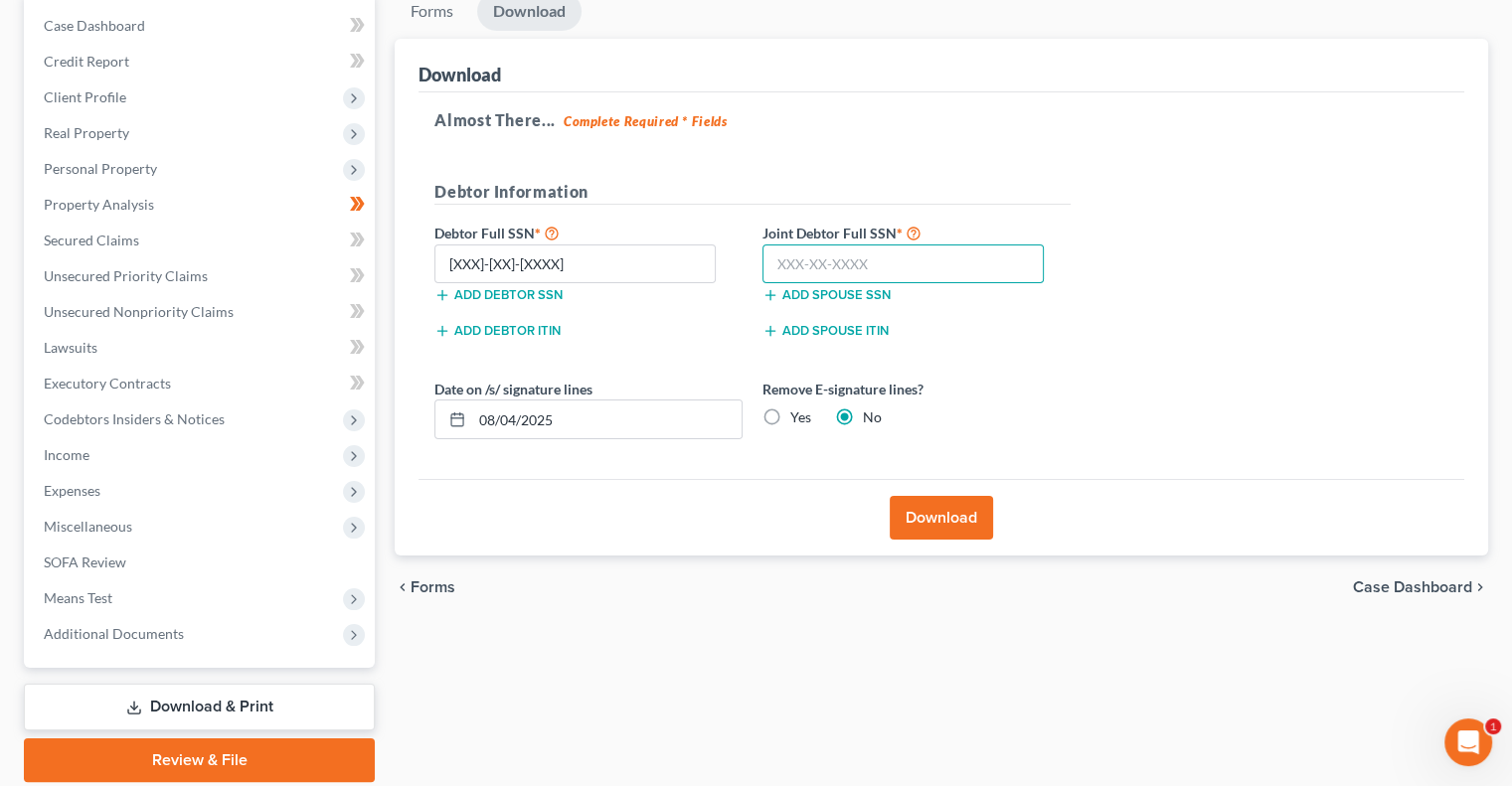 click at bounding box center (903, 264) 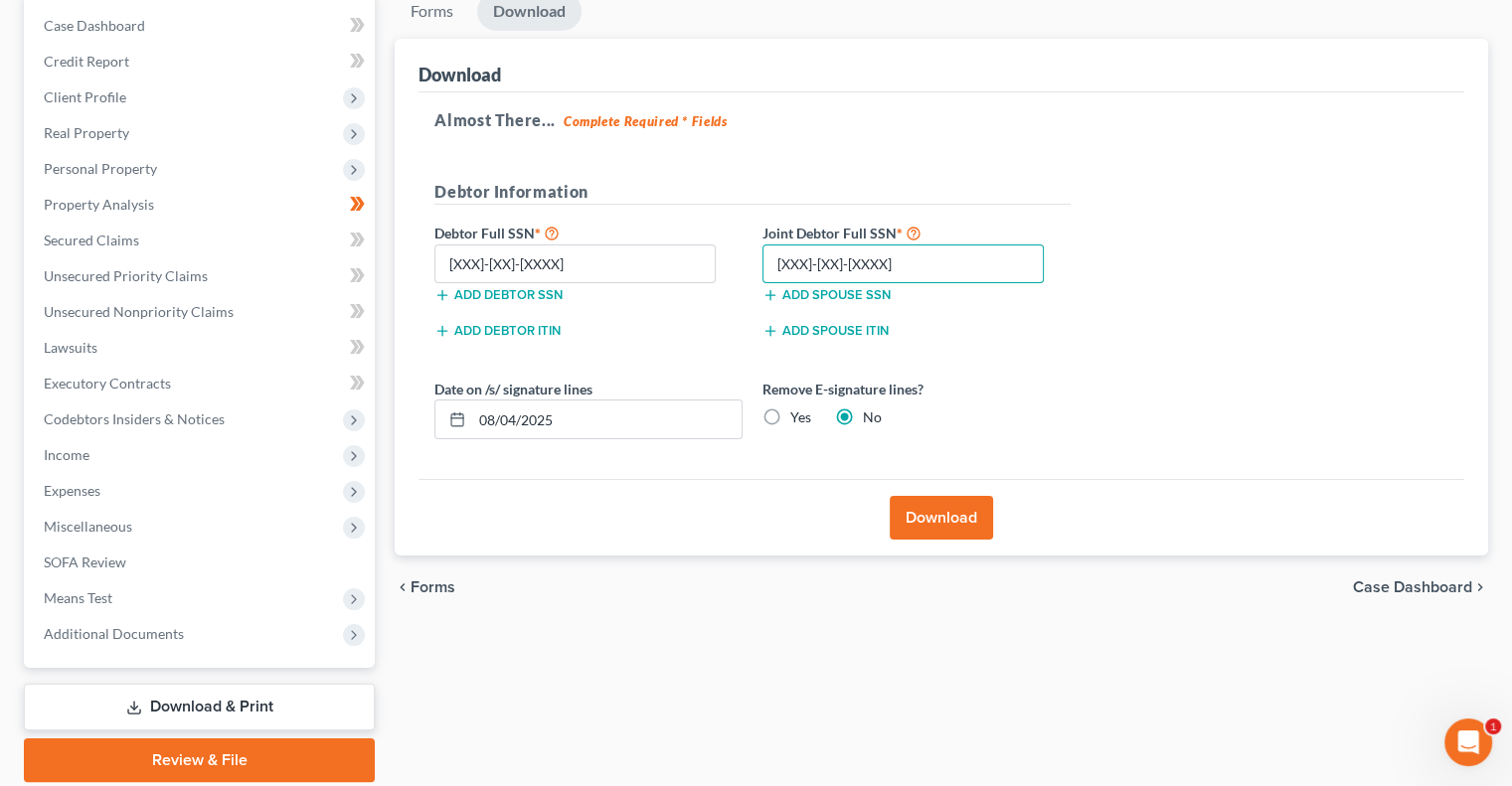 type on "[XXX]-[XX]-[XXXX]" 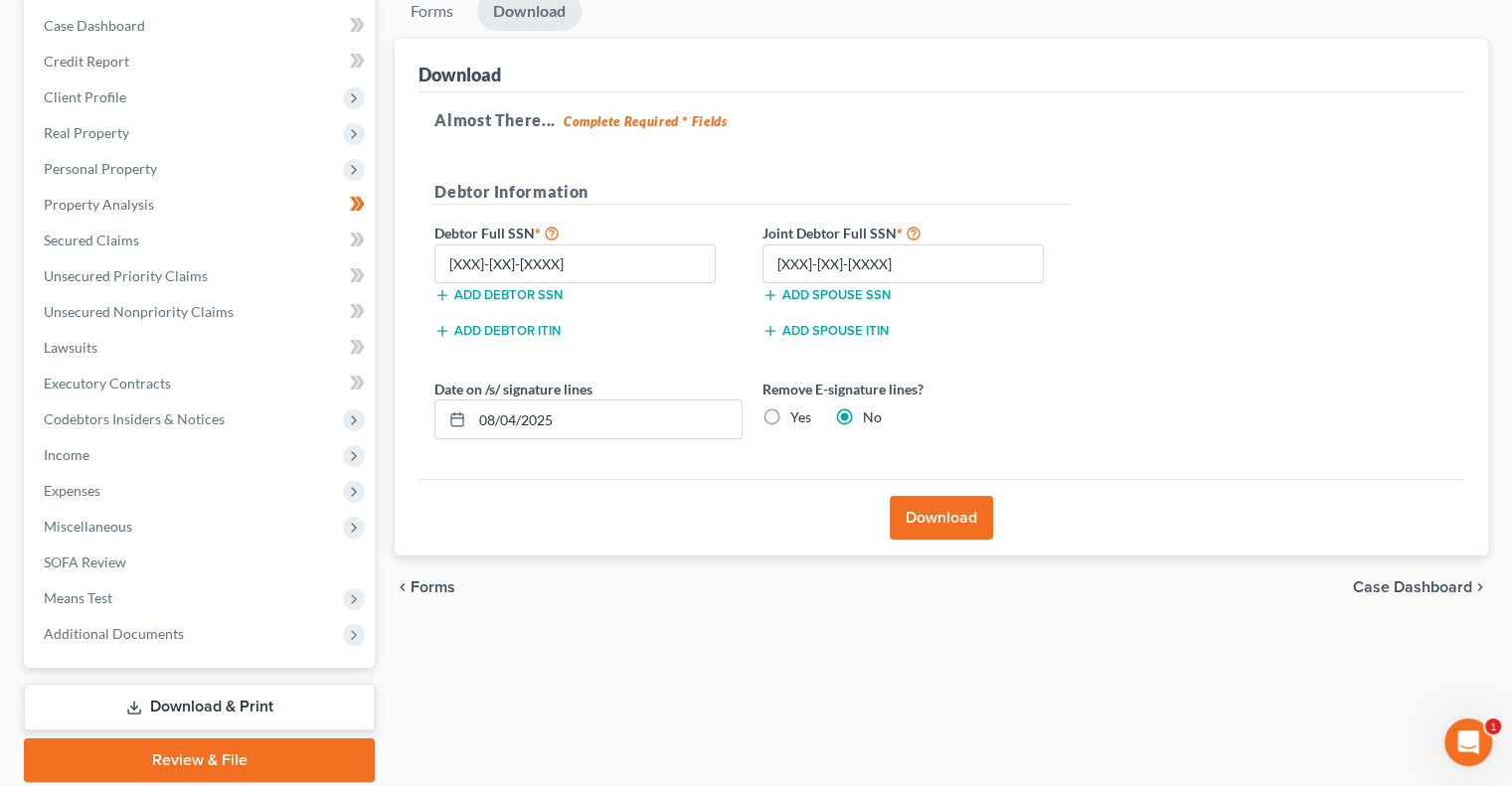 click on "Download" at bounding box center [941, 518] 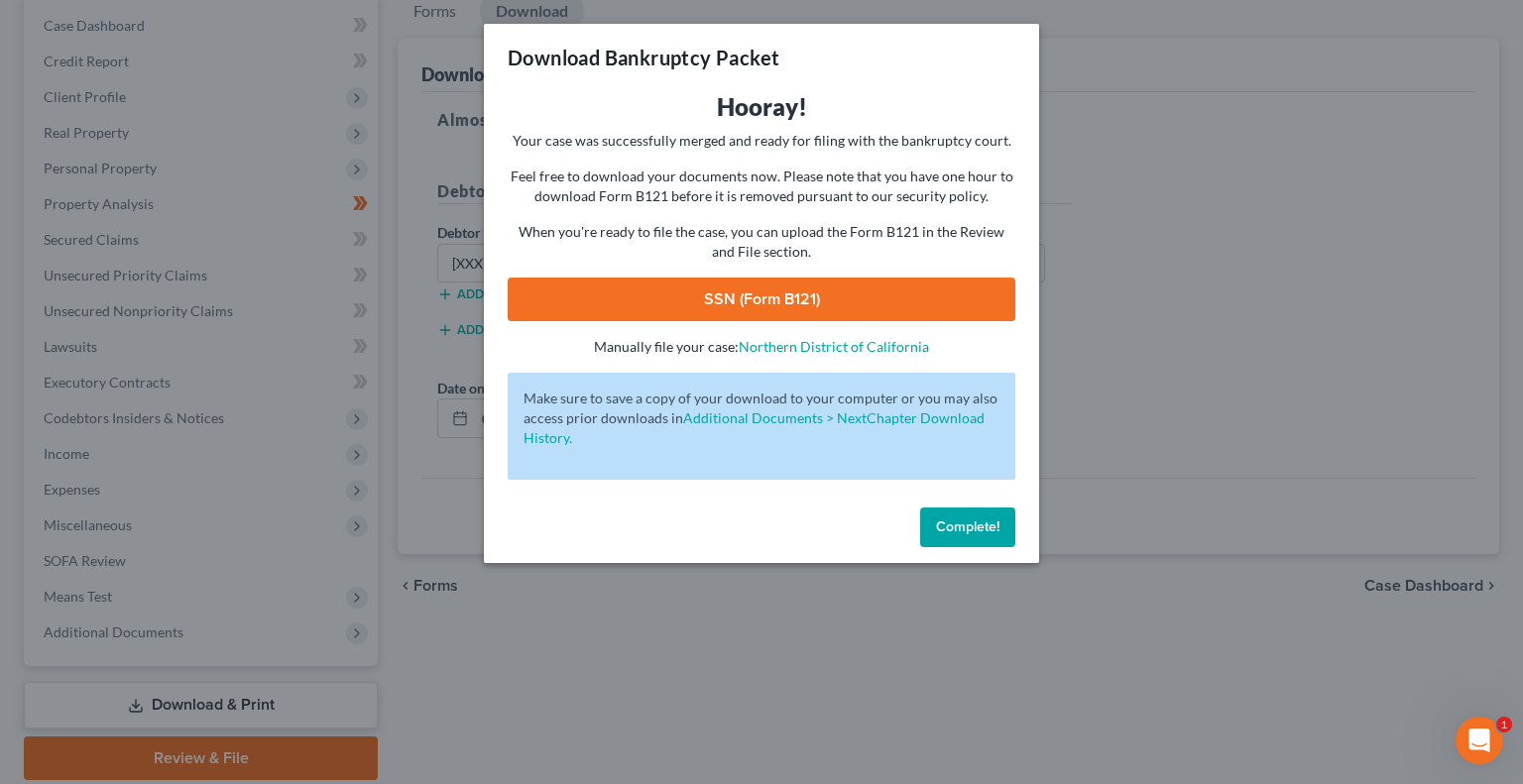click on "SSN (Form B121)" at bounding box center (762, 299) 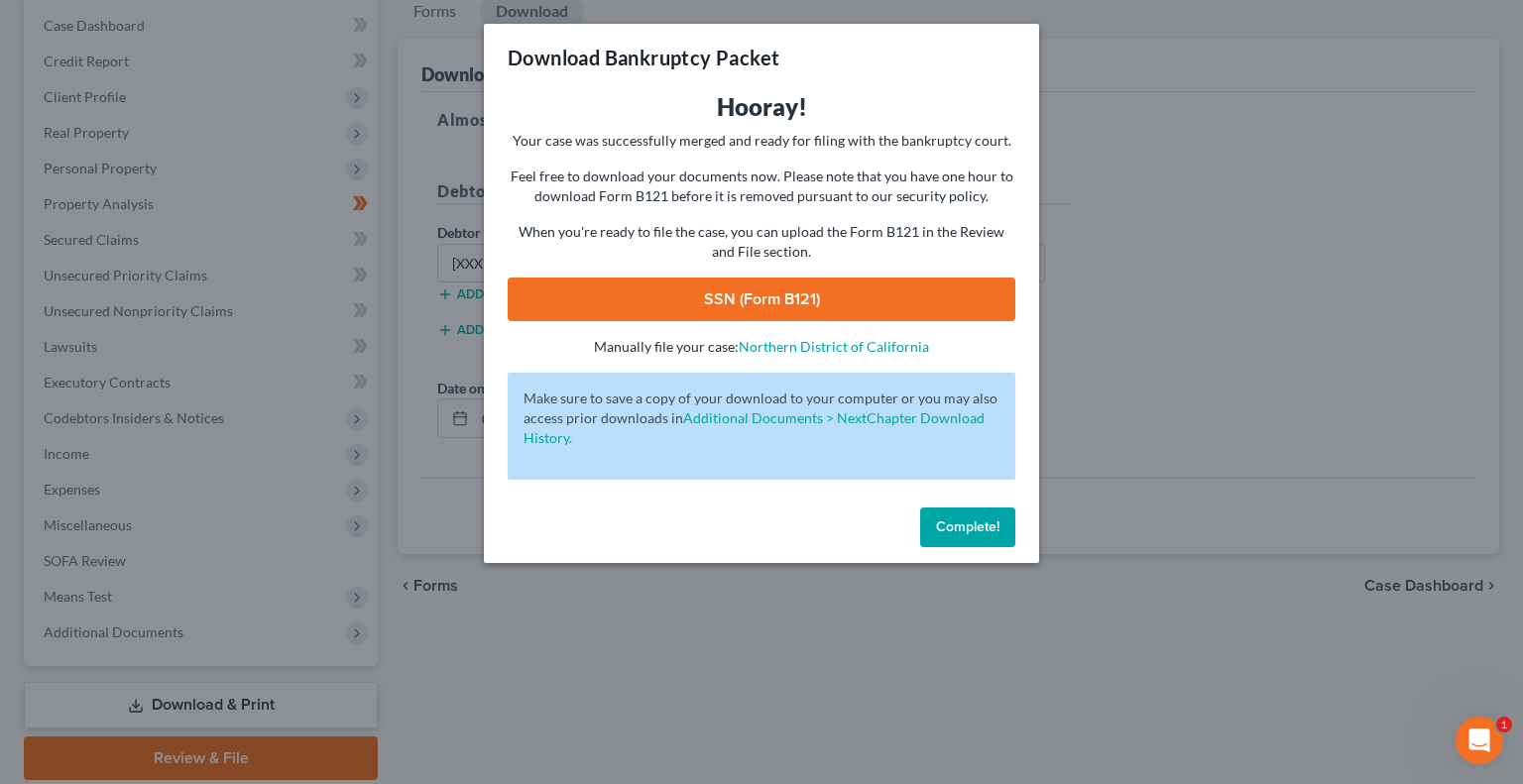 click on "Complete!" at bounding box center [968, 526] 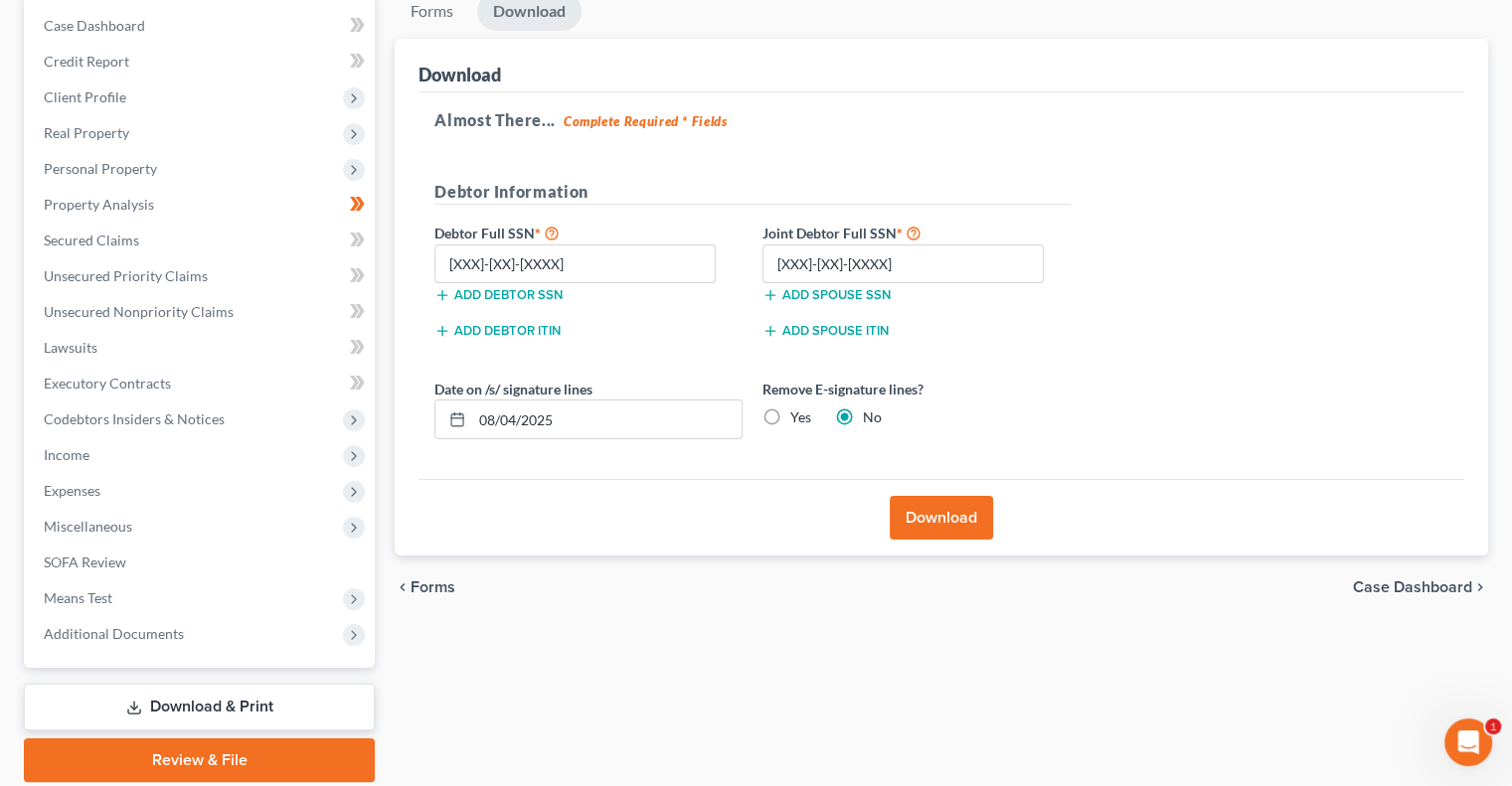 click on "Case Dashboard" at bounding box center [1413, 587] 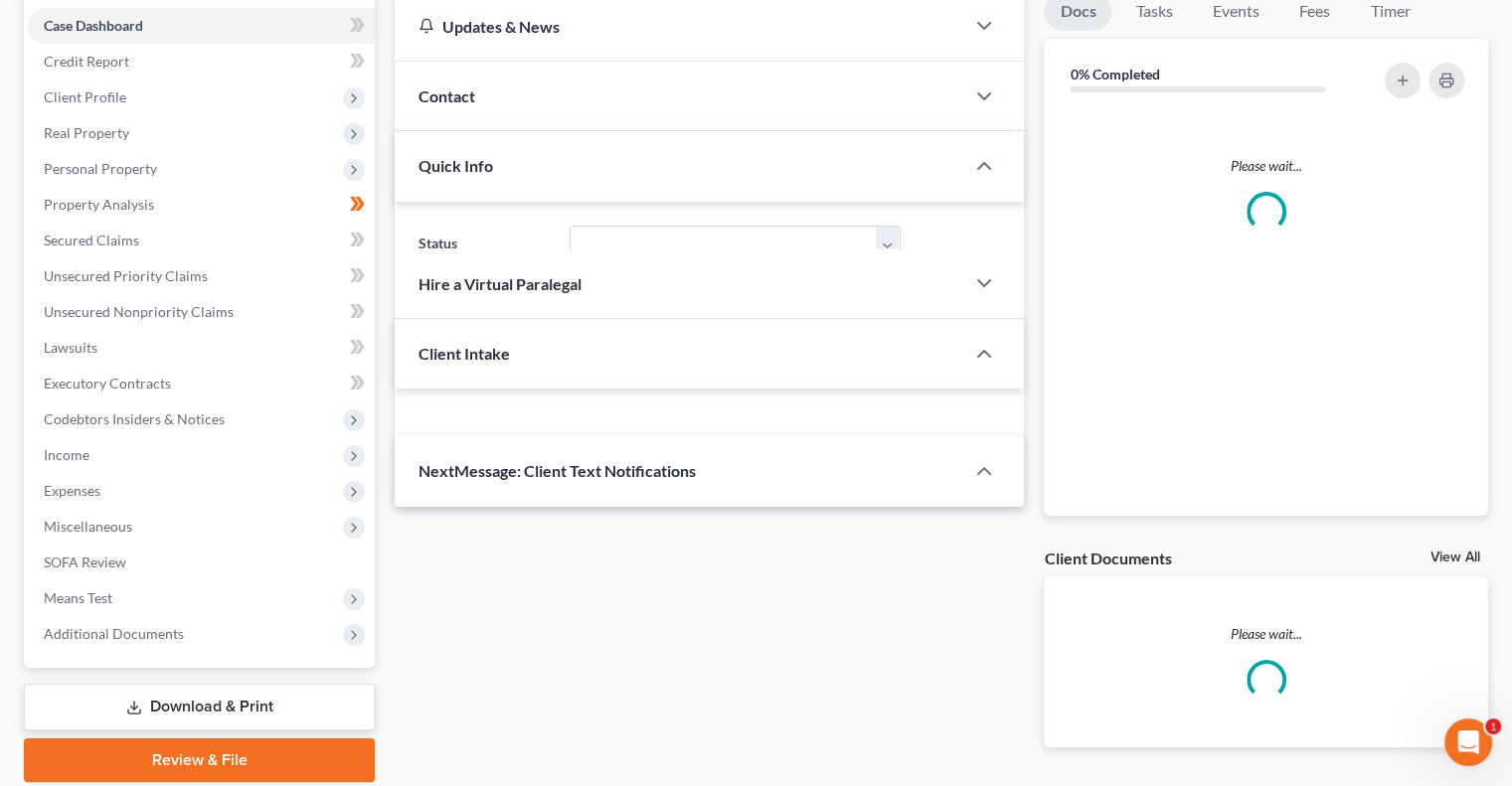 scroll, scrollTop: 0, scrollLeft: 0, axis: both 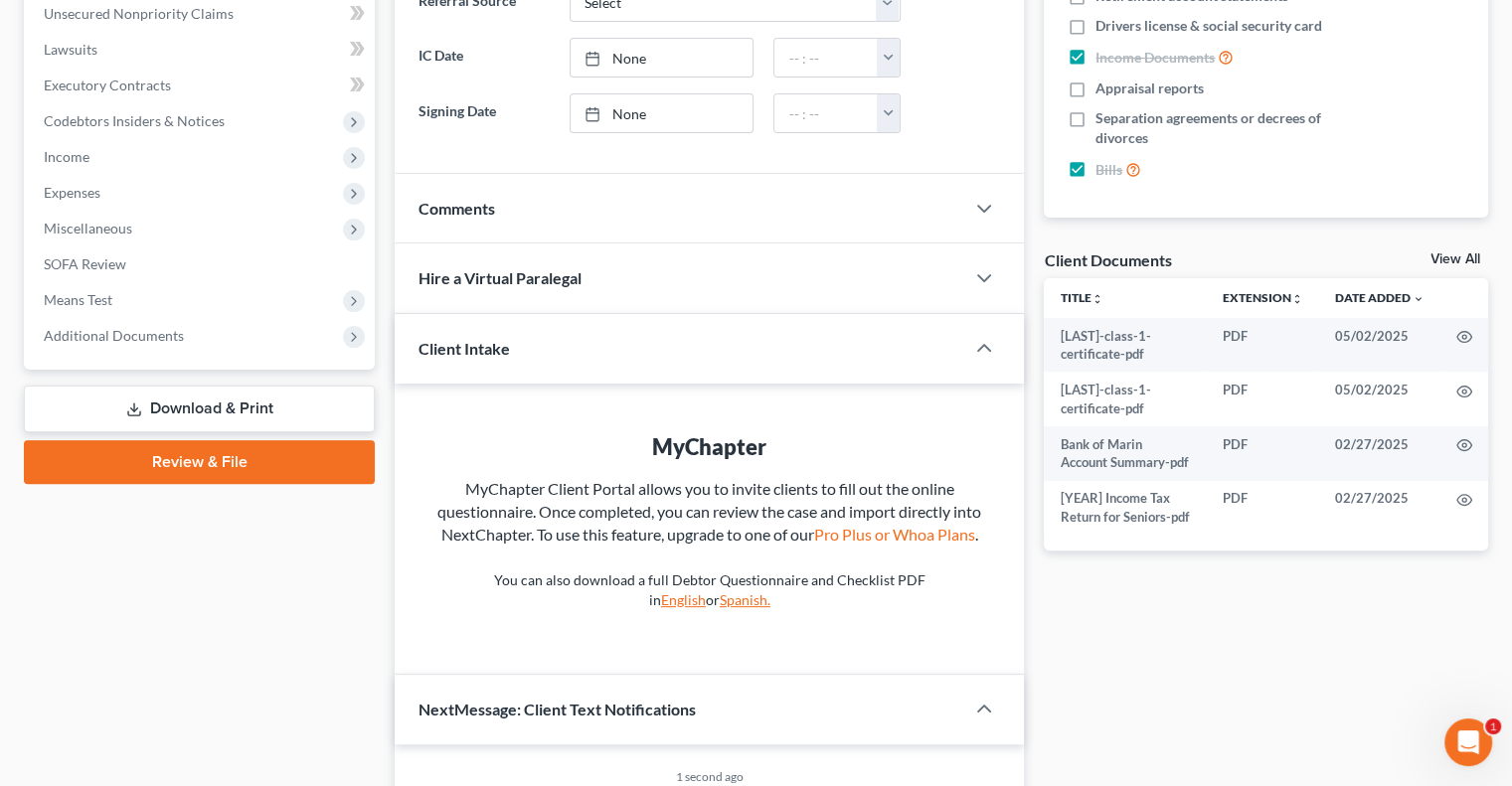 click on "Review & File" at bounding box center (199, 462) 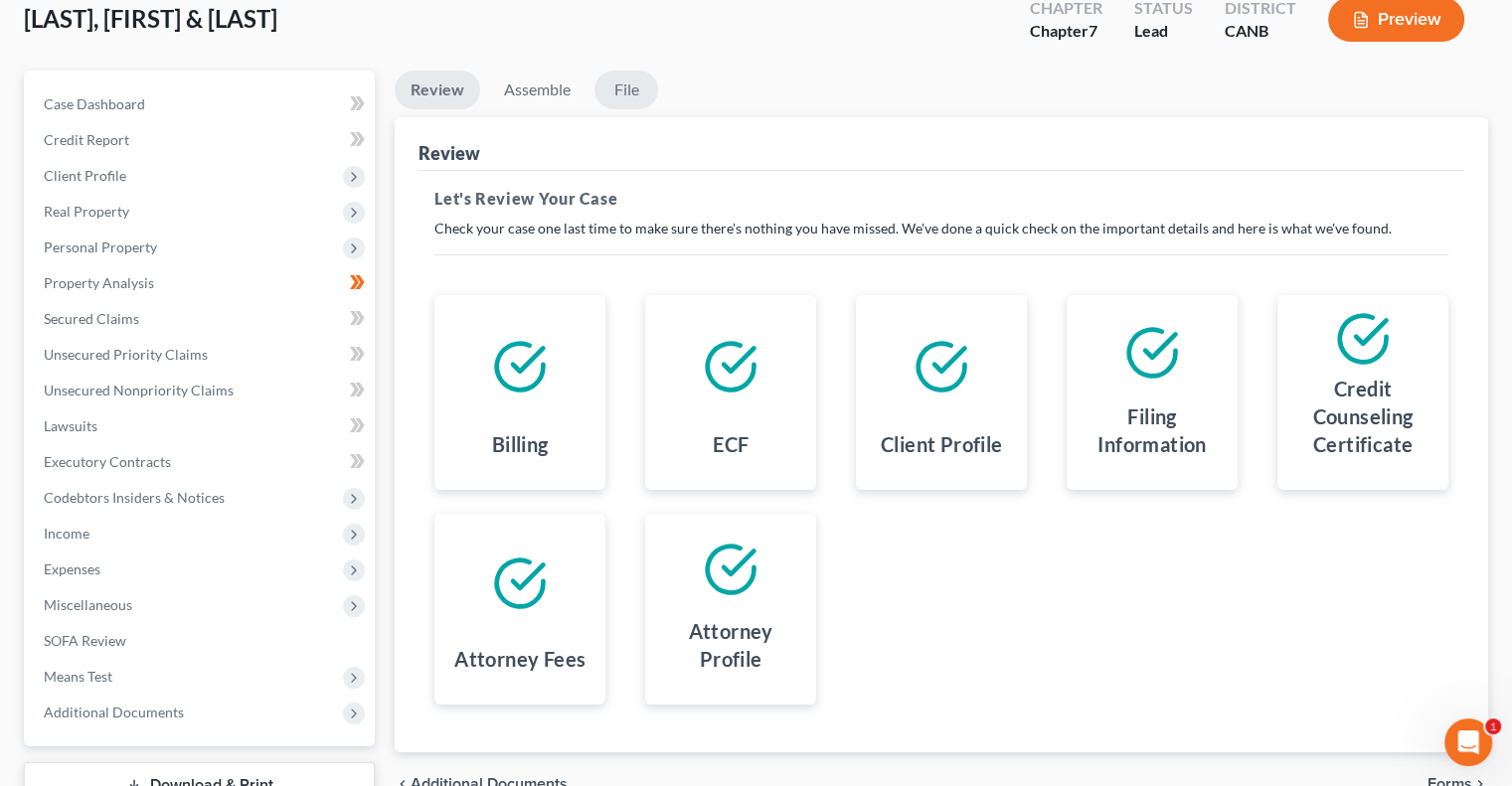 scroll, scrollTop: 0, scrollLeft: 0, axis: both 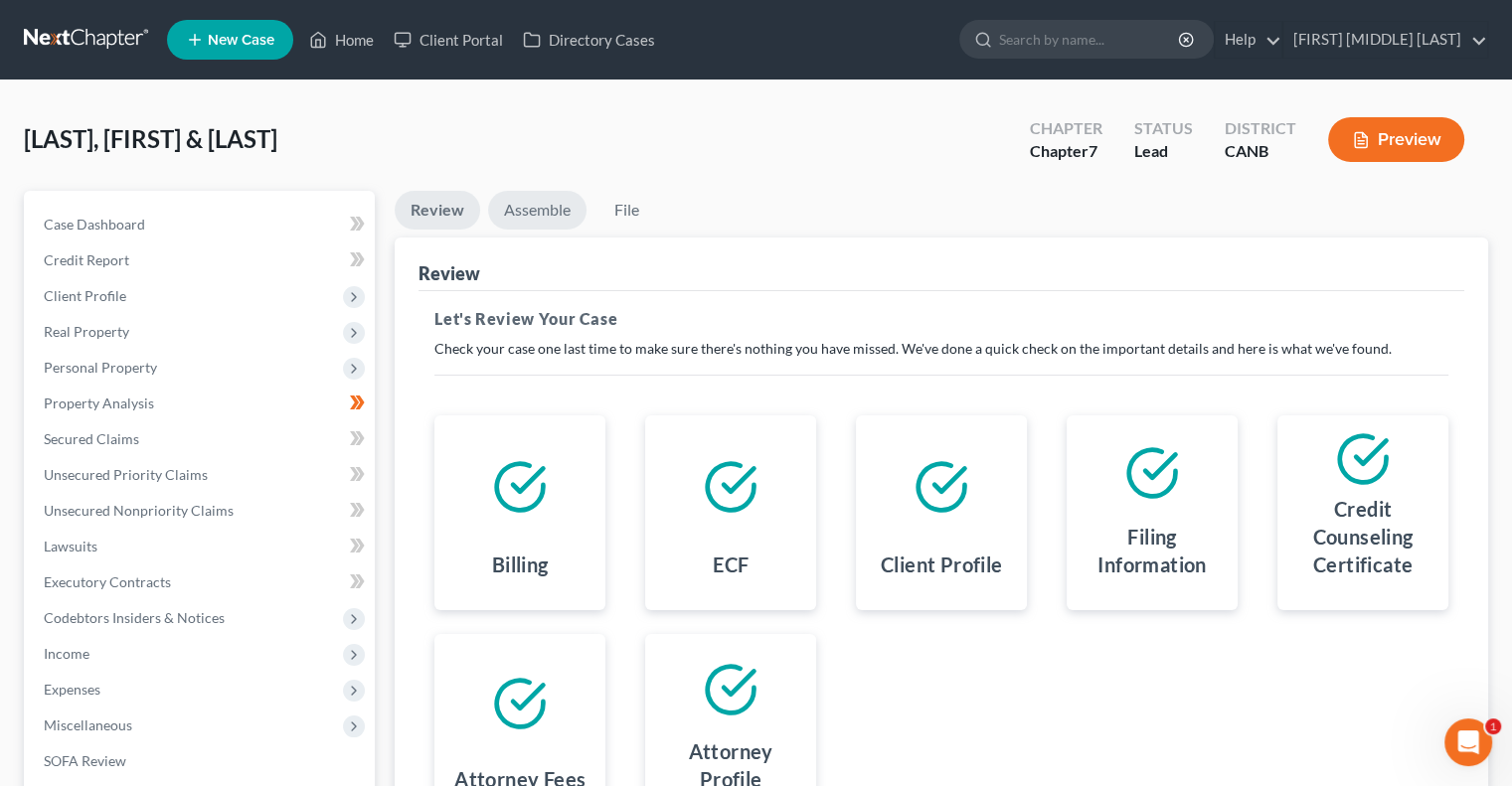 click on "Assemble" at bounding box center [537, 210] 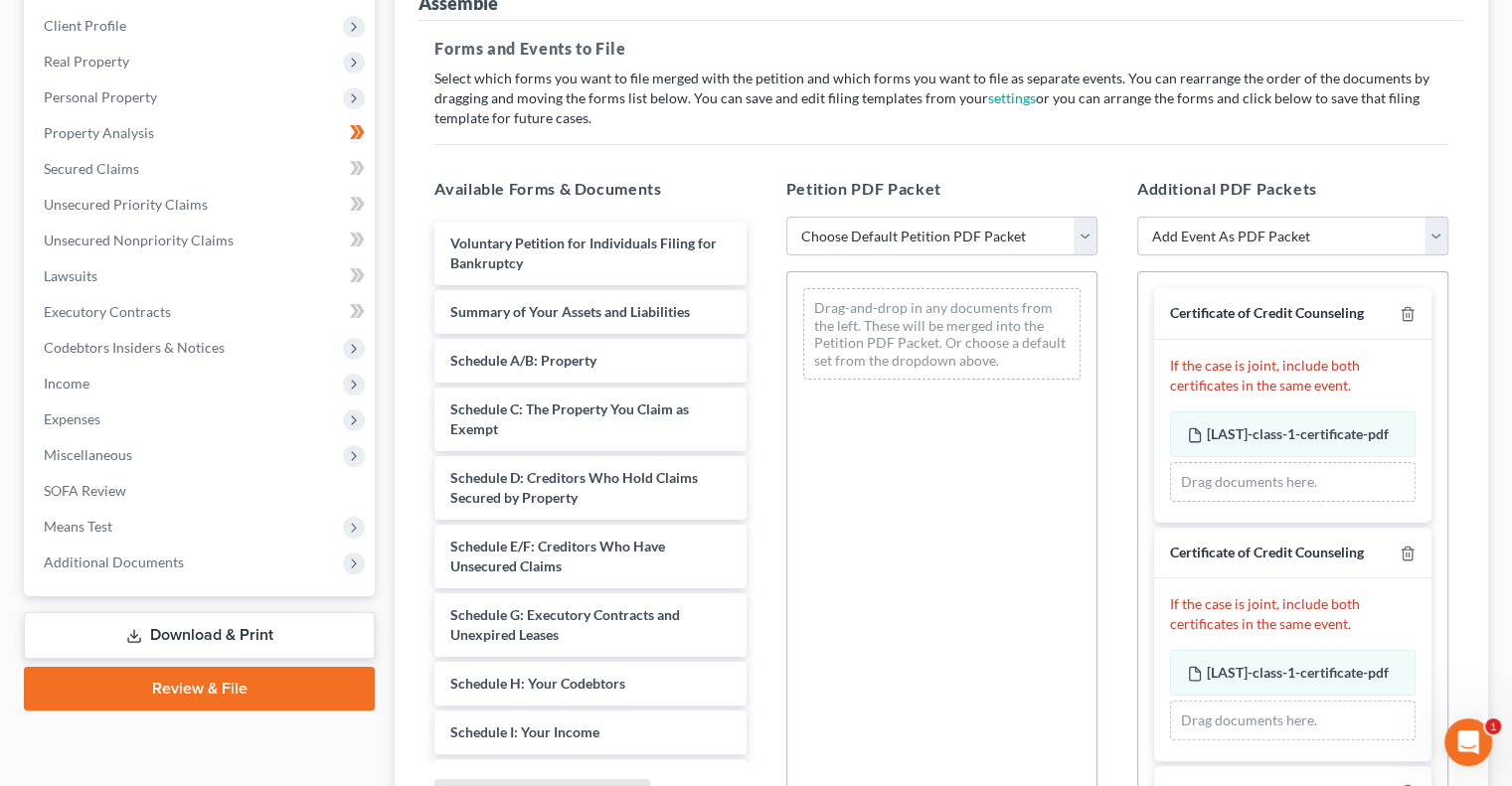 scroll, scrollTop: 397, scrollLeft: 0, axis: vertical 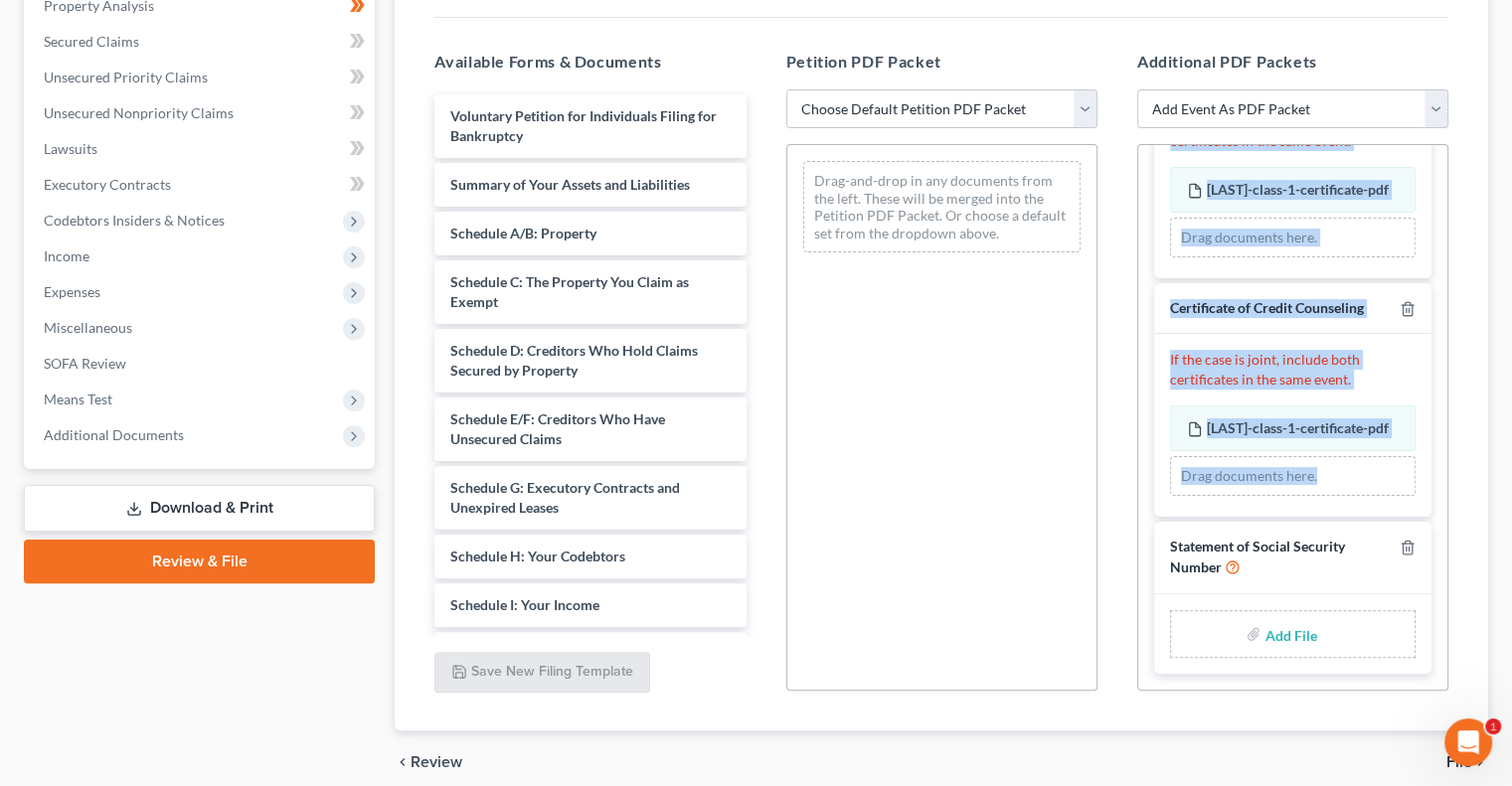 drag, startPoint x: 1446, startPoint y: 230, endPoint x: 1433, endPoint y: 570, distance: 340.24844 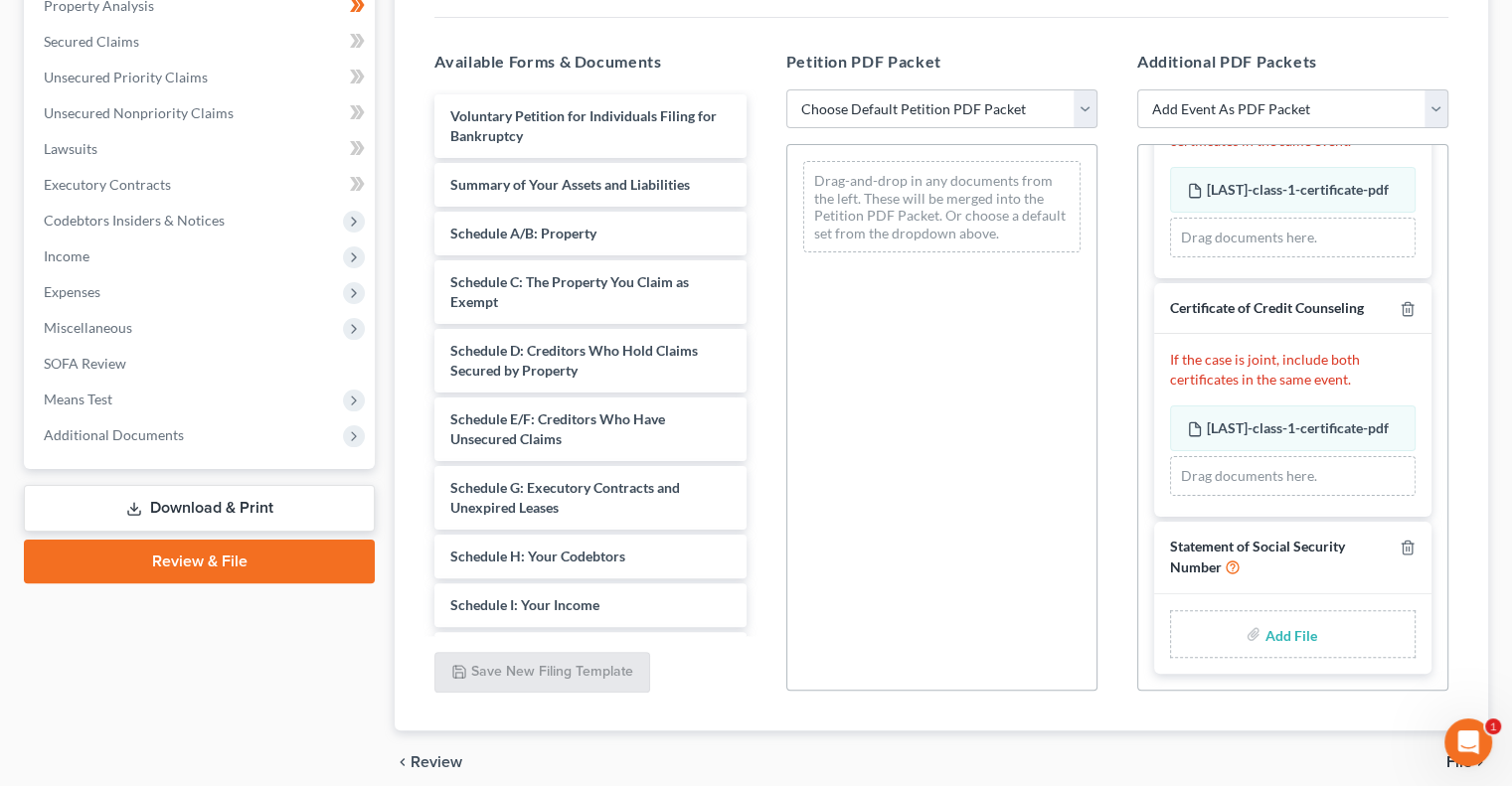 click on "Add Event As PDF Packet Certificate of Credit Counseling Chapter 7 Means Test Calculation Chapter 7 Statements Monthly Income 122A-1 and Exemption Presumption of Abuse 122A-1 Supp Disclosure of Compensation of Attorney for Debtor Pay Filing Fee in Installments Rights and Responsibilities Statement of Social Security Number Certificate of Credit Counseling If the case is joint, include both certificates in the same event. [LAST]-class-1-certificate-pdf Amended [LAST]-class-1-certificate-pdf Drag documents here. Certificate of Credit Counseling If the case is joint, include both certificates in the same event. [LAST]-class-1-certificate-pdf Amended [LAST]-class-1-certificate-pdf Drag documents here. Statement of Social Security Number" at bounding box center (1292, 371) 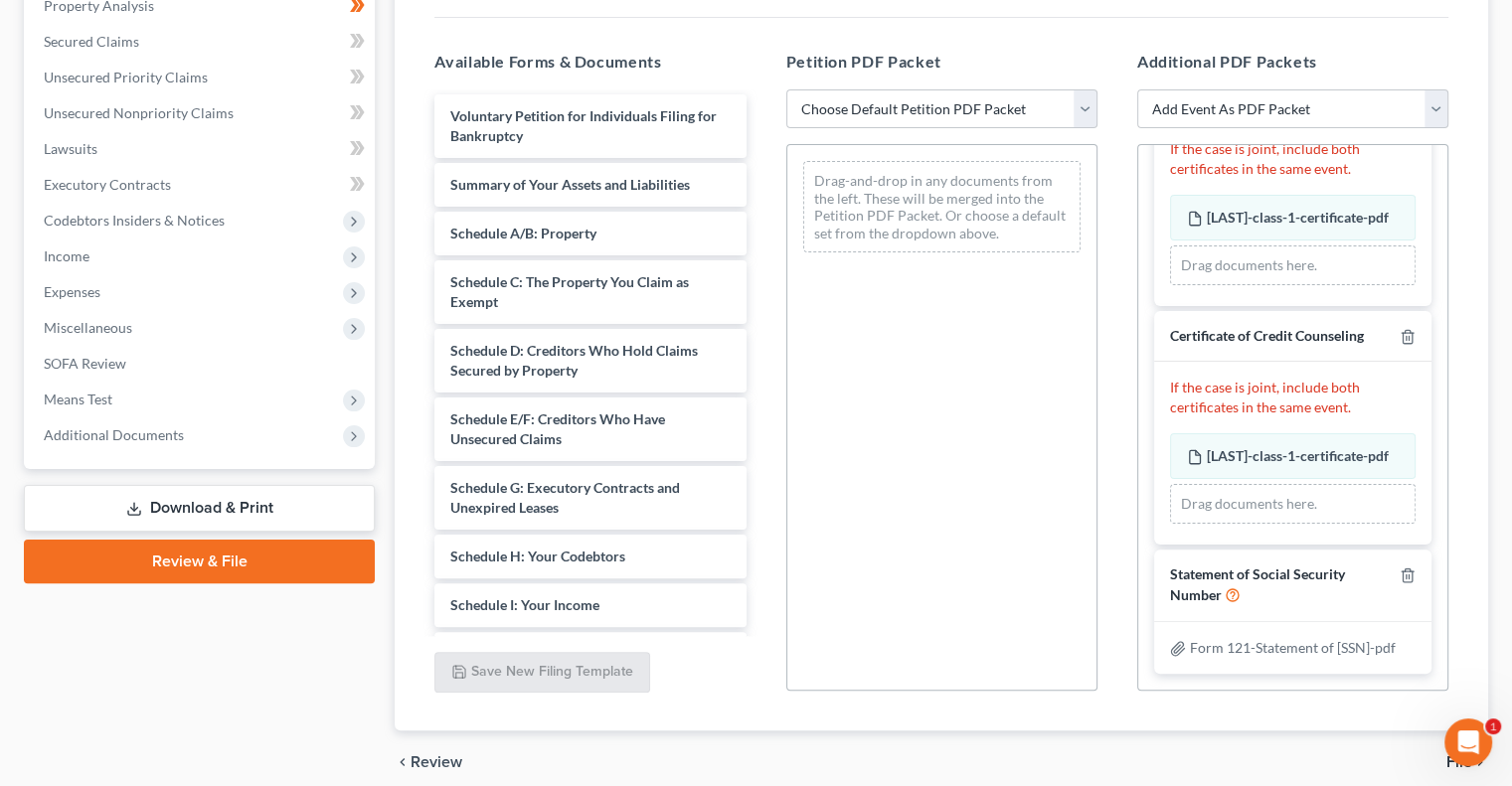 scroll, scrollTop: 125, scrollLeft: 0, axis: vertical 